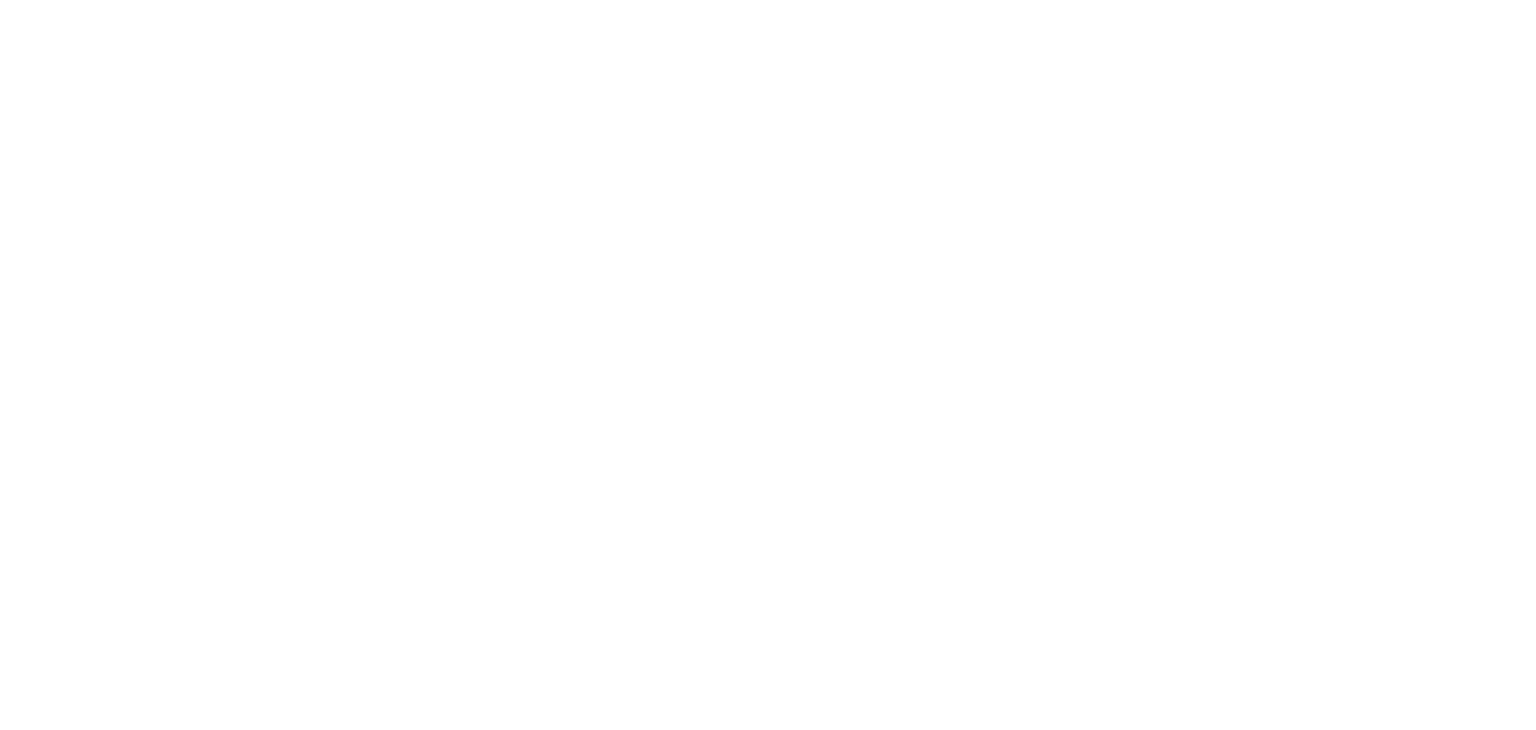 scroll, scrollTop: 0, scrollLeft: 0, axis: both 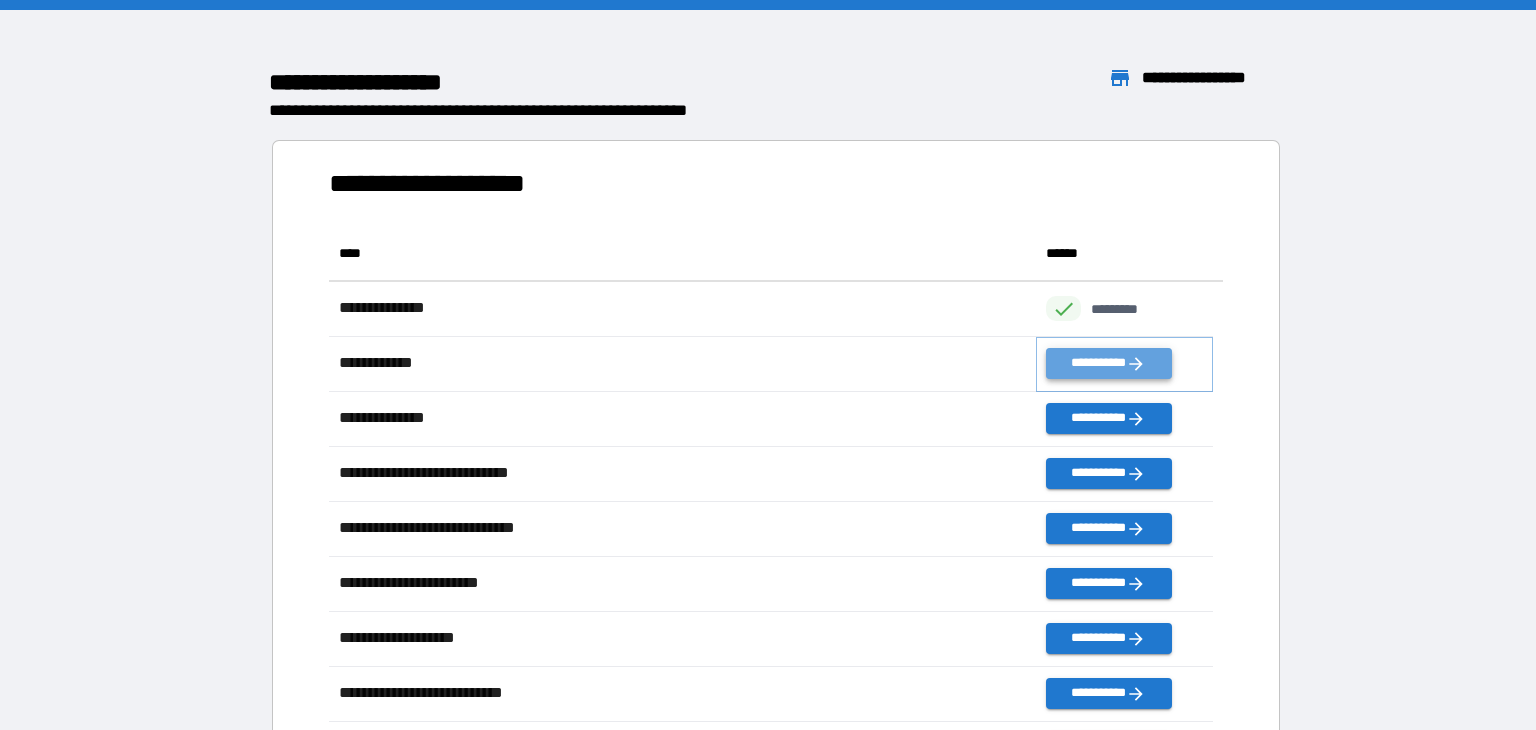 click on "**********" at bounding box center [1108, 363] 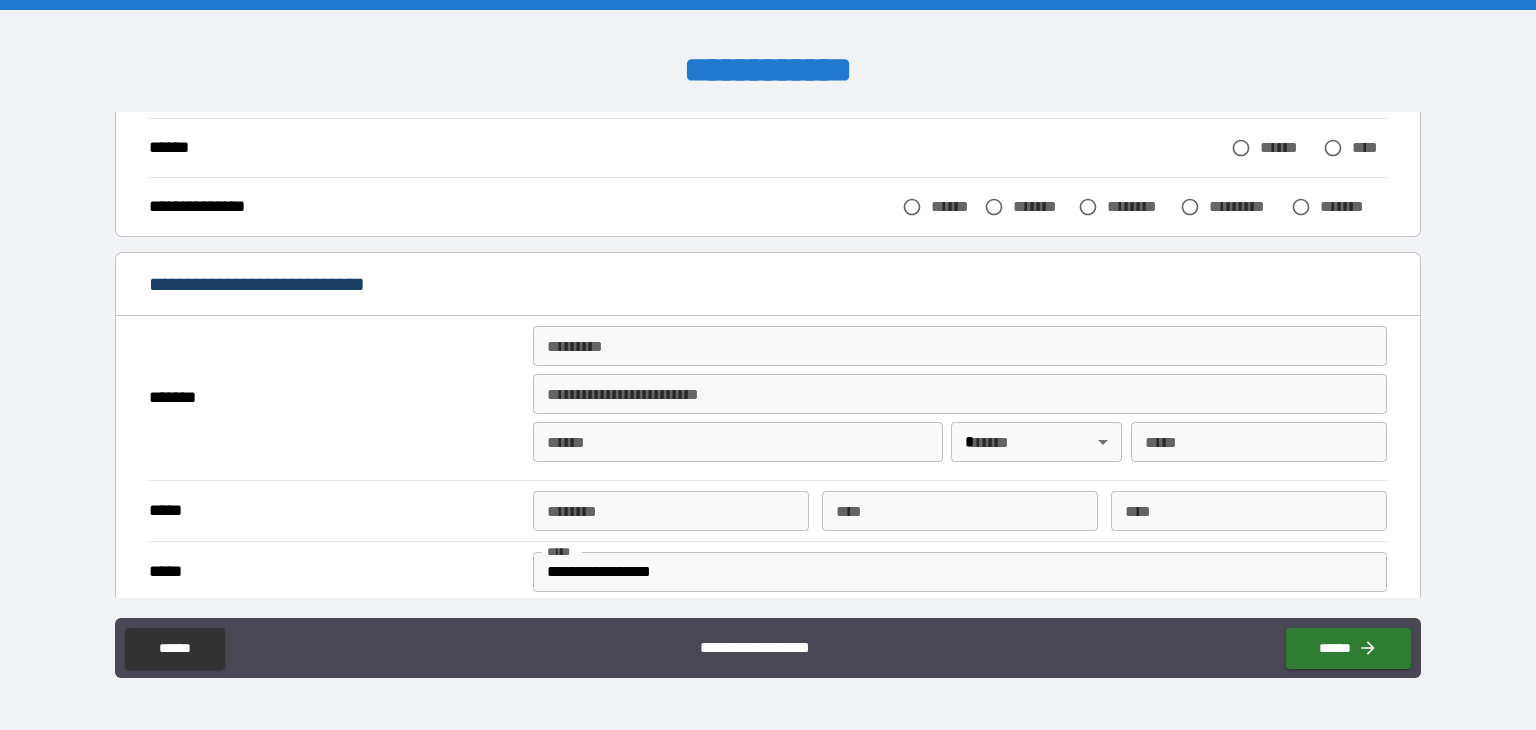 scroll, scrollTop: 300, scrollLeft: 0, axis: vertical 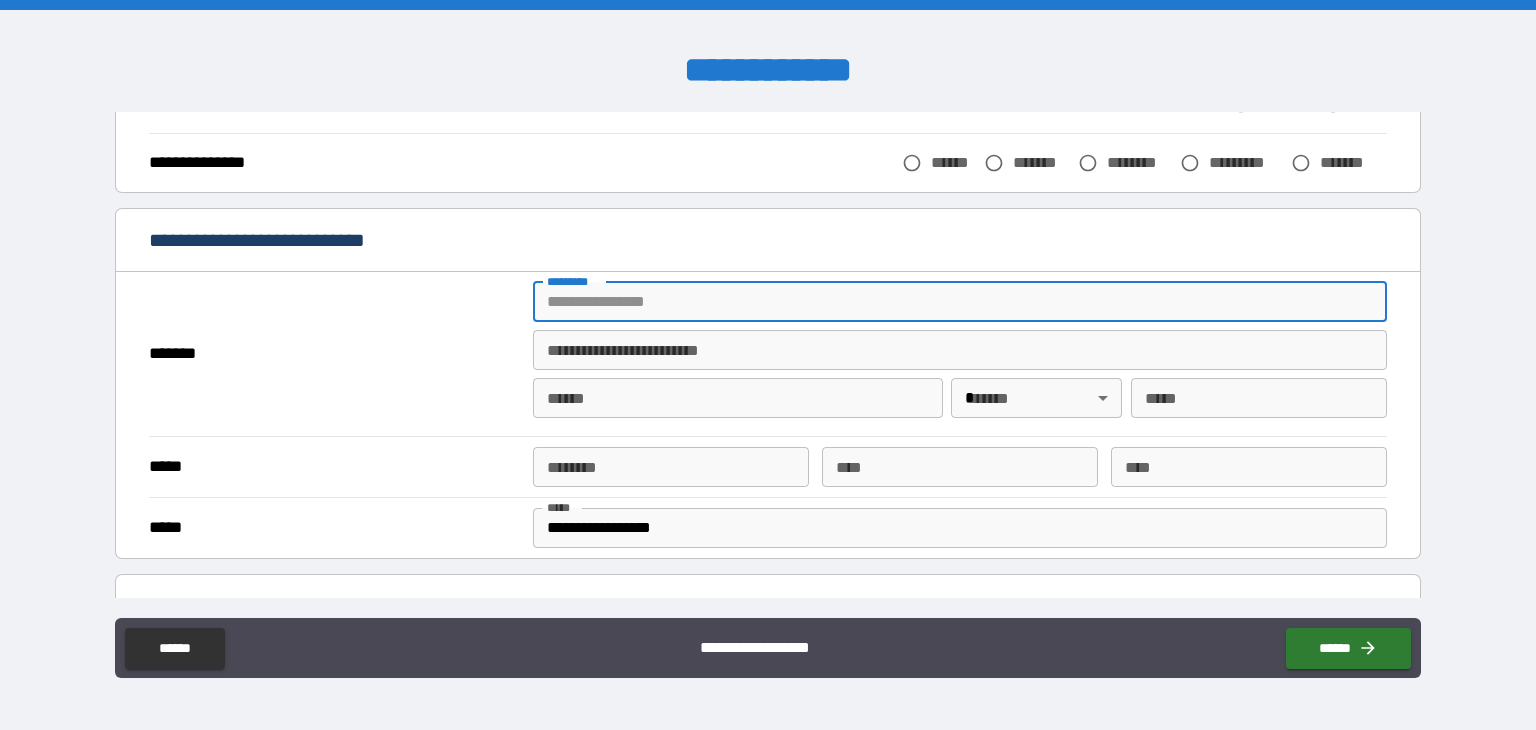 click on "*******   *" at bounding box center [960, 302] 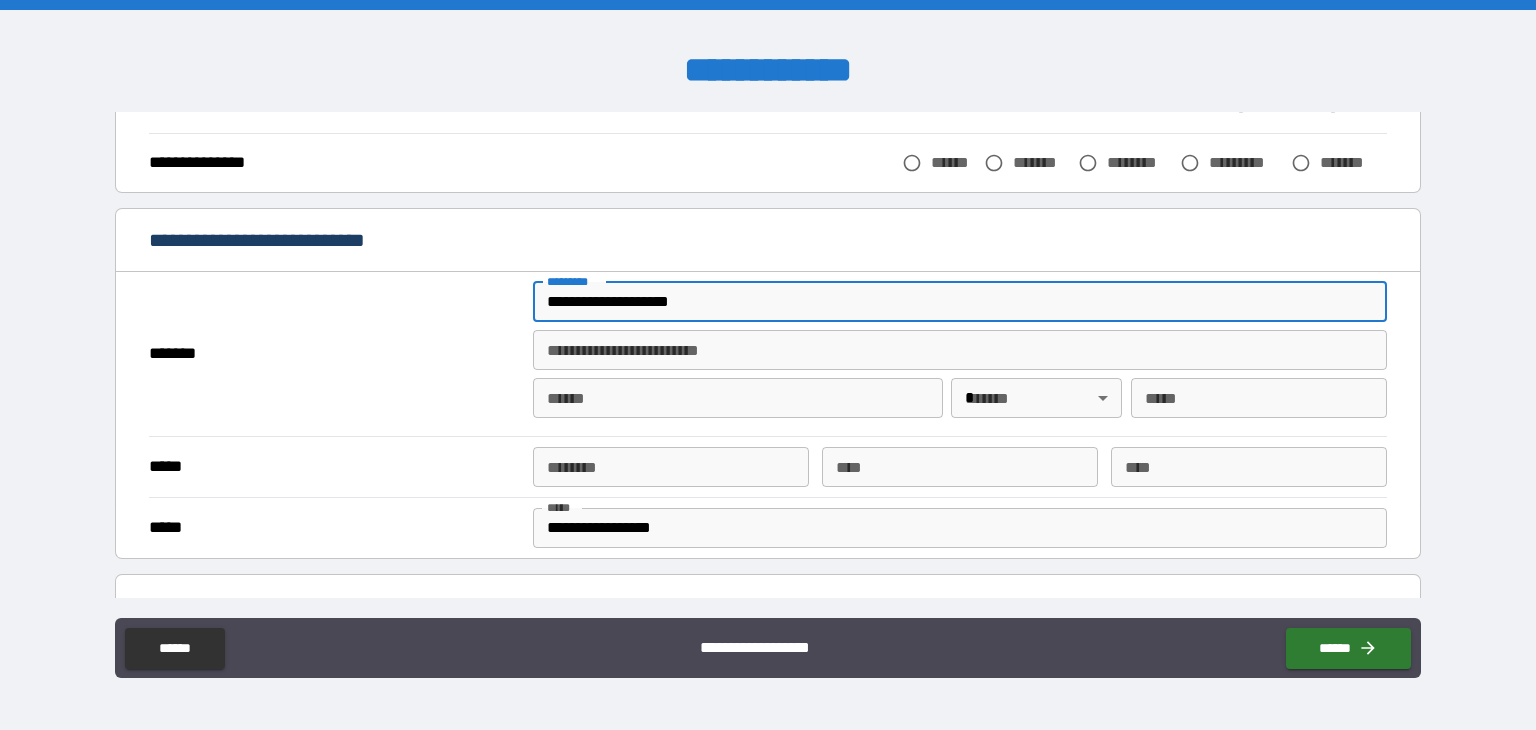 type on "*" 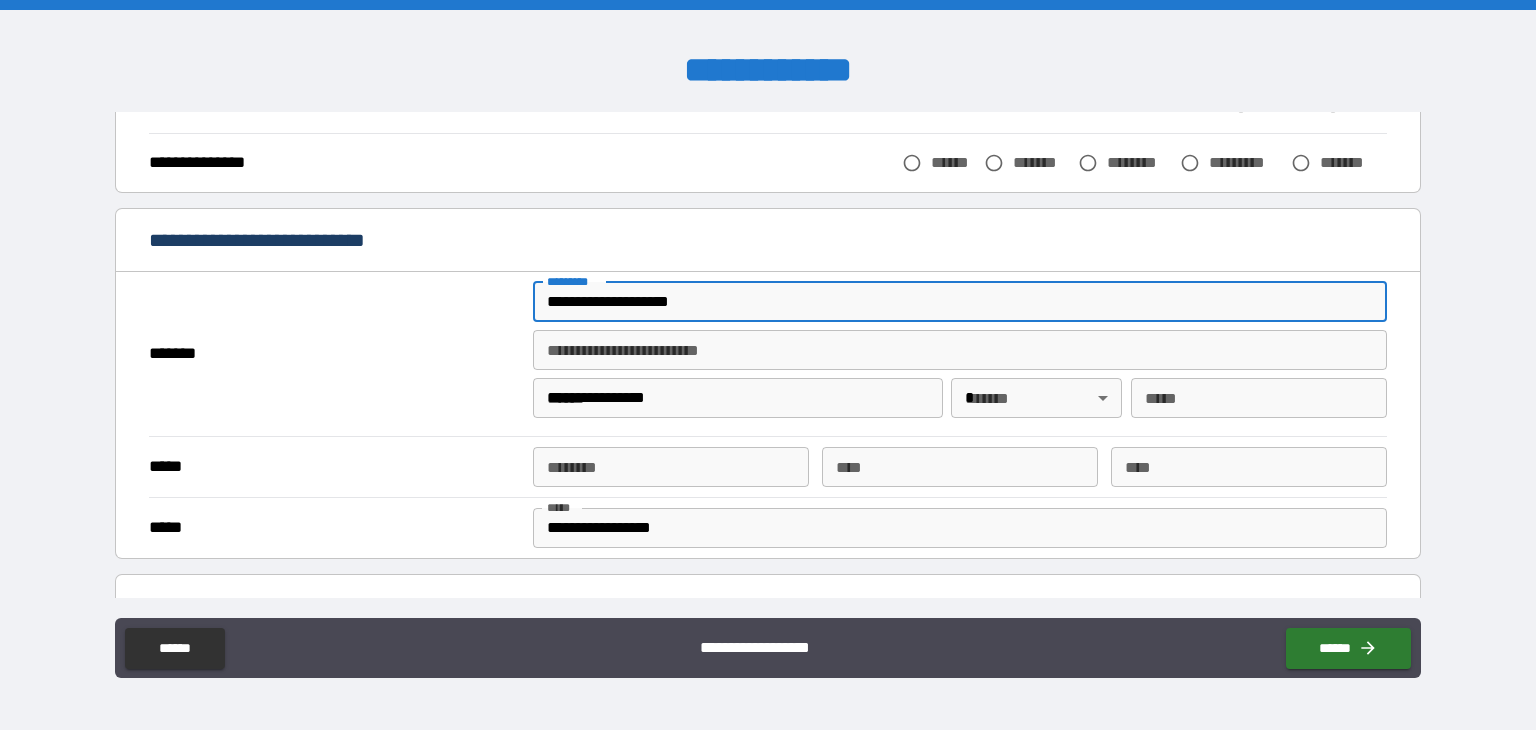 type on "**" 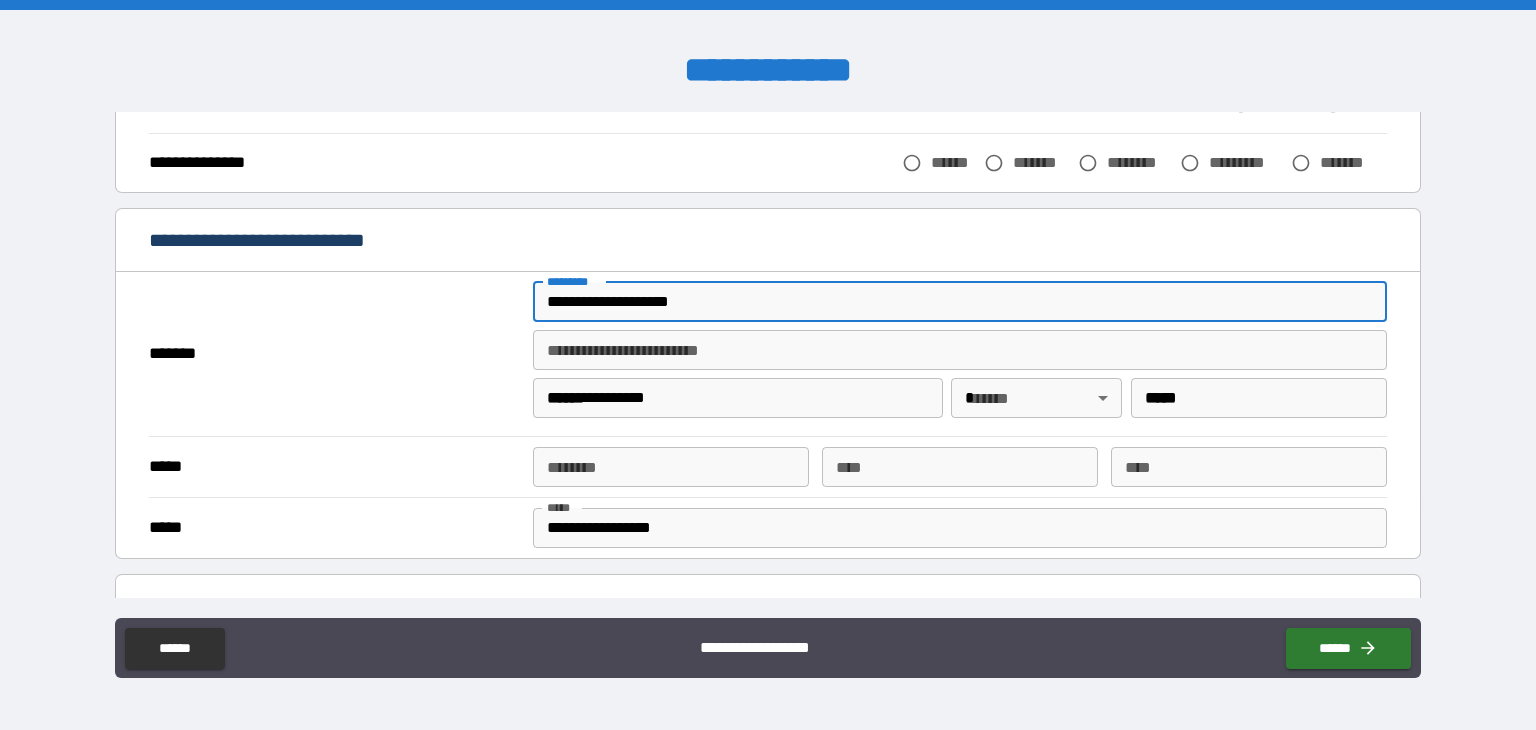 type on "**********" 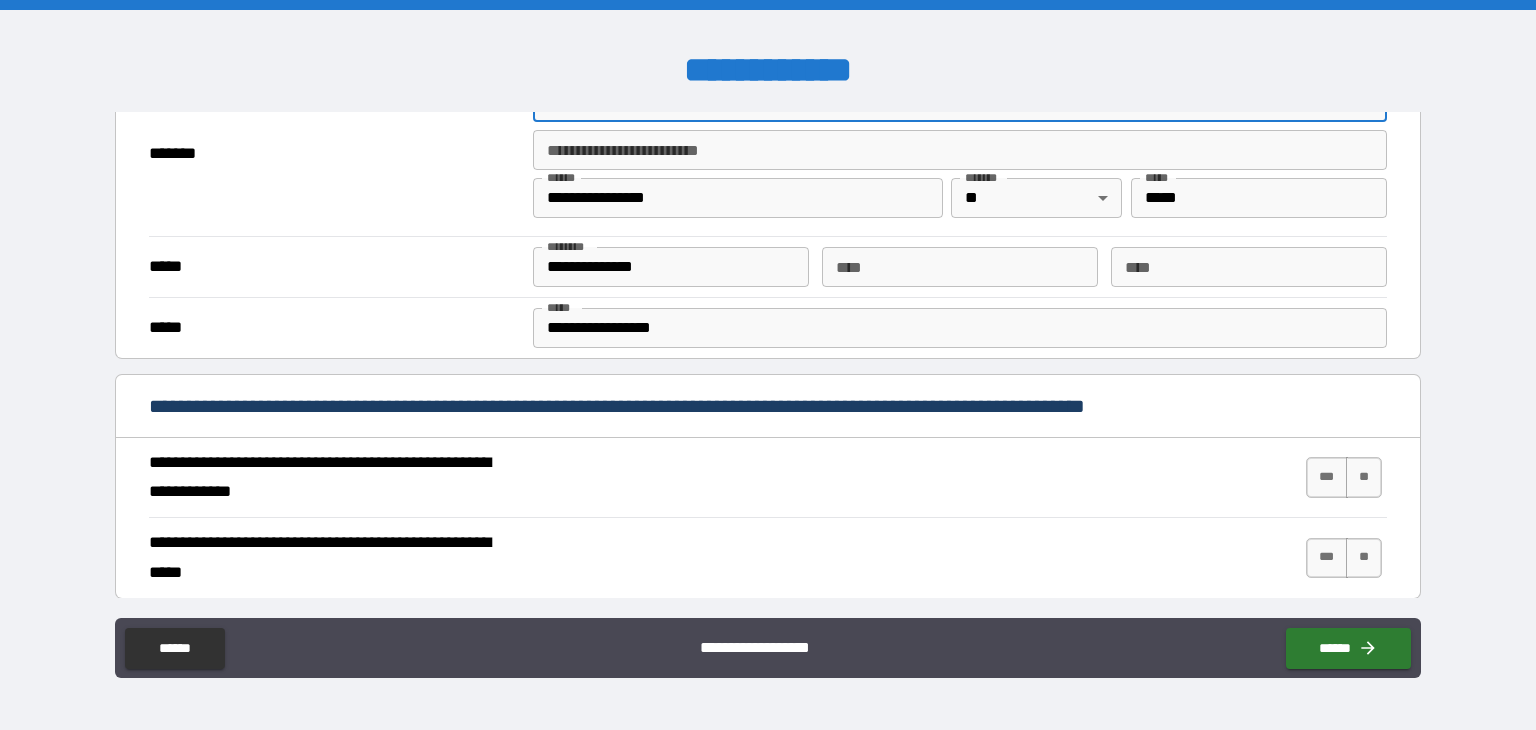 scroll, scrollTop: 600, scrollLeft: 0, axis: vertical 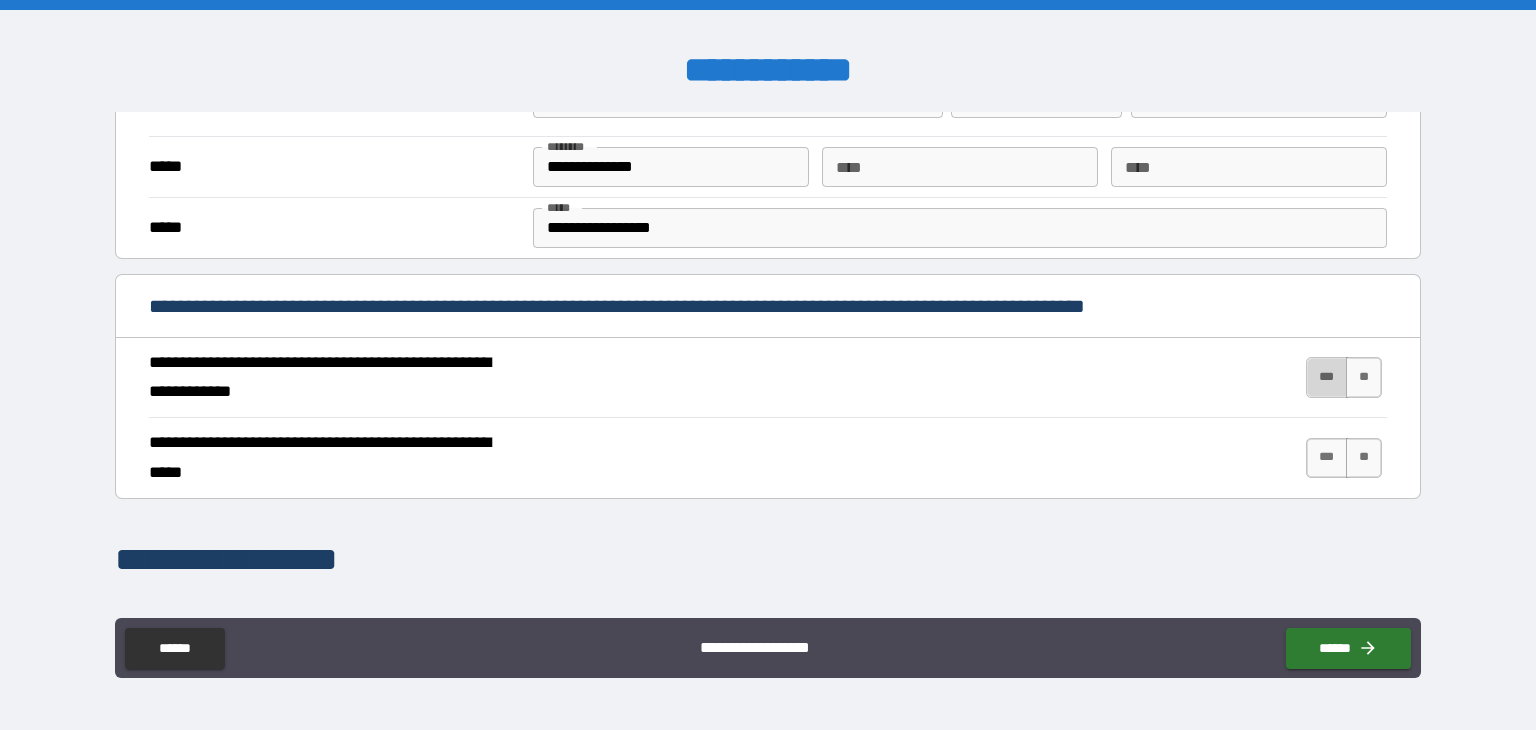 click on "***" at bounding box center (1327, 377) 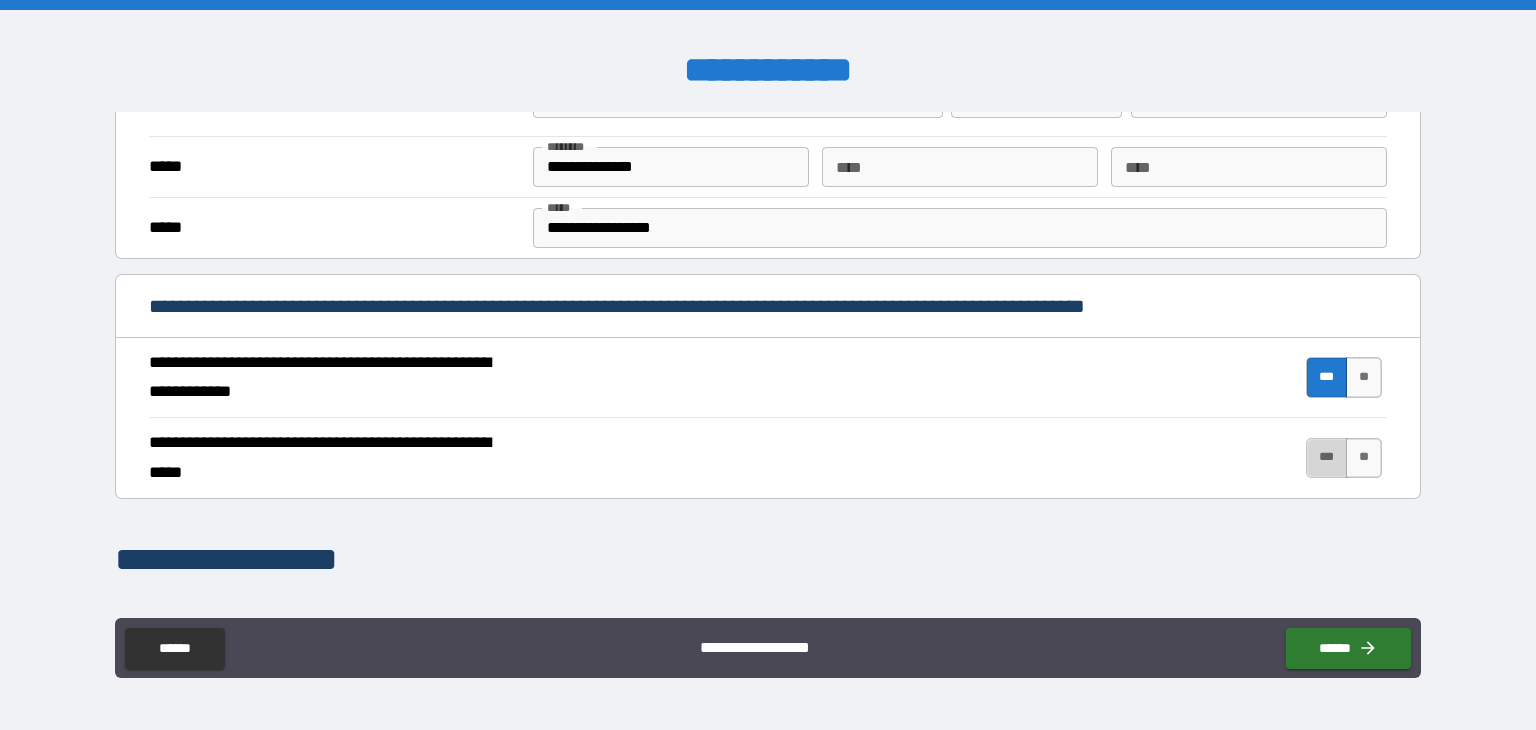 click on "***" at bounding box center (1327, 458) 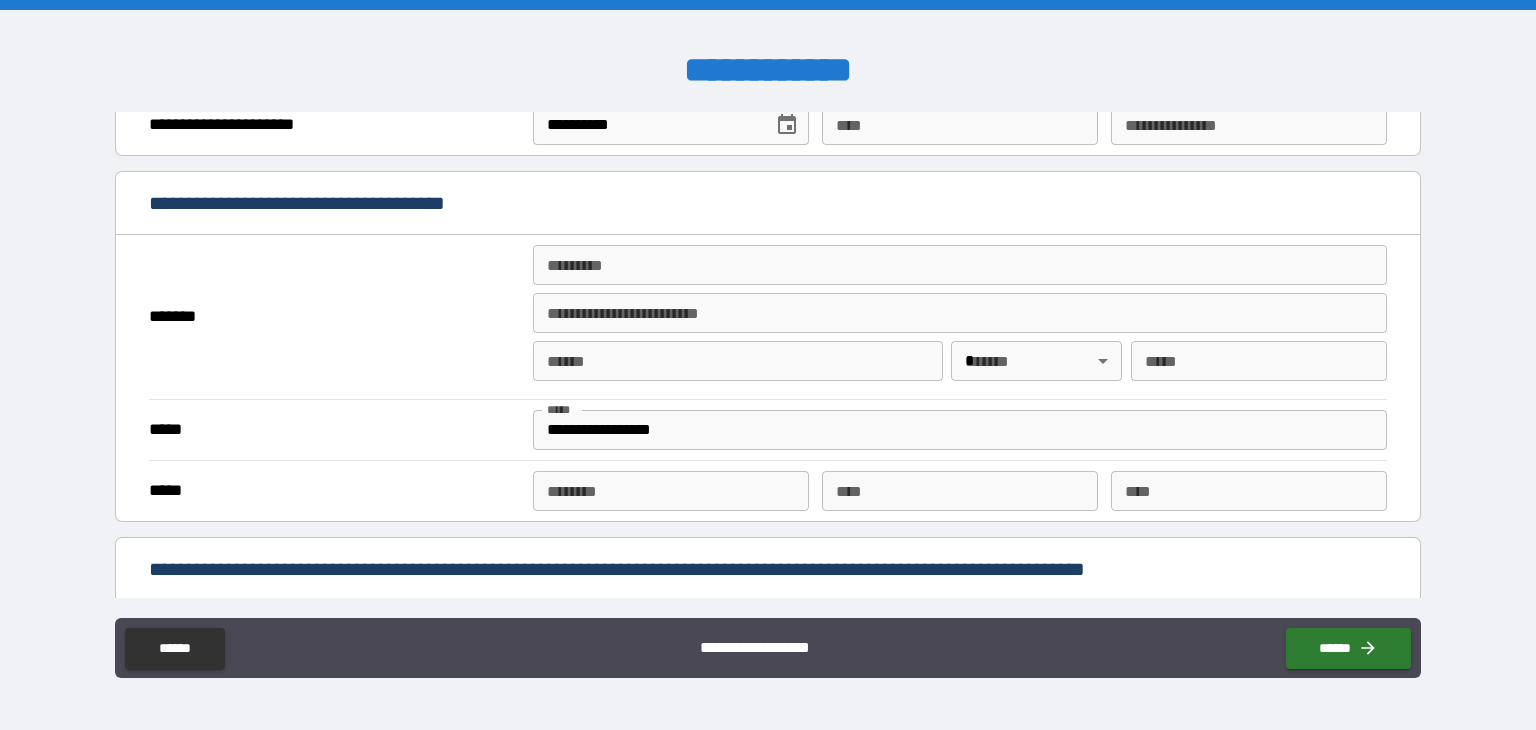 scroll, scrollTop: 1400, scrollLeft: 0, axis: vertical 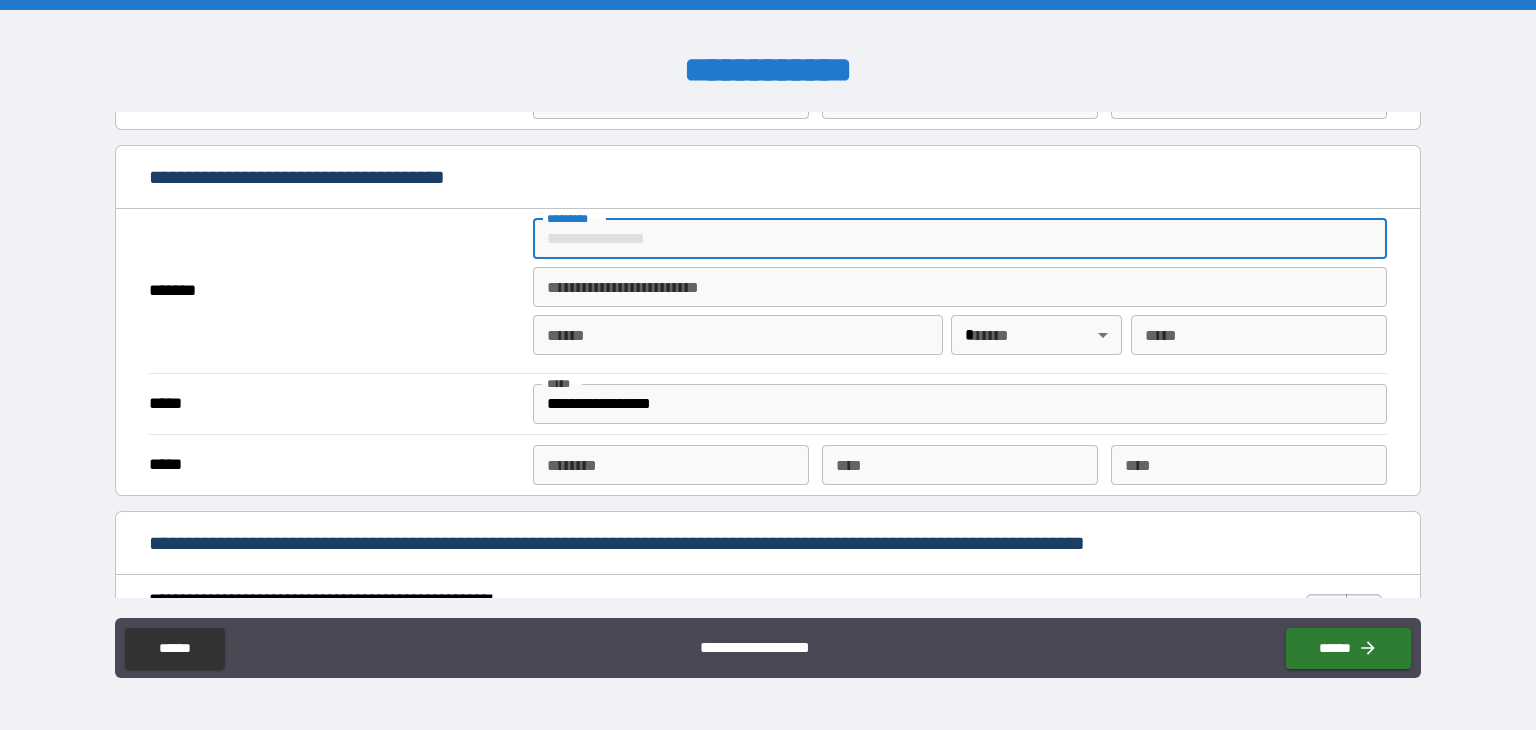 drag, startPoint x: 578, startPoint y: 229, endPoint x: 588, endPoint y: 245, distance: 18.867962 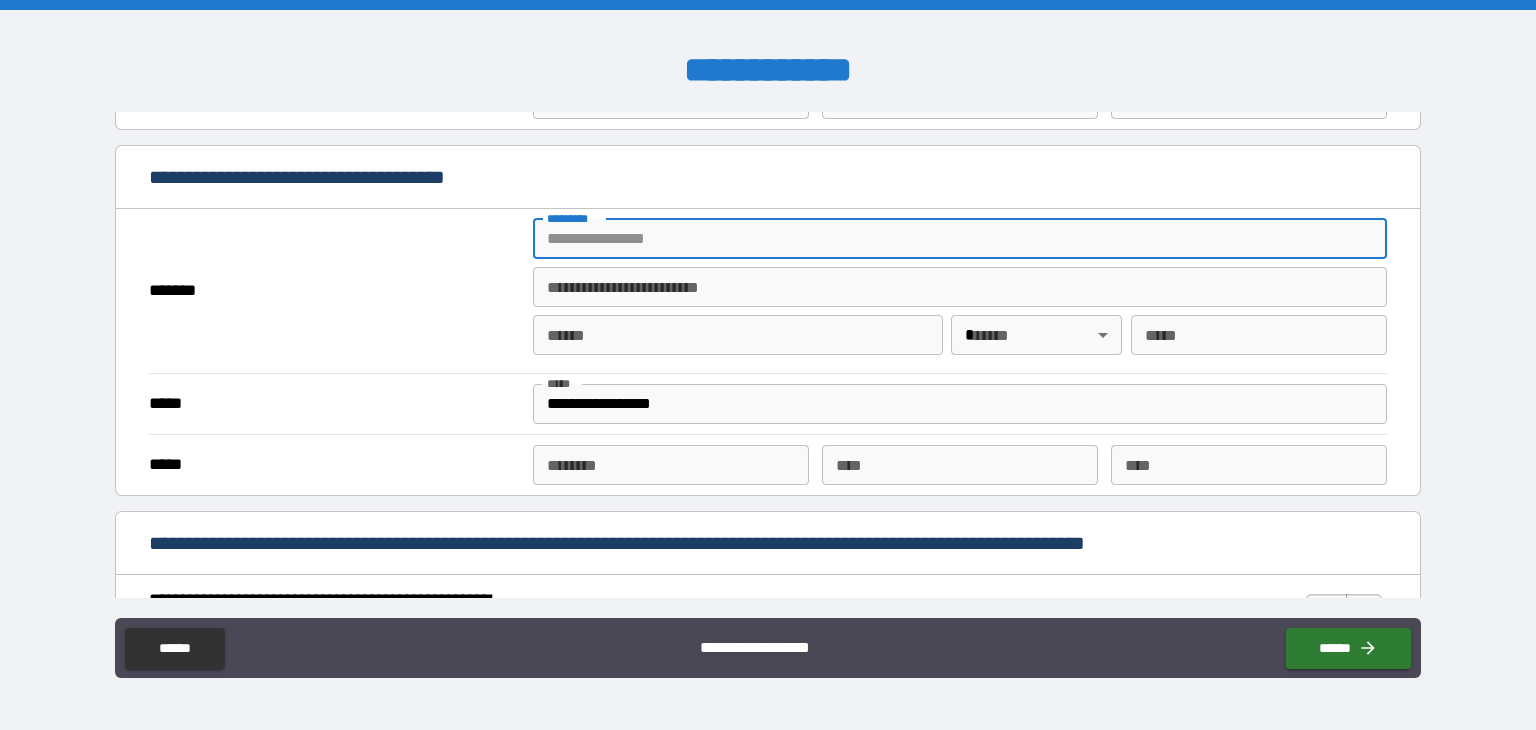 click on "*******   *" at bounding box center [960, 239] 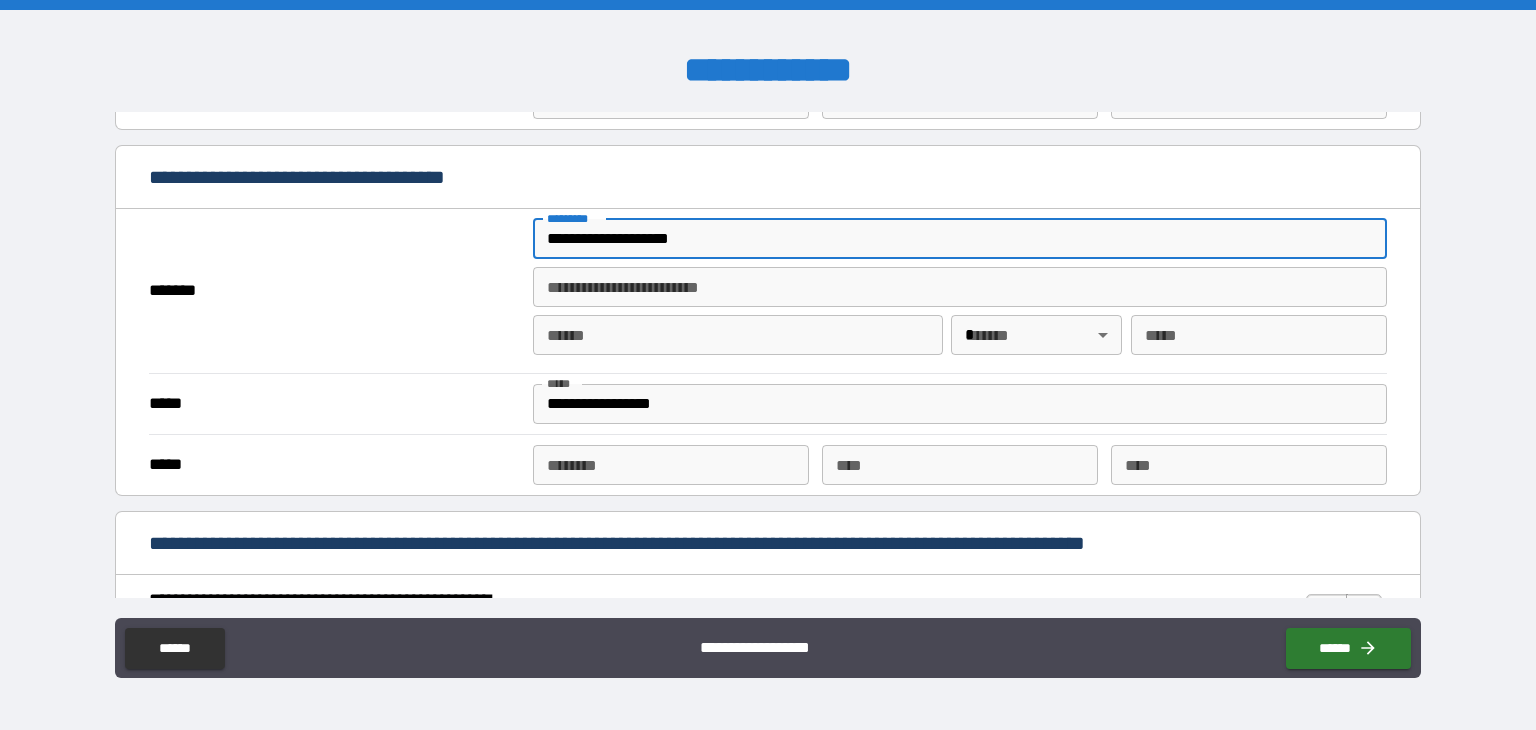 type on "*" 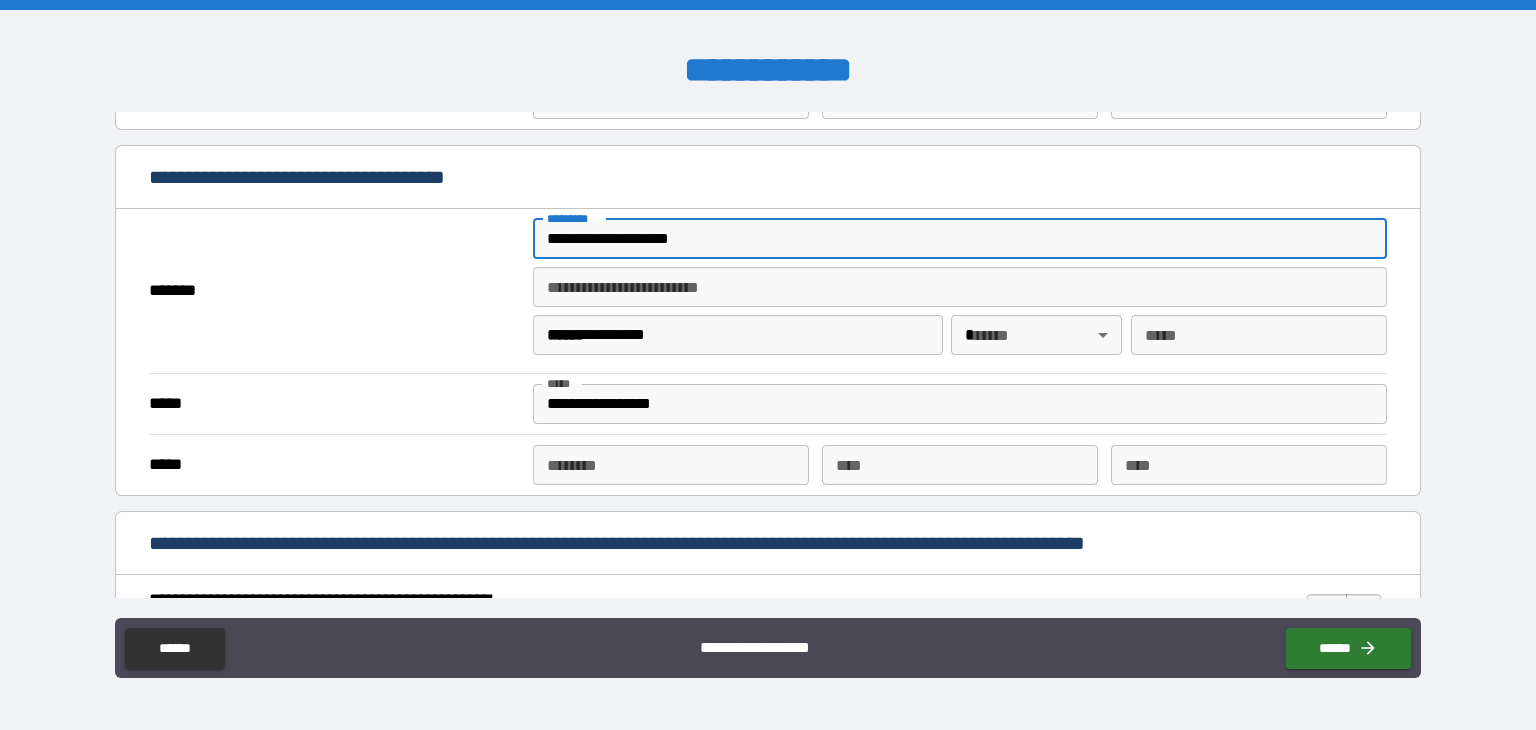 type on "**" 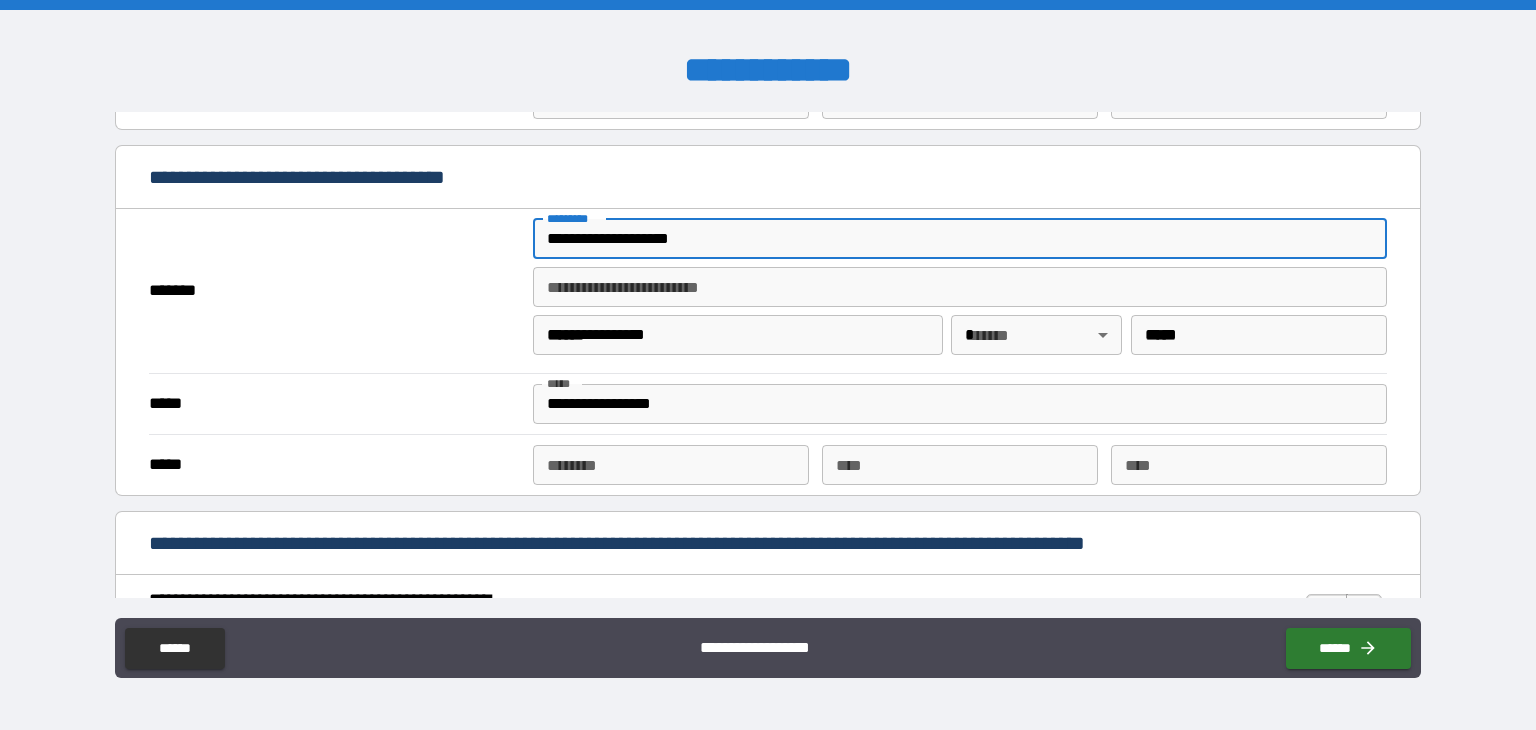 type on "**********" 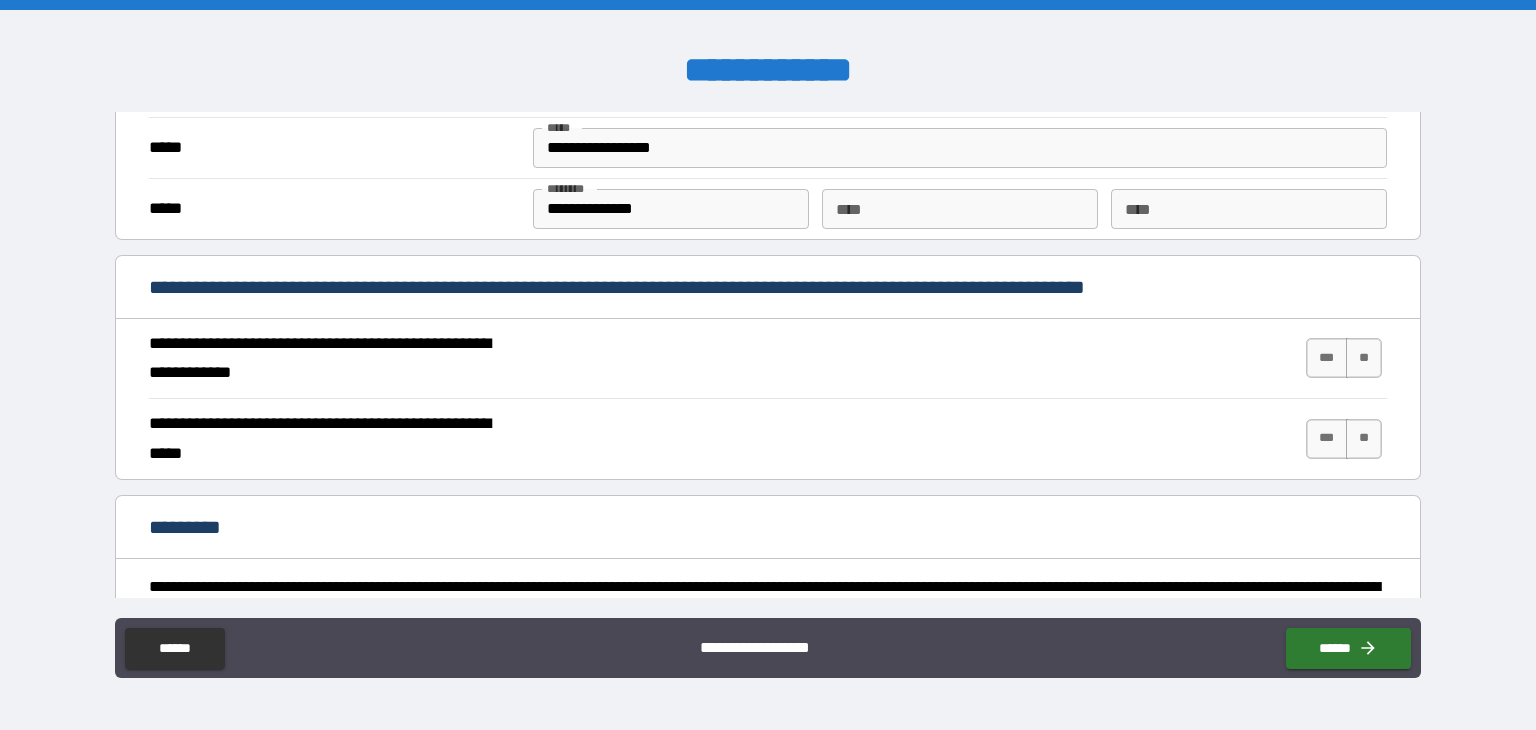 scroll, scrollTop: 1700, scrollLeft: 0, axis: vertical 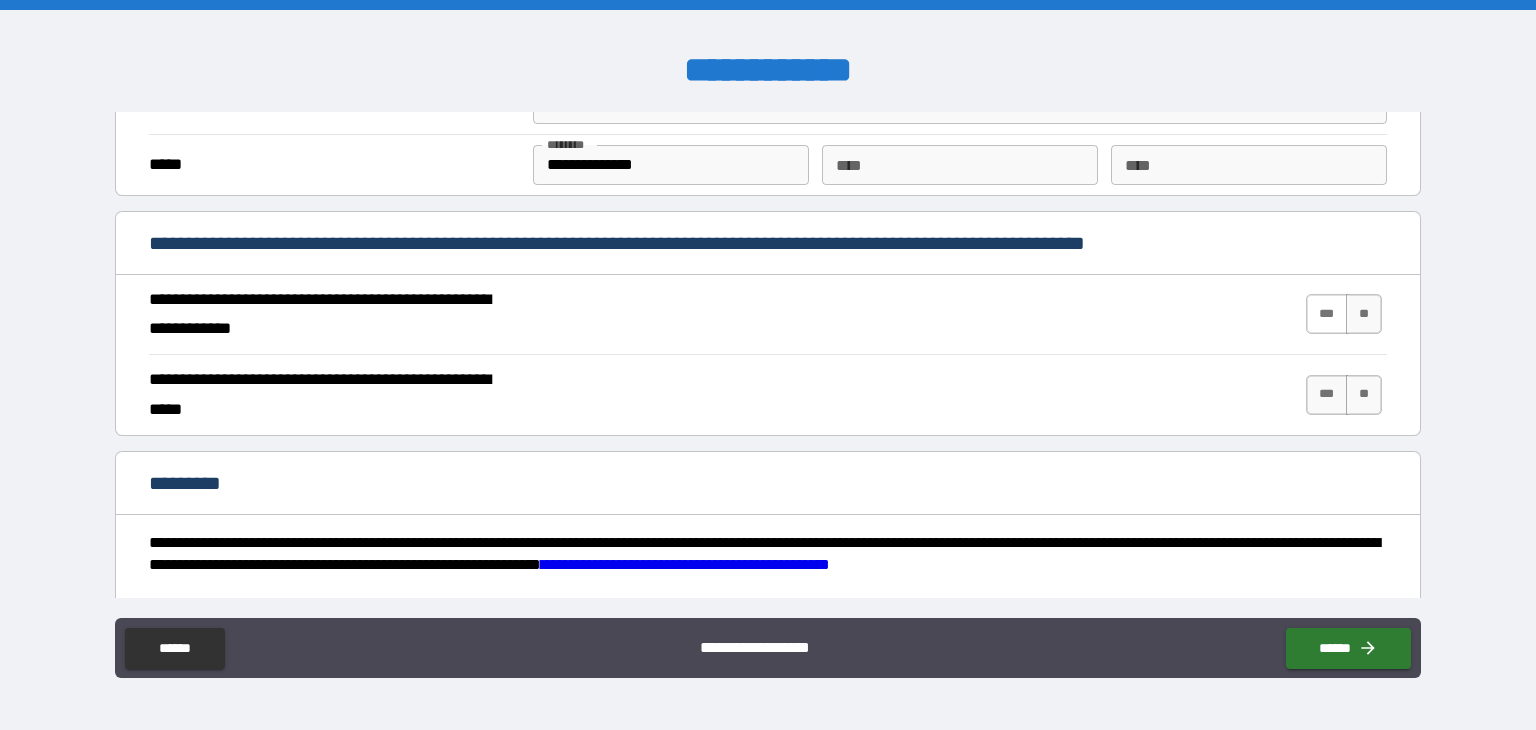 click on "***" at bounding box center [1327, 314] 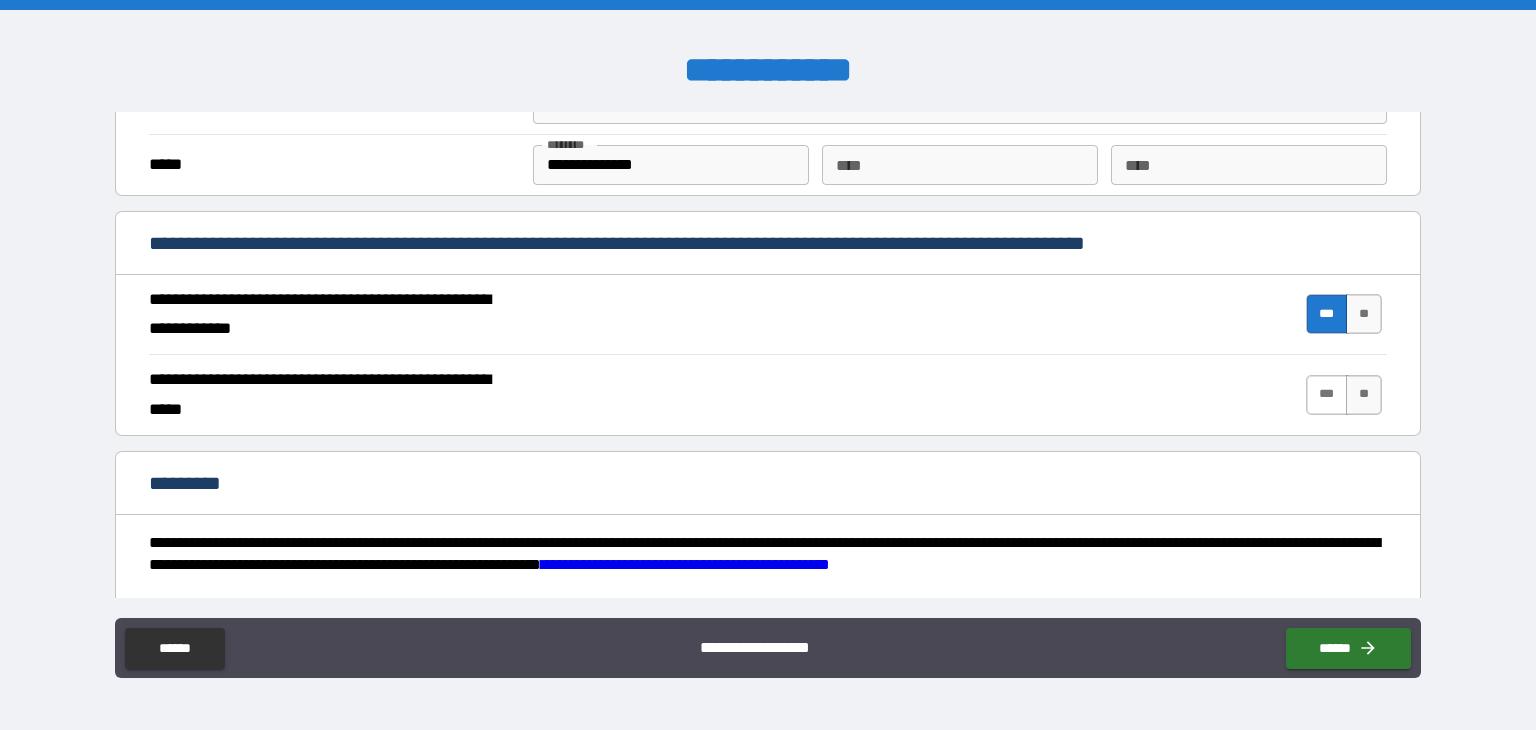 click on "***" at bounding box center (1327, 395) 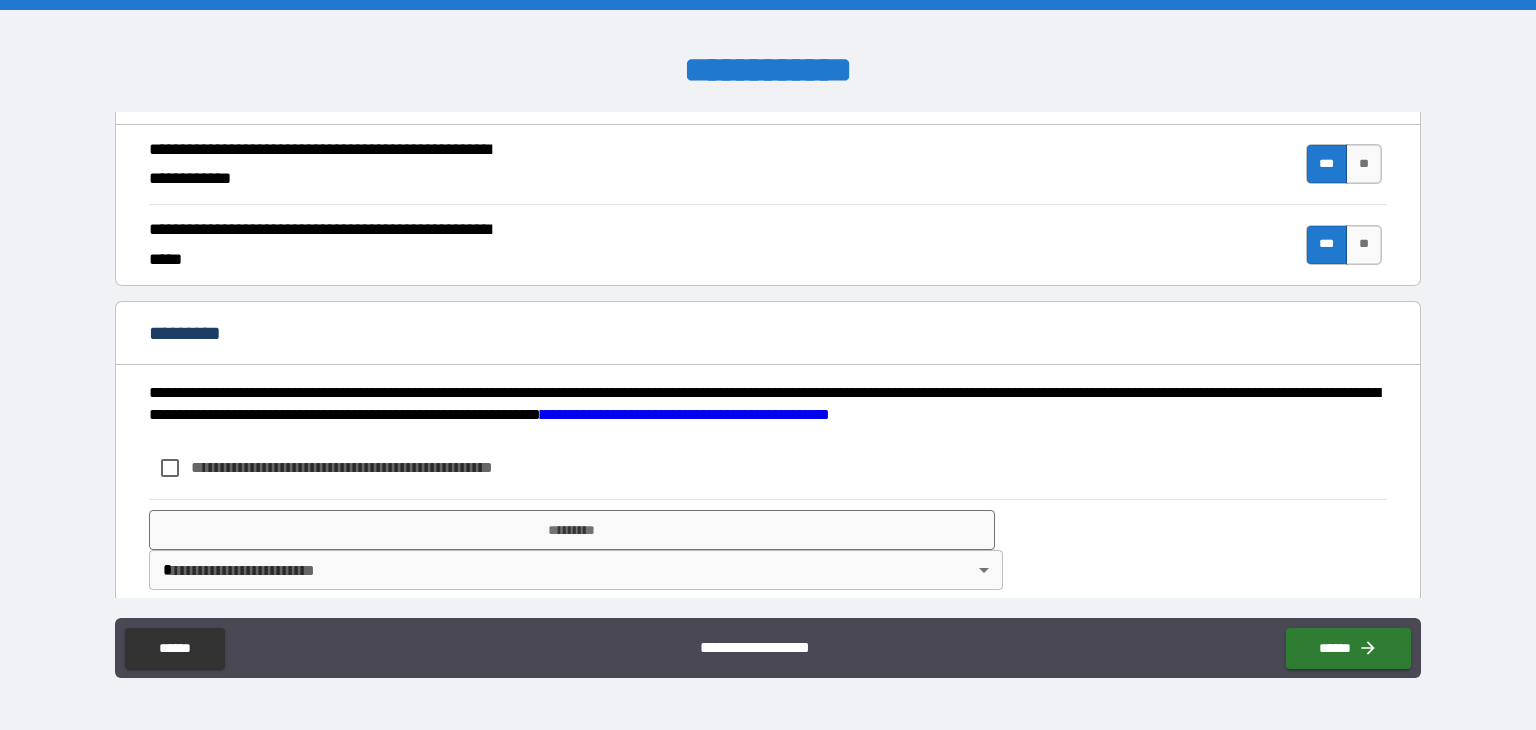 scroll, scrollTop: 1865, scrollLeft: 0, axis: vertical 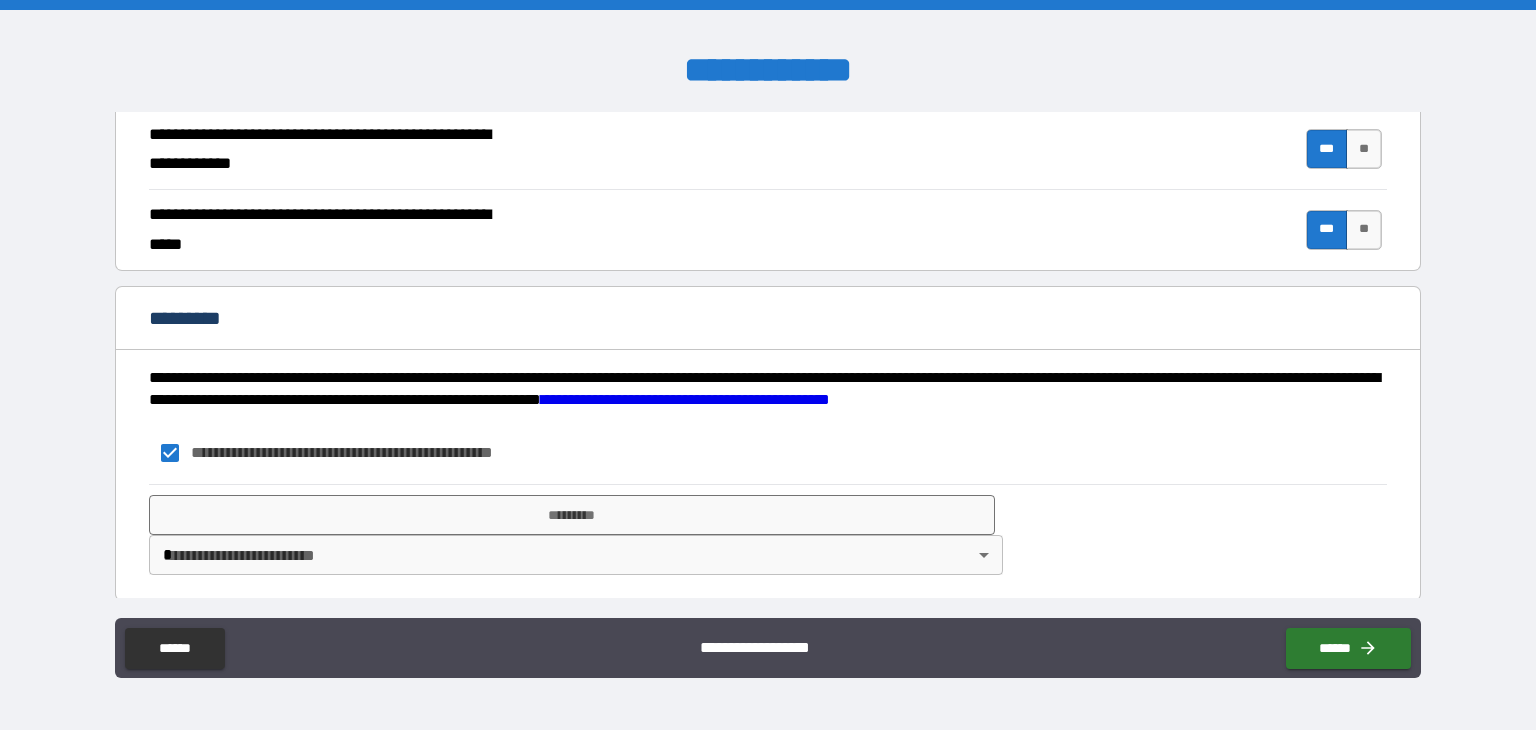 click on "**********" at bounding box center (768, 365) 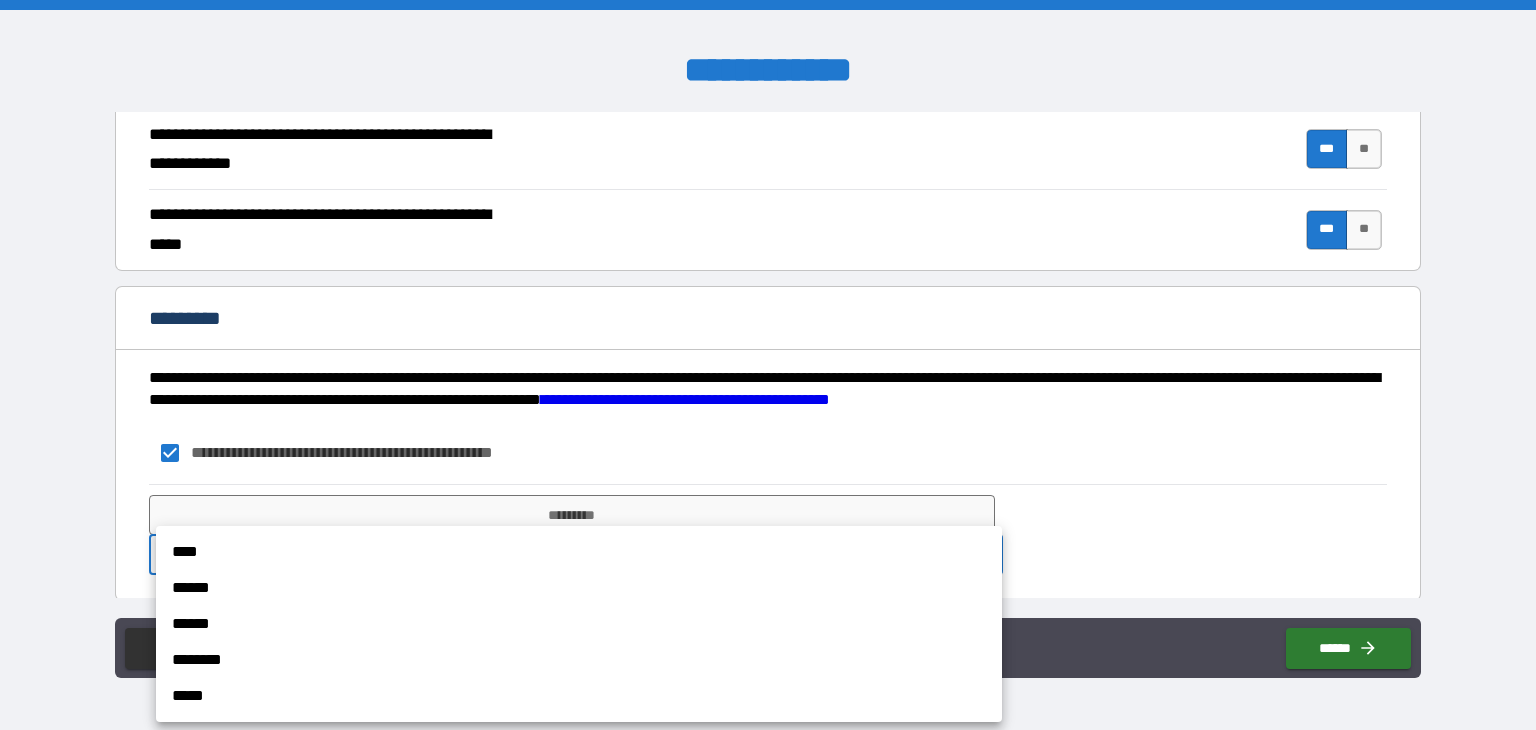 click on "****" at bounding box center (579, 552) 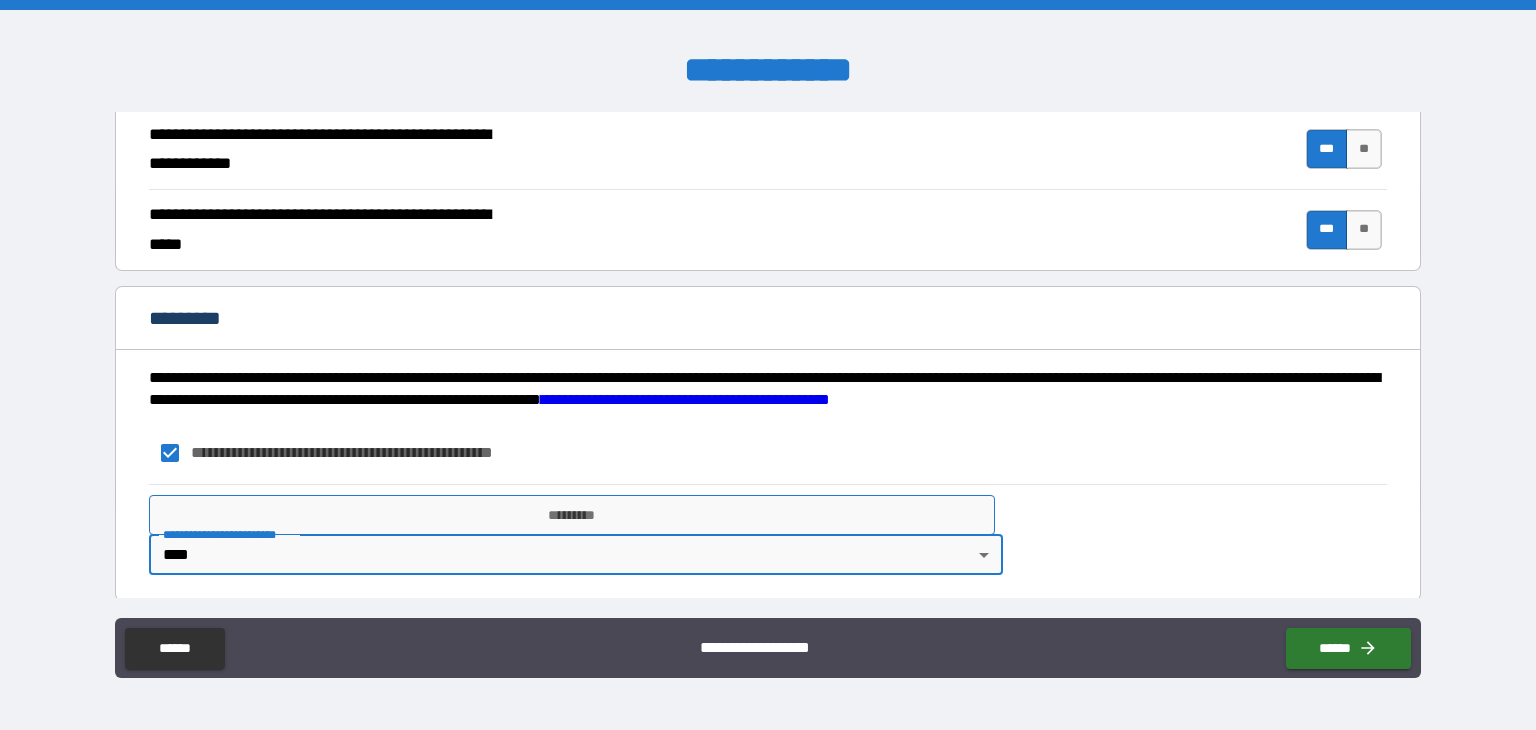 click on "*********" at bounding box center (572, 515) 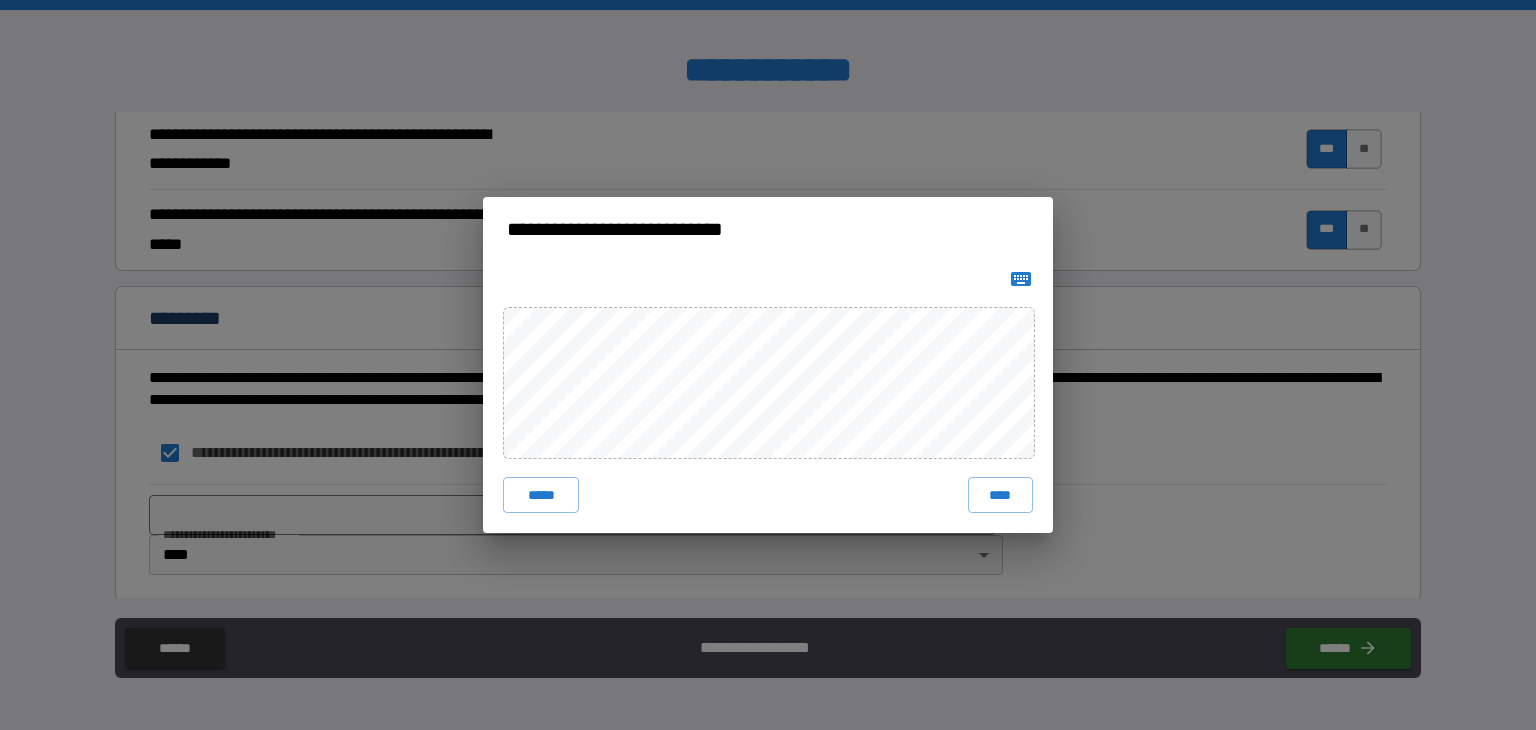 click on "****" at bounding box center (1000, 495) 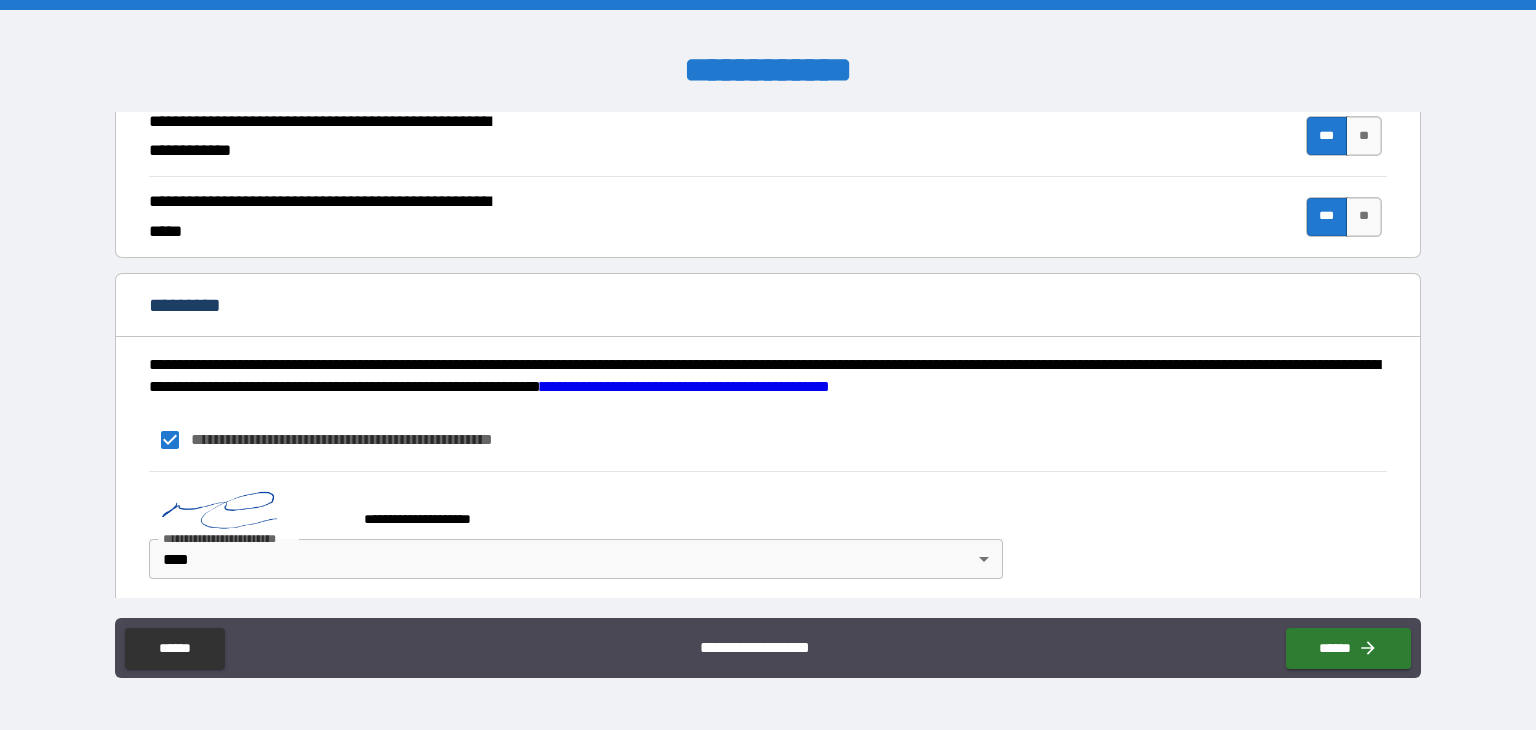 scroll, scrollTop: 1882, scrollLeft: 0, axis: vertical 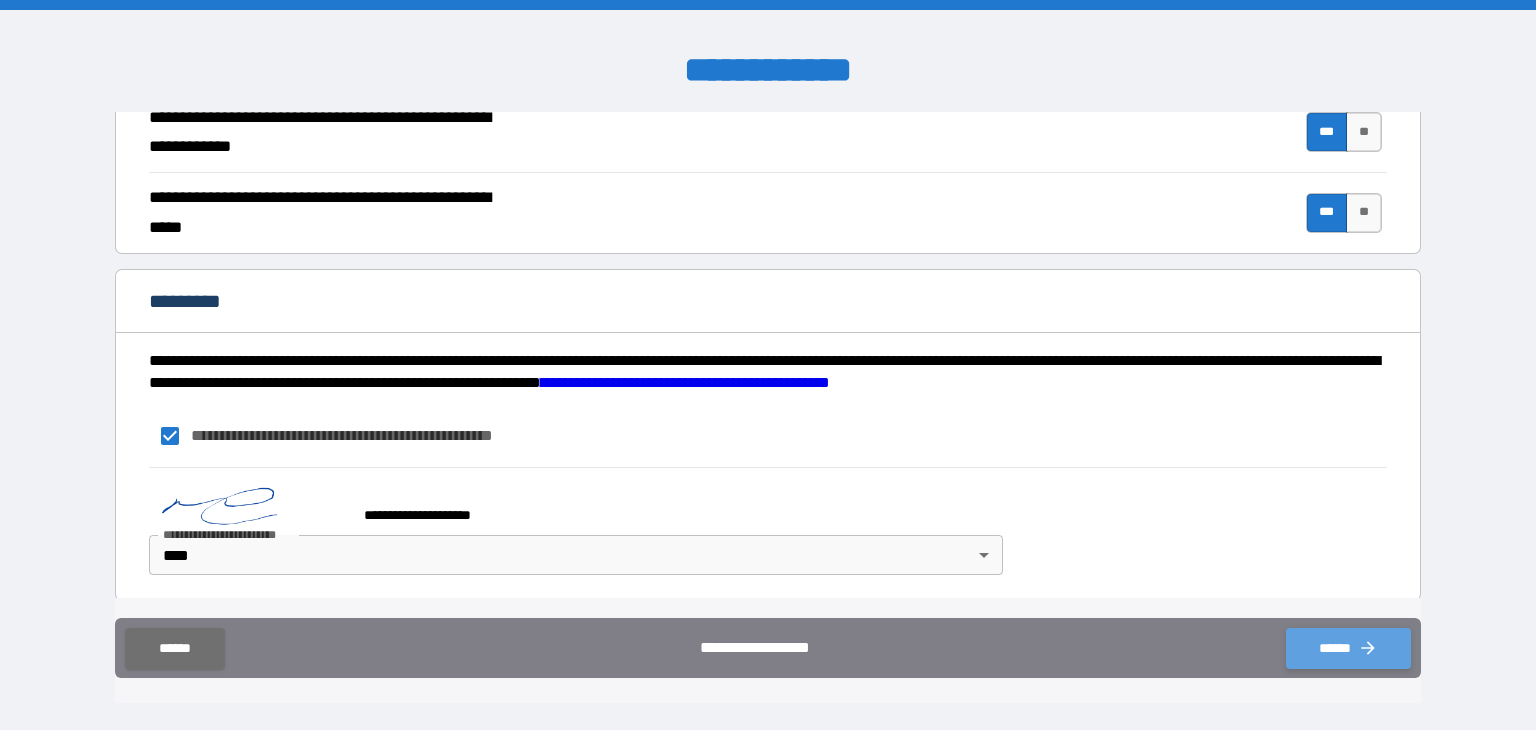 click on "******" at bounding box center [1348, 648] 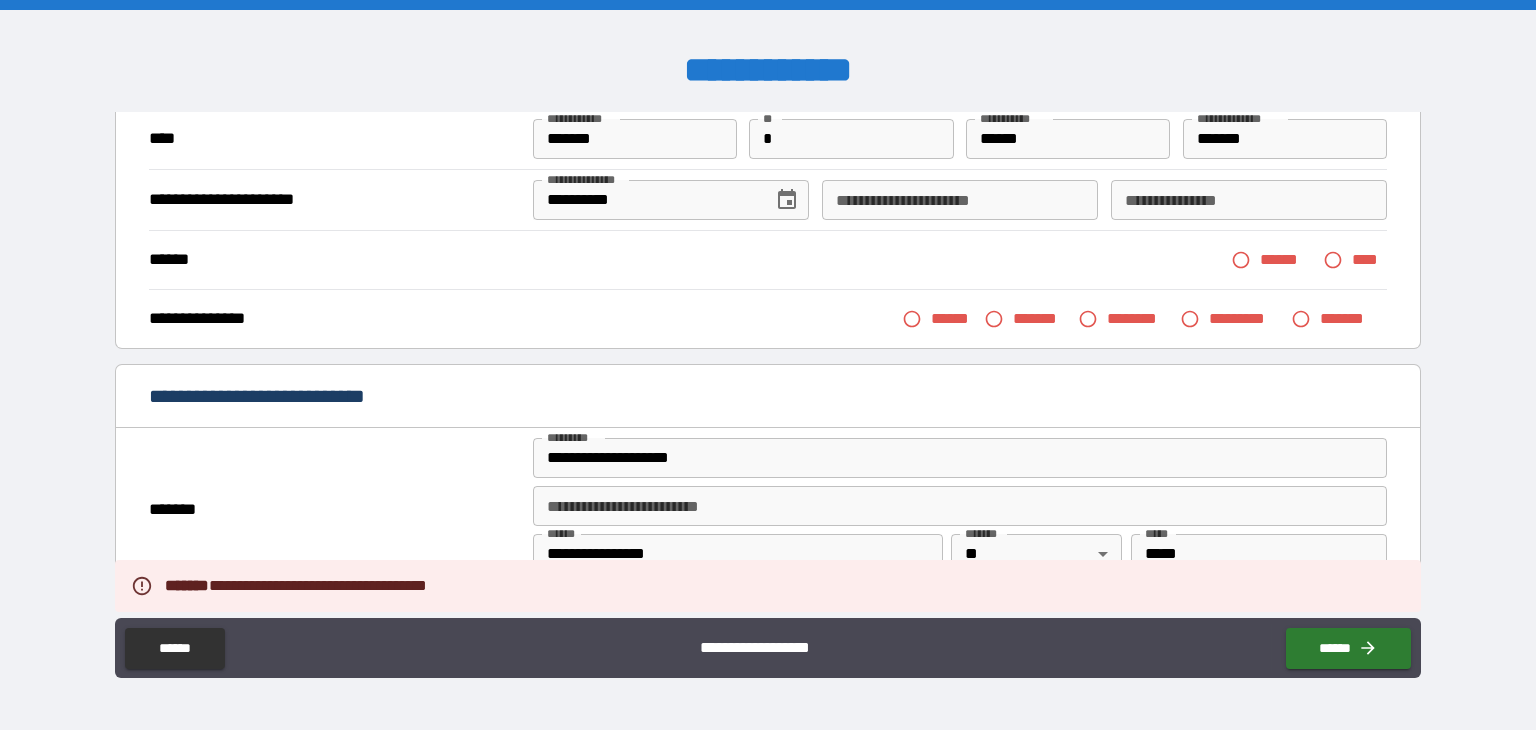scroll, scrollTop: 82, scrollLeft: 0, axis: vertical 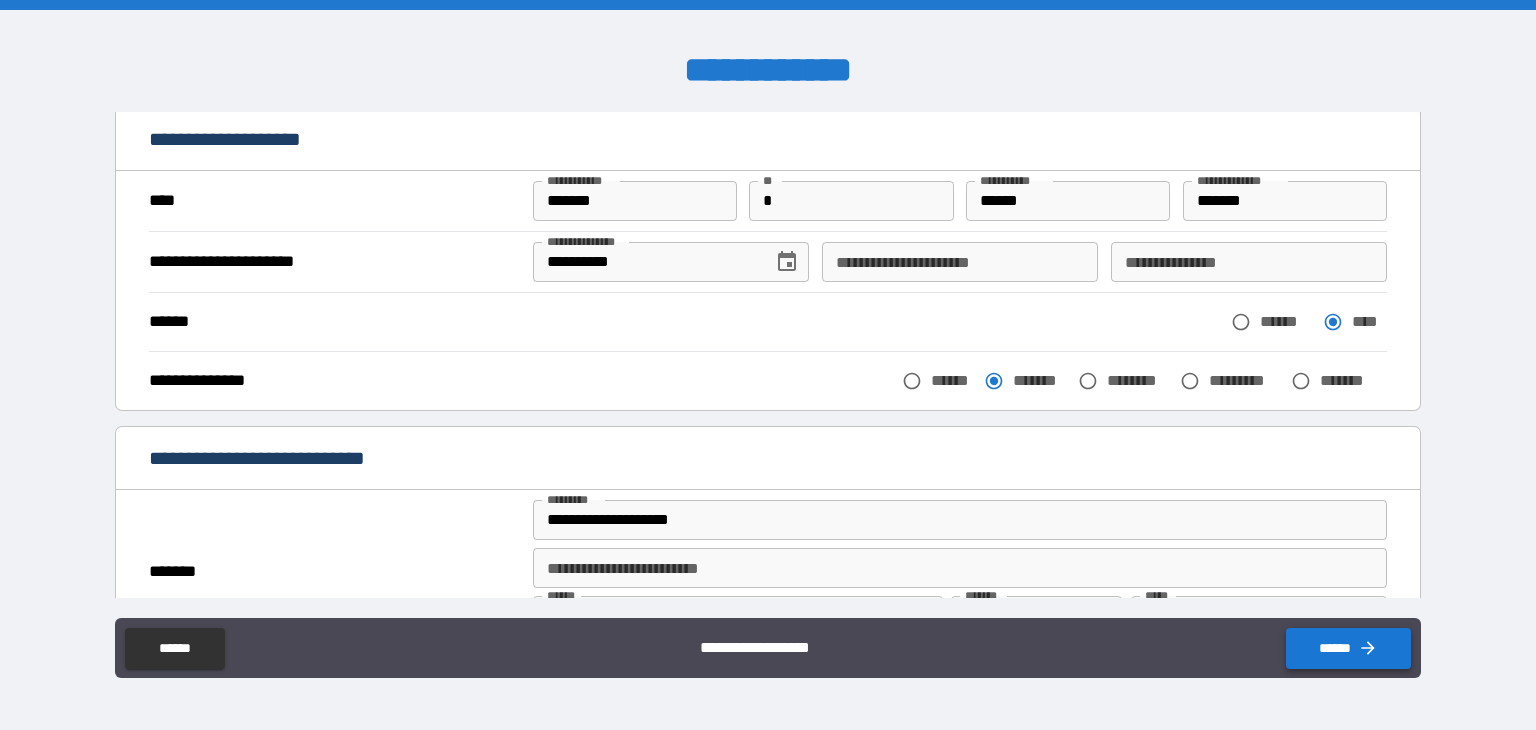 click 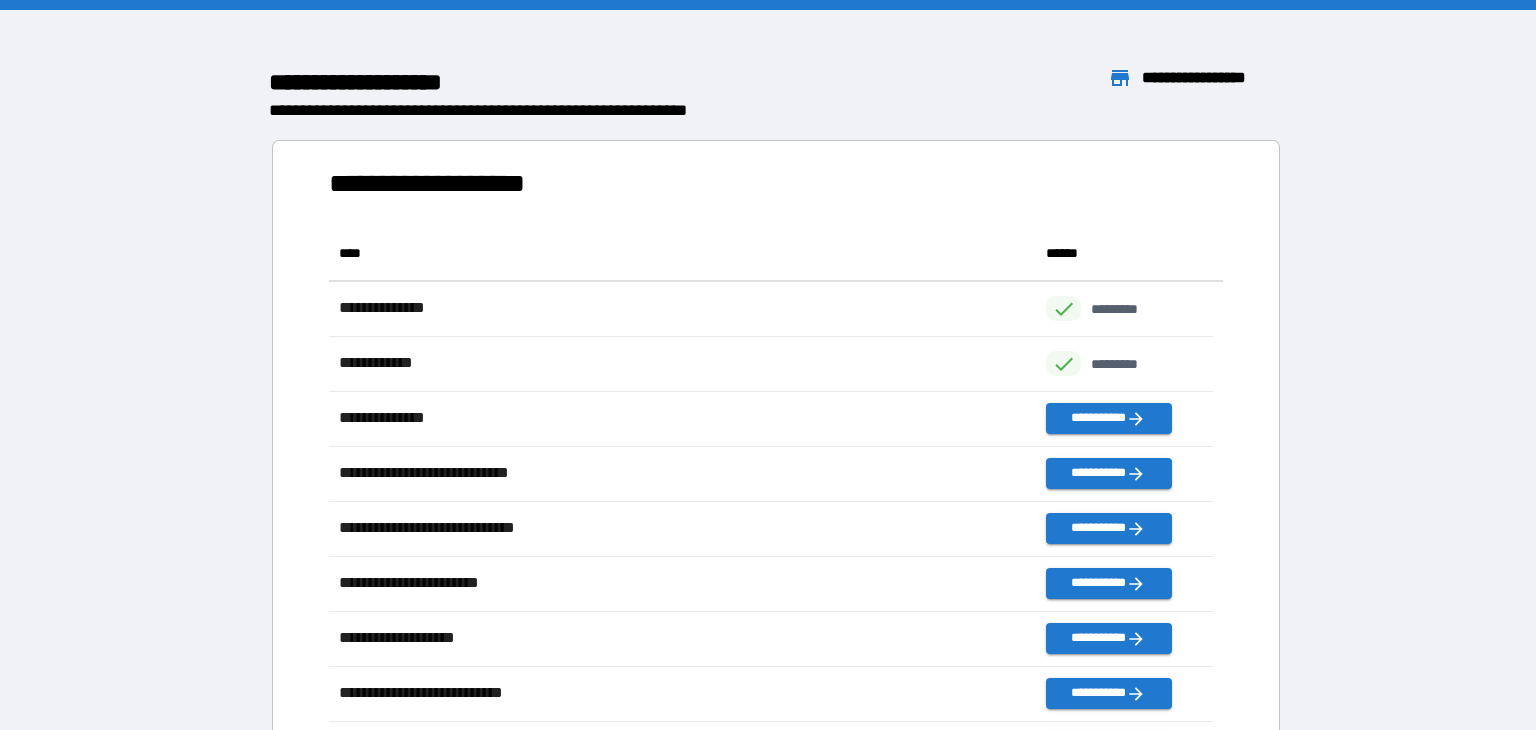 scroll, scrollTop: 16, scrollLeft: 16, axis: both 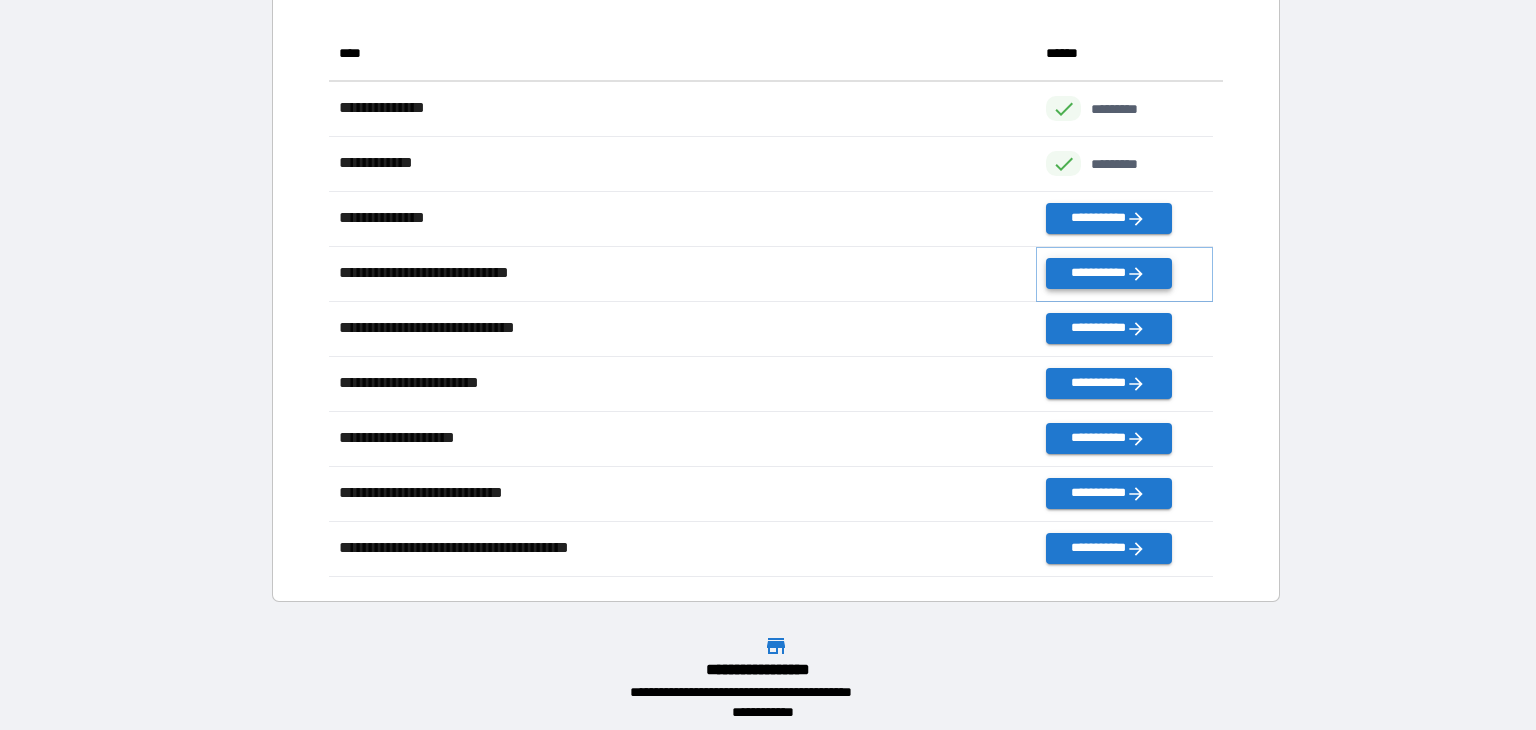 click on "**********" at bounding box center [1108, 273] 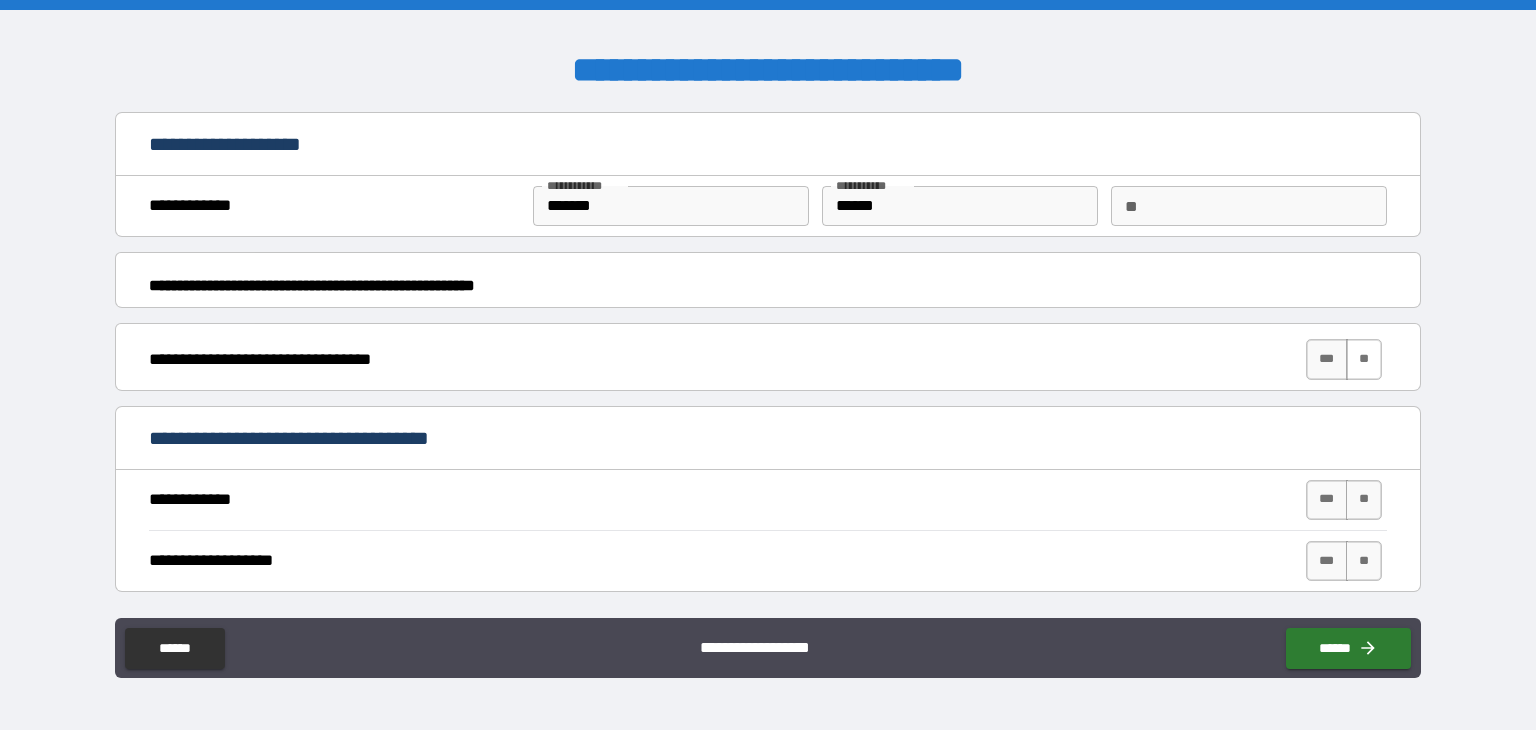 click on "**" at bounding box center (1364, 359) 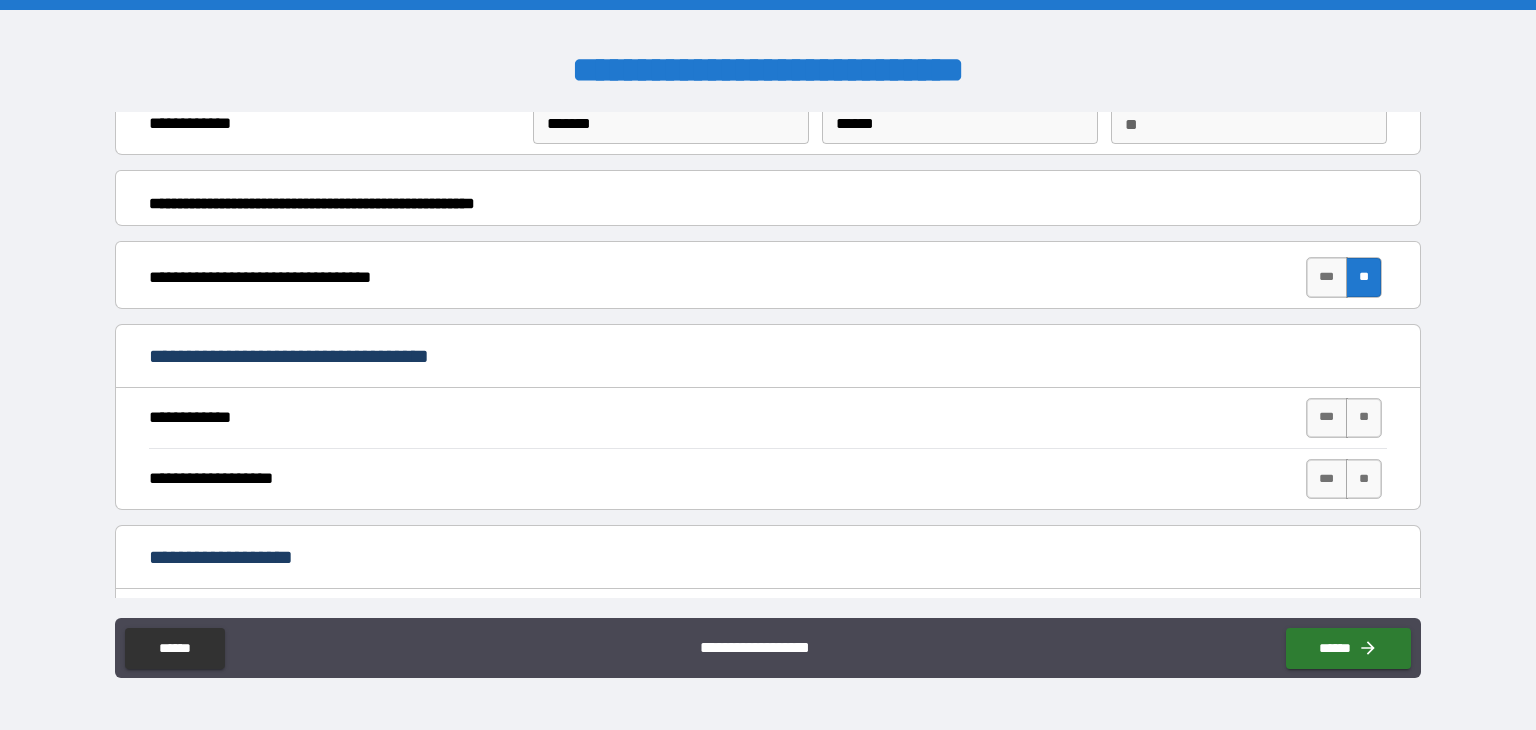 scroll, scrollTop: 200, scrollLeft: 0, axis: vertical 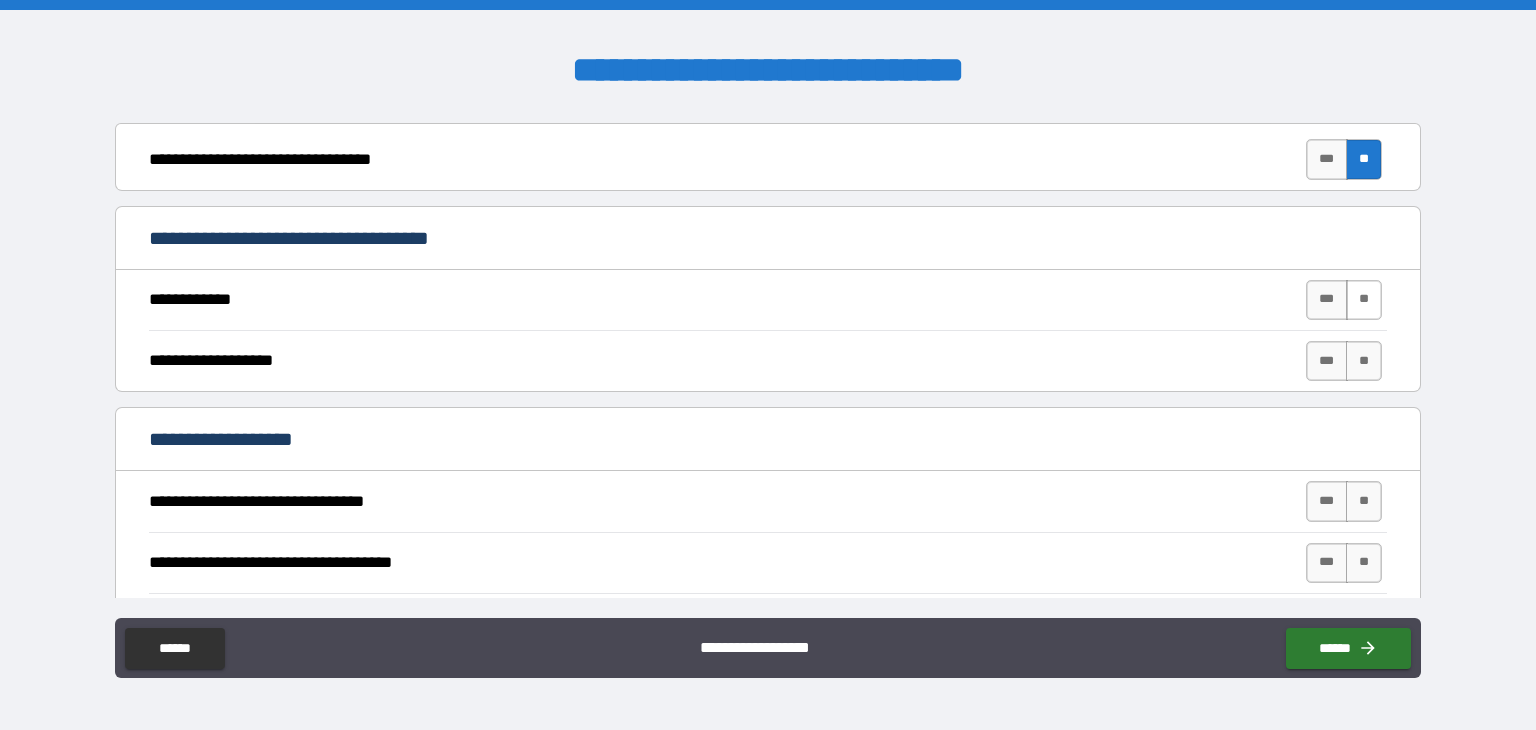 click on "**" at bounding box center [1364, 300] 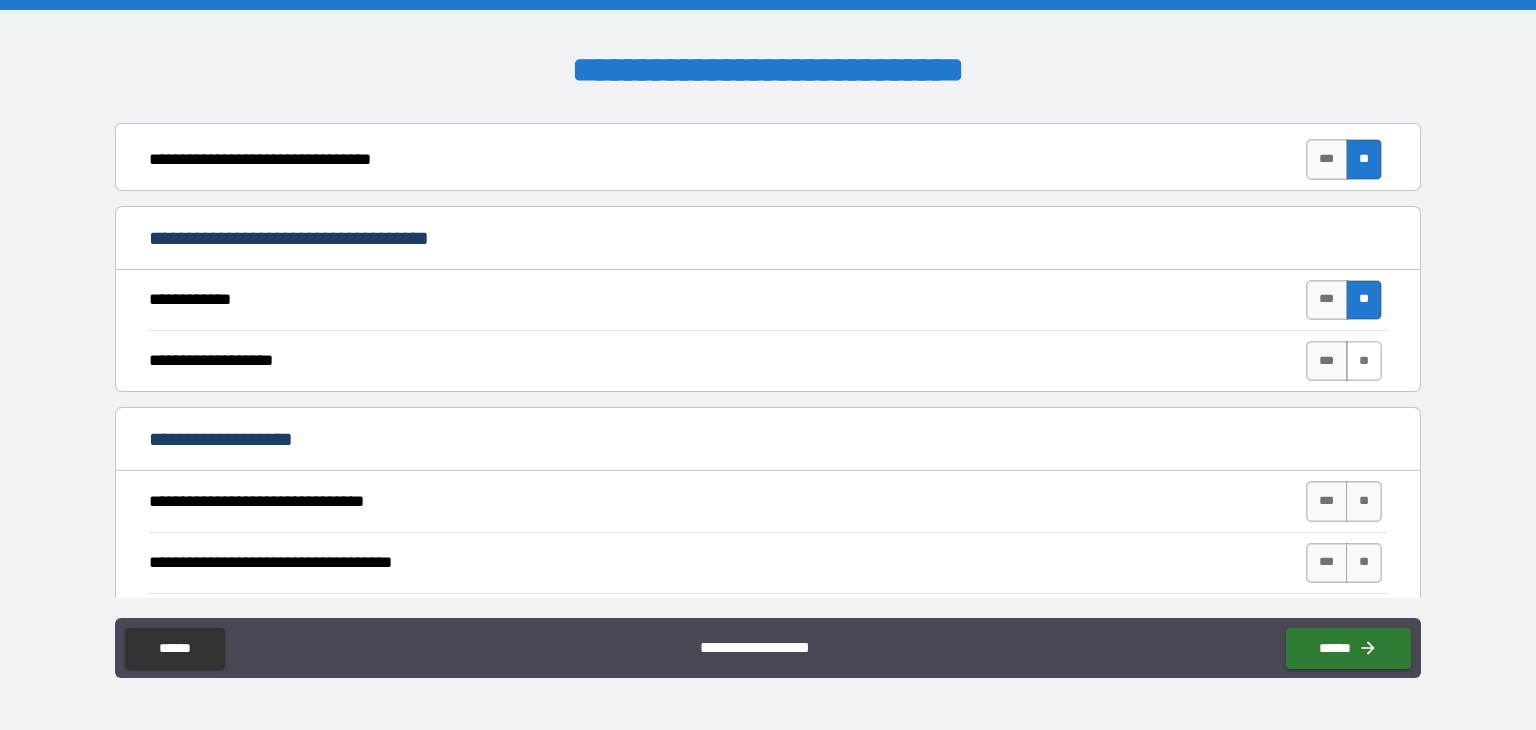 click on "**" at bounding box center [1364, 361] 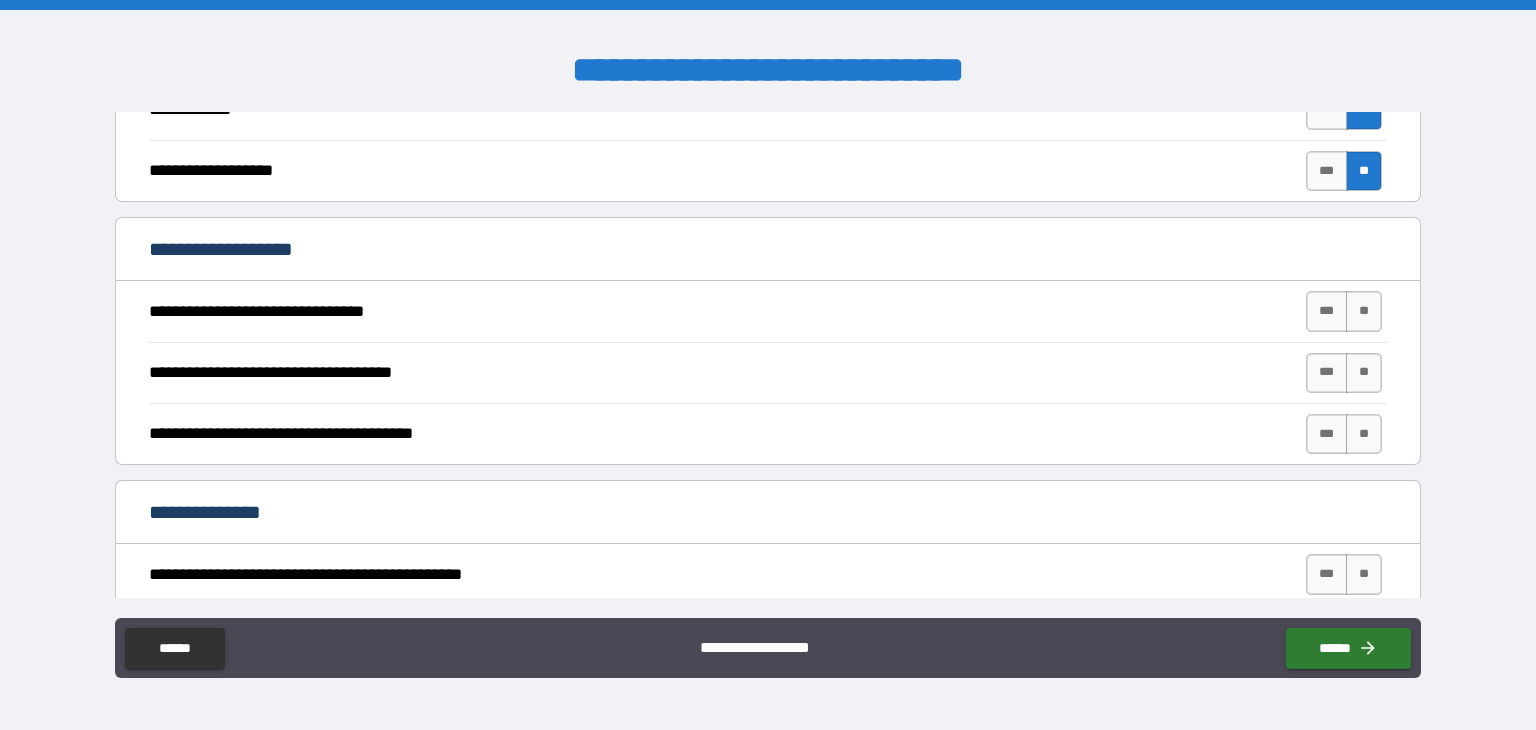 scroll, scrollTop: 400, scrollLeft: 0, axis: vertical 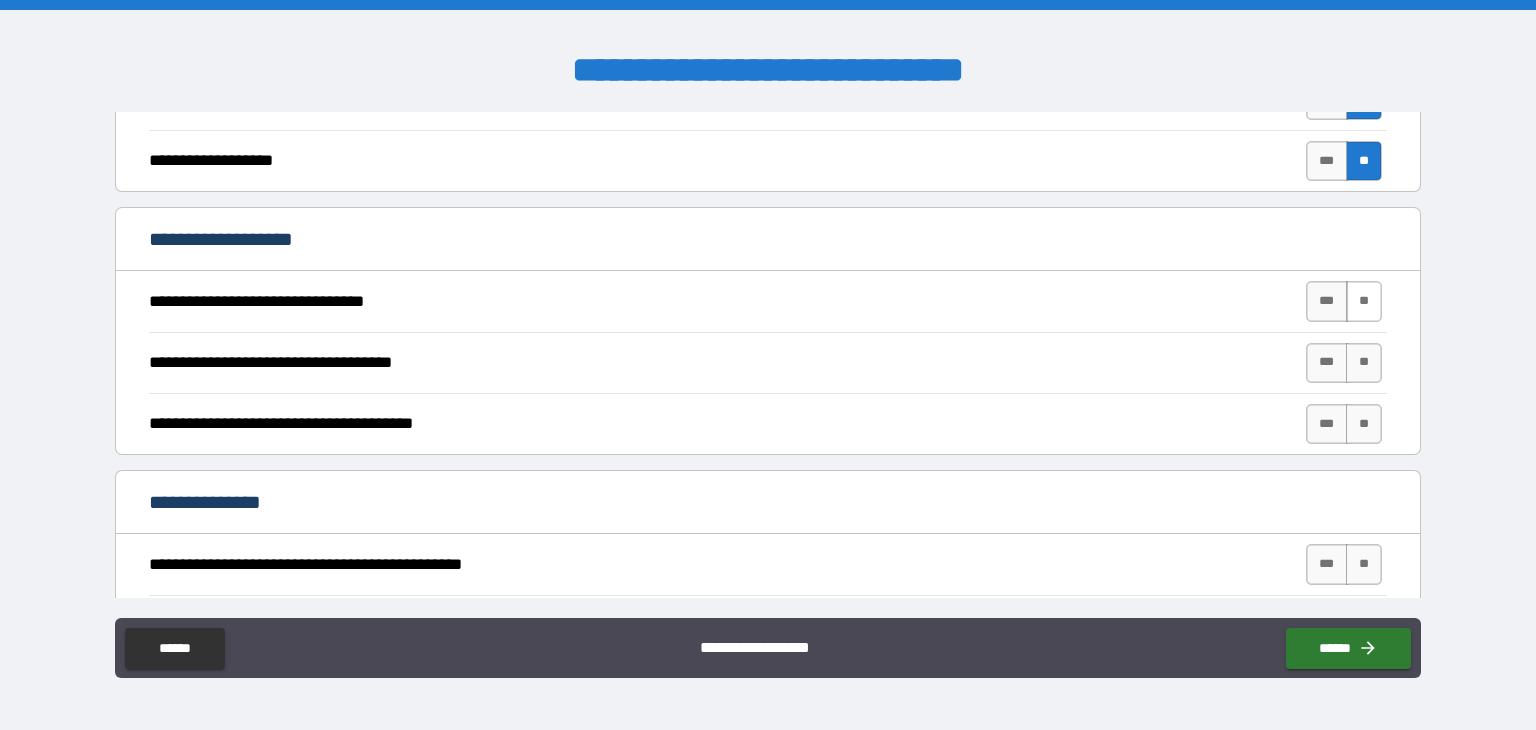 click on "**" at bounding box center [1364, 301] 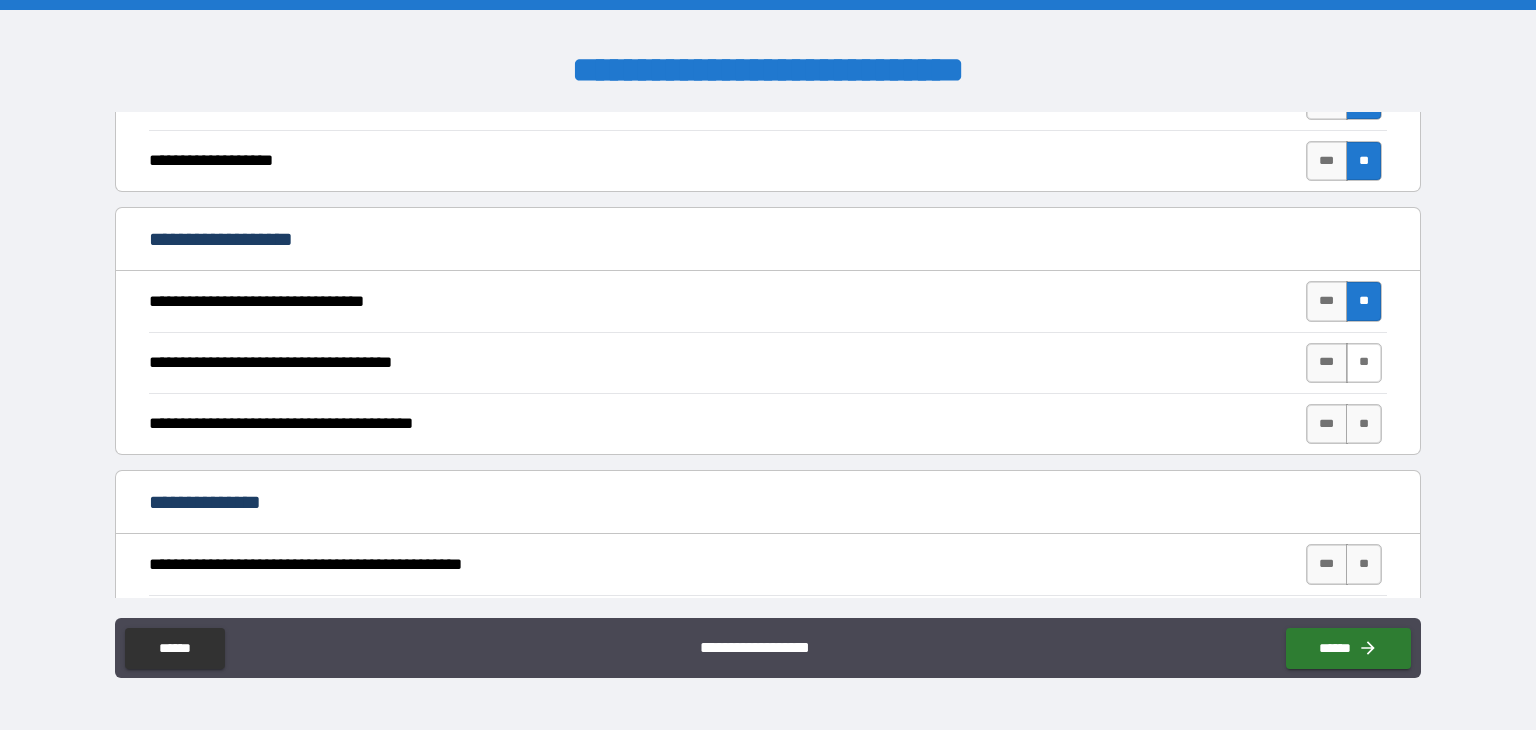 click on "**" at bounding box center (1364, 363) 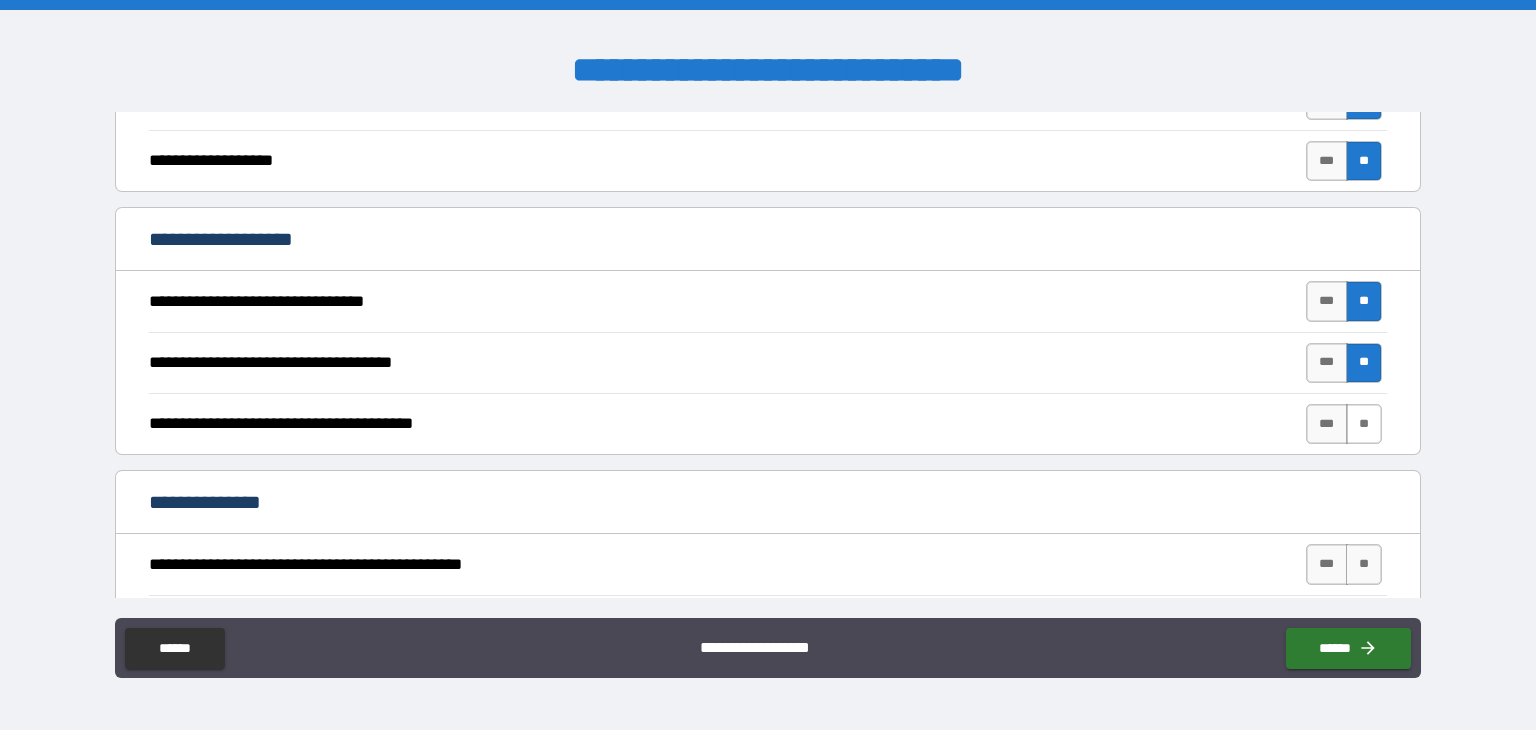click on "**" at bounding box center (1364, 424) 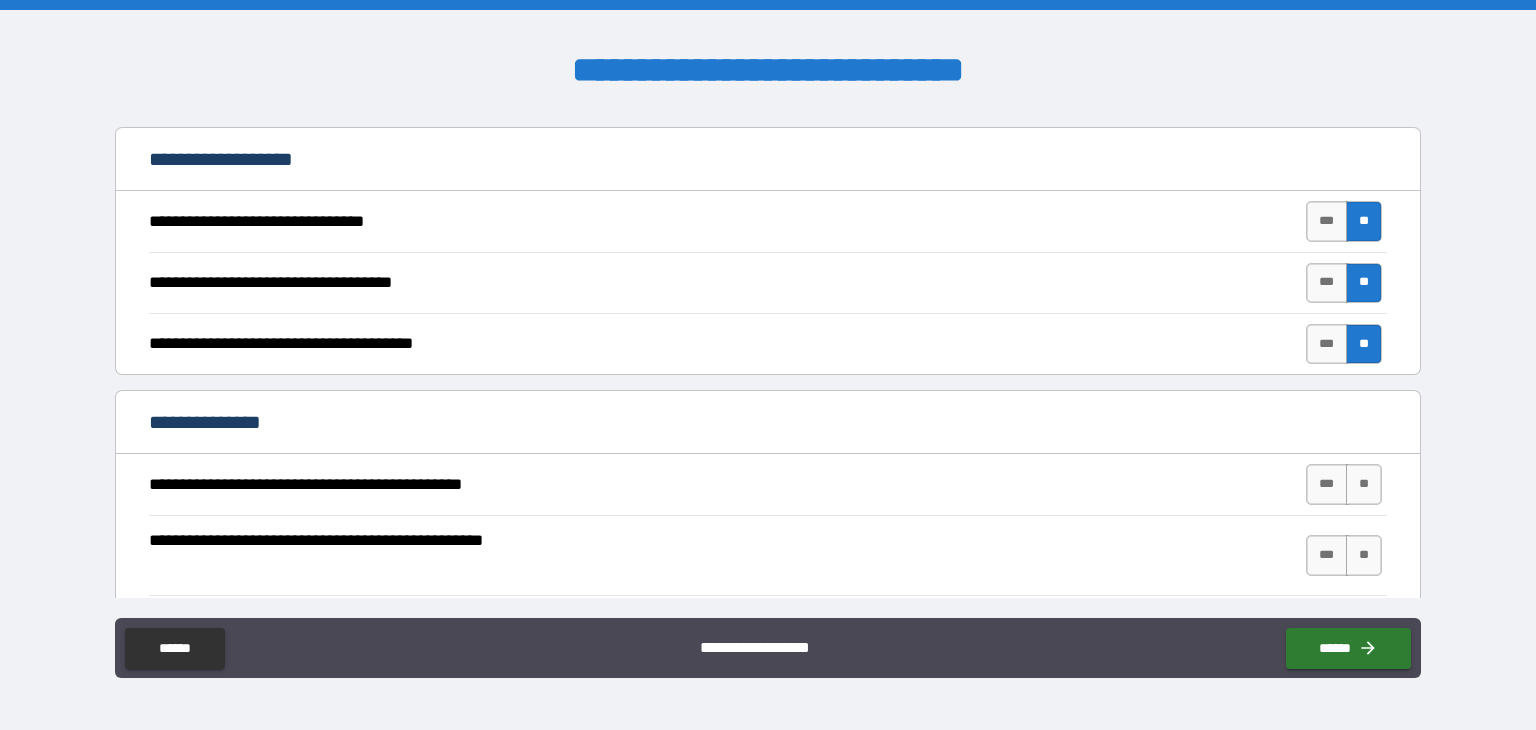 scroll, scrollTop: 600, scrollLeft: 0, axis: vertical 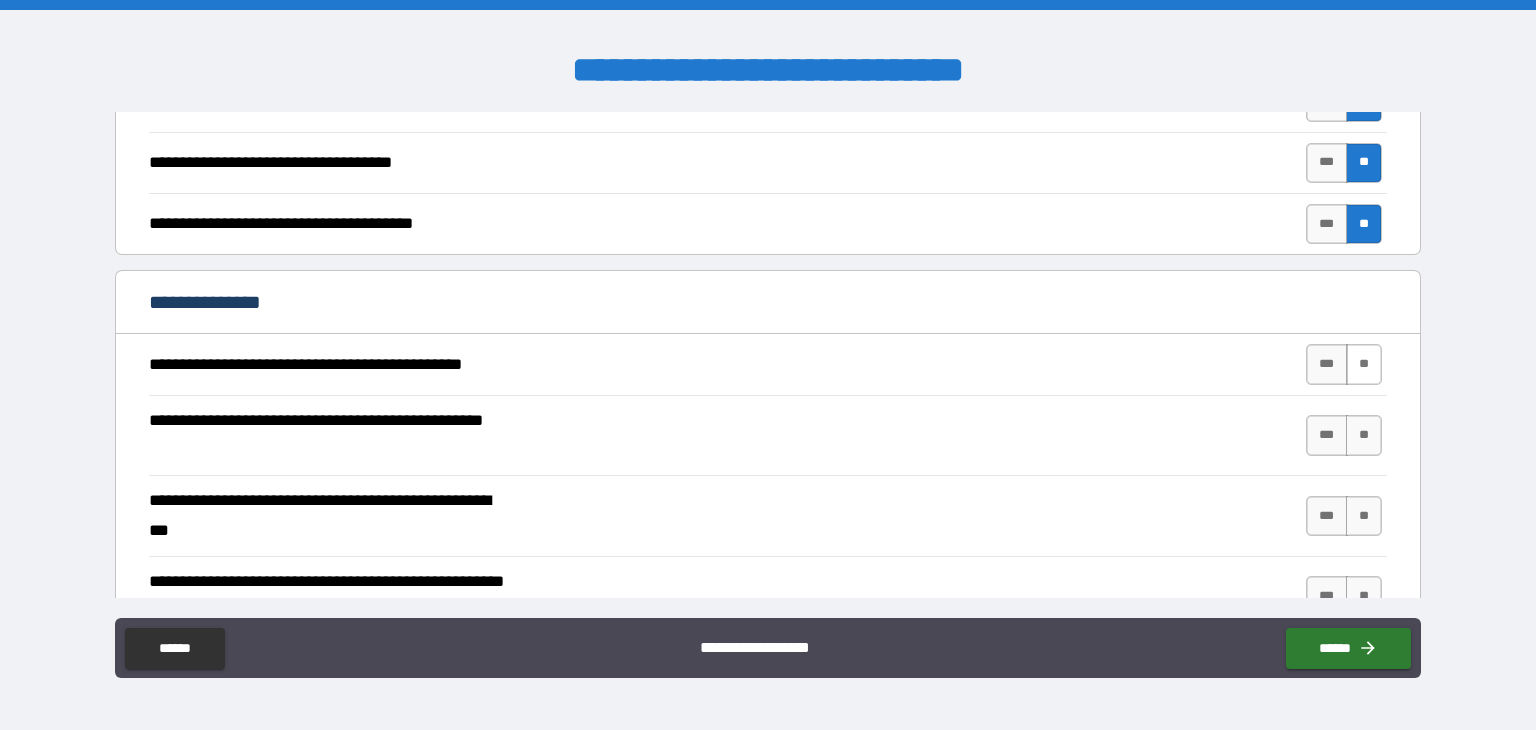 click on "**" at bounding box center (1364, 364) 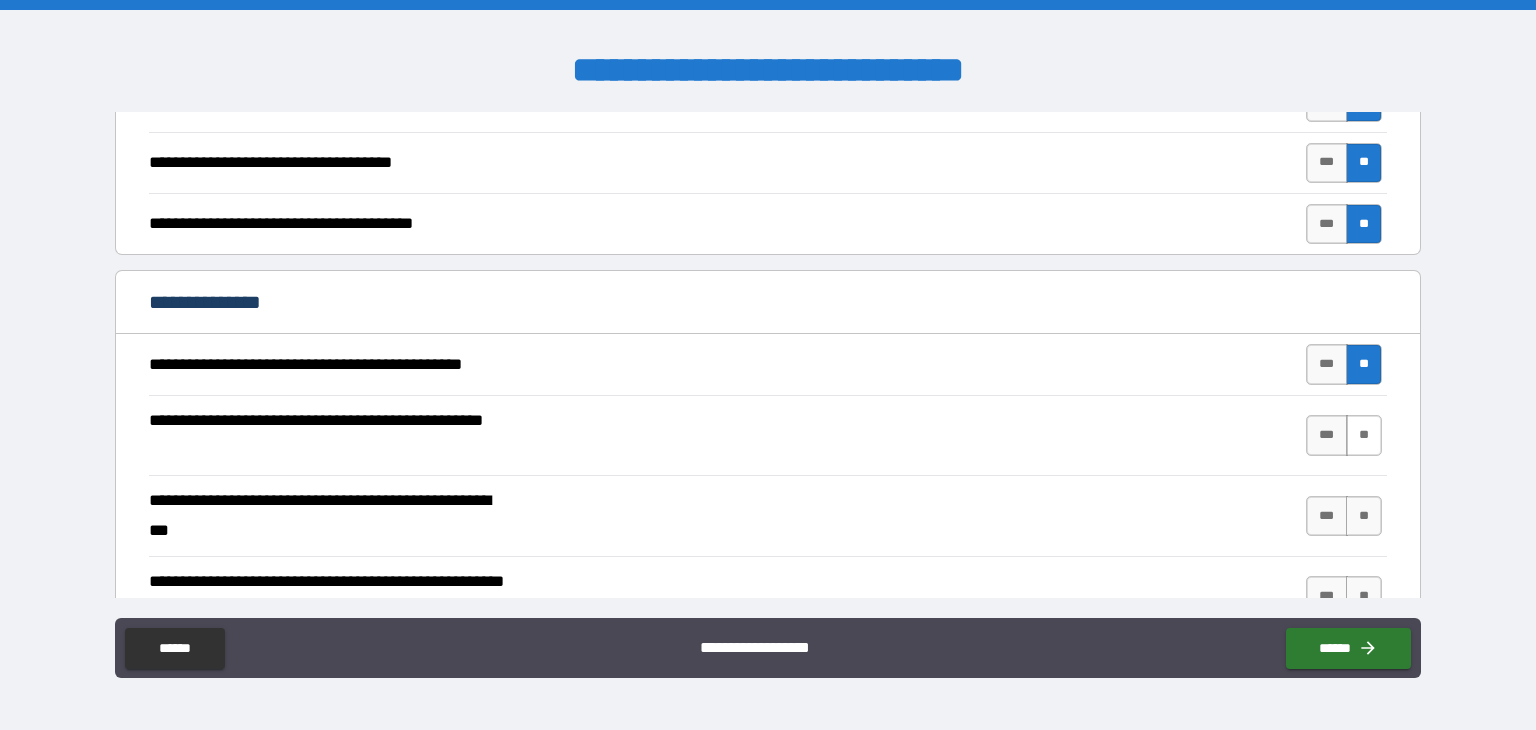 click on "**" at bounding box center (1364, 435) 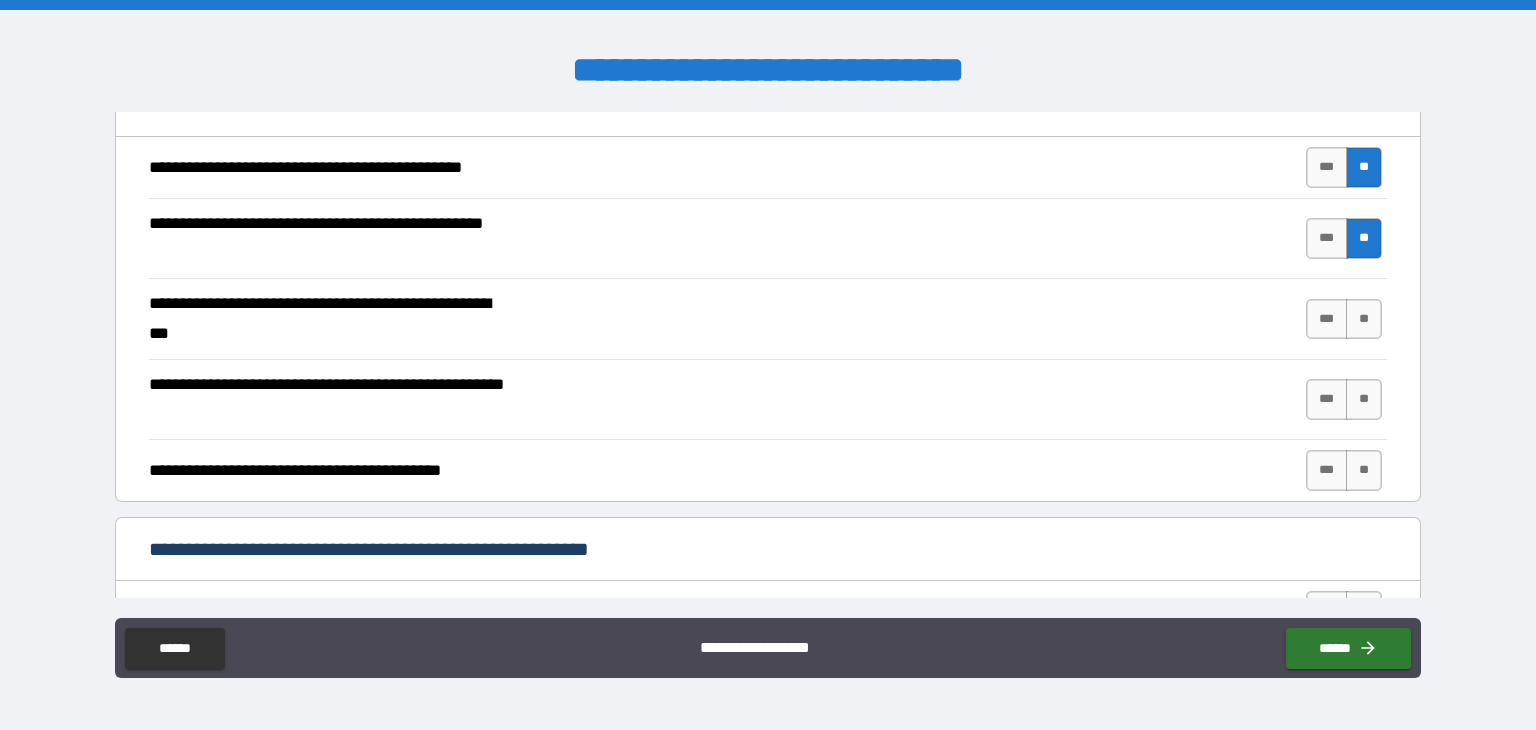scroll, scrollTop: 800, scrollLeft: 0, axis: vertical 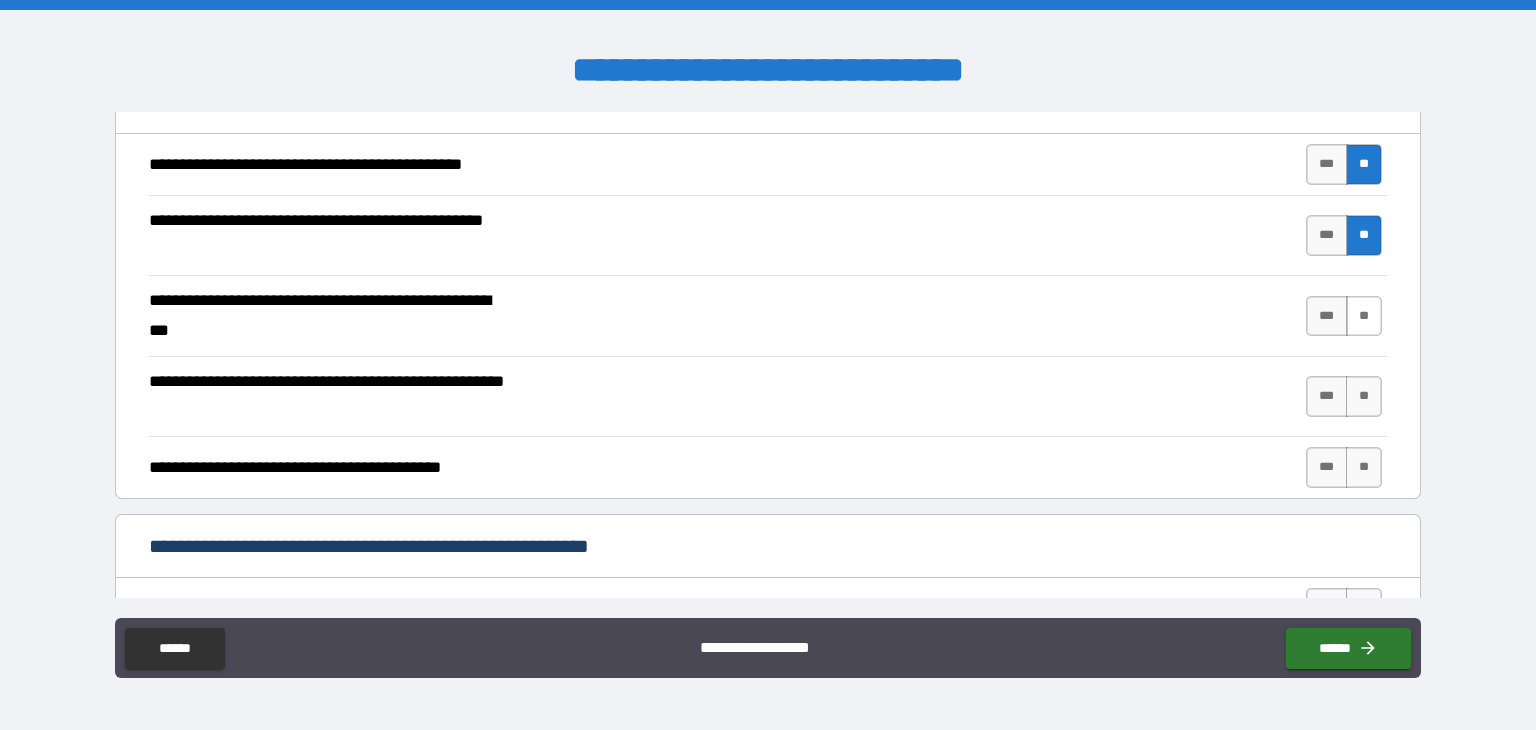 click on "**" at bounding box center (1364, 316) 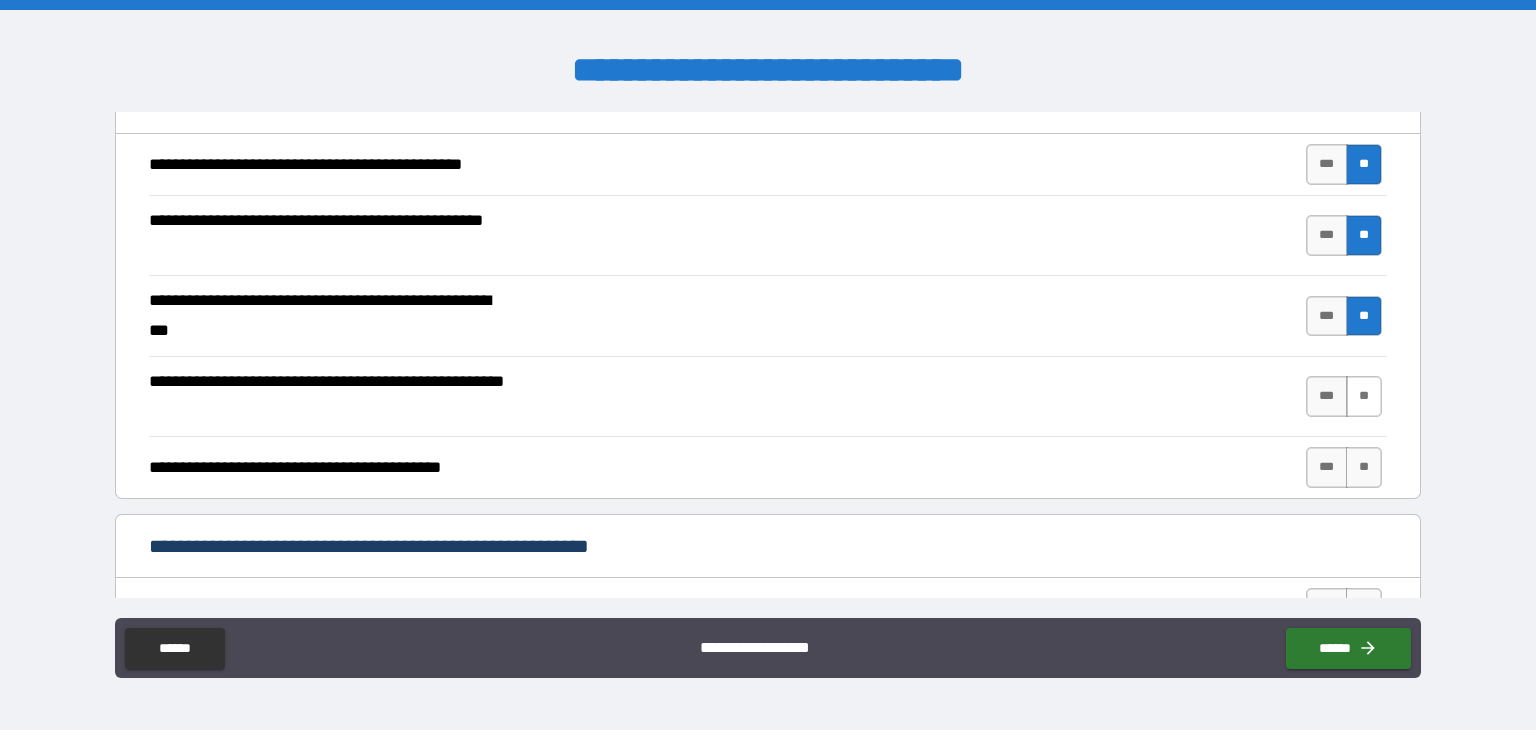 click on "**" at bounding box center [1364, 396] 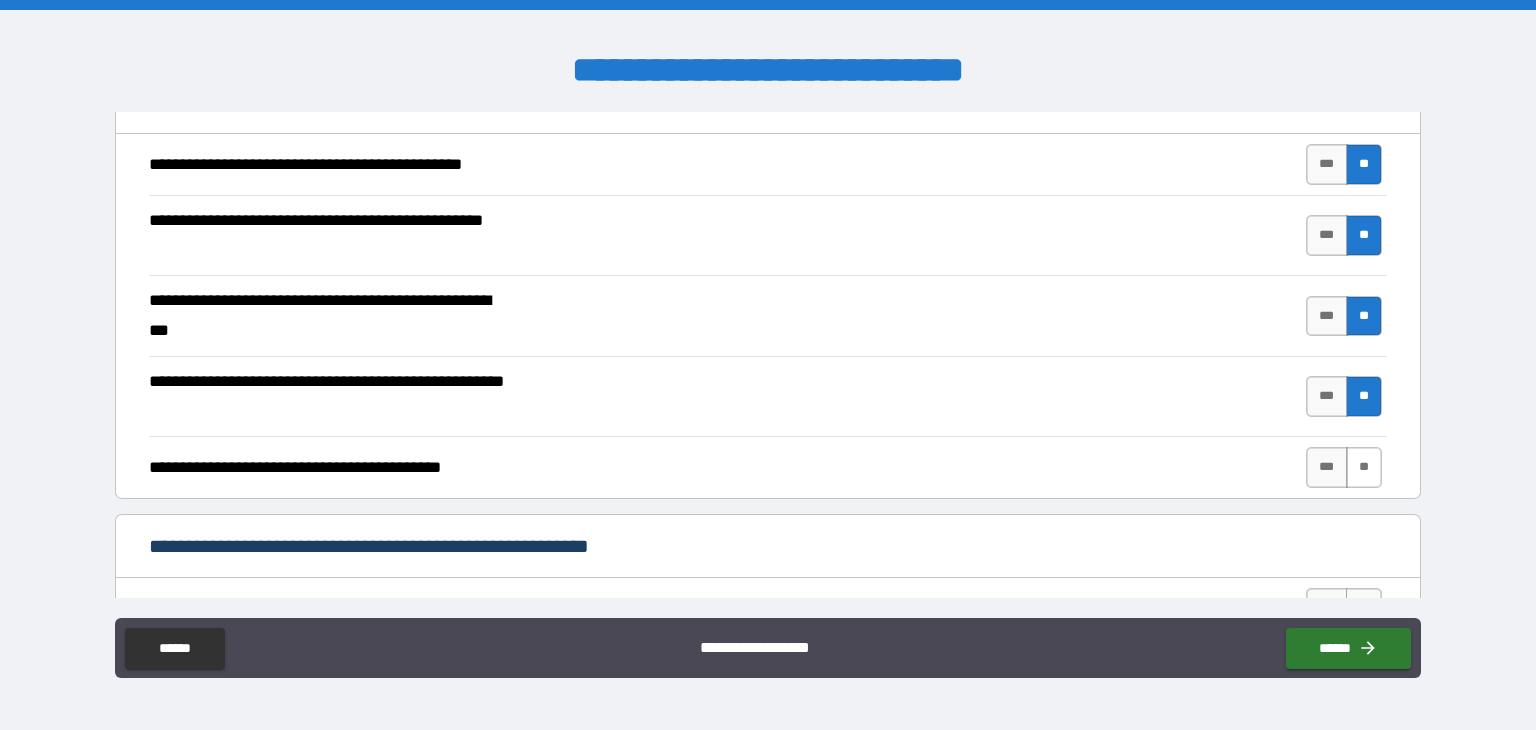 click on "**" at bounding box center (1364, 467) 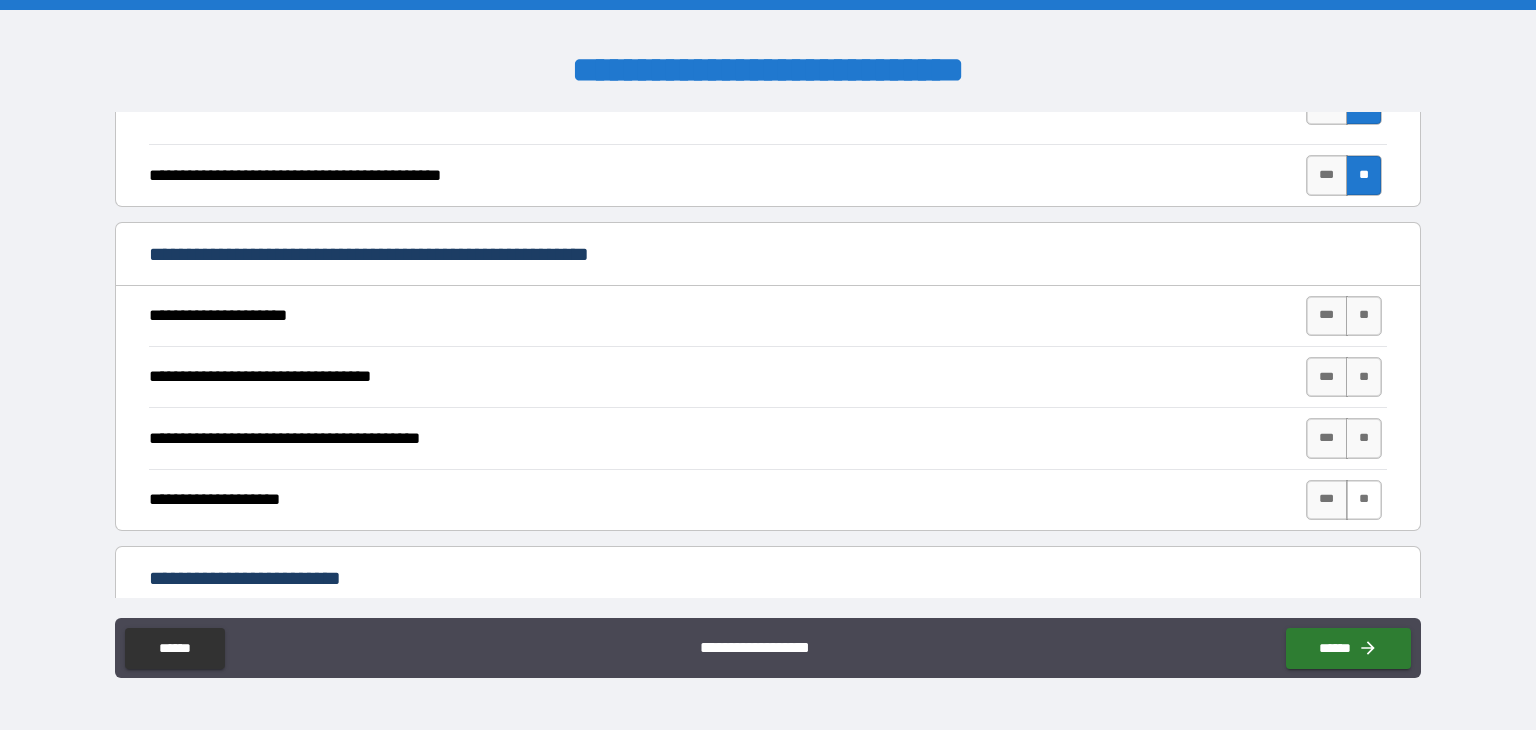 scroll, scrollTop: 1100, scrollLeft: 0, axis: vertical 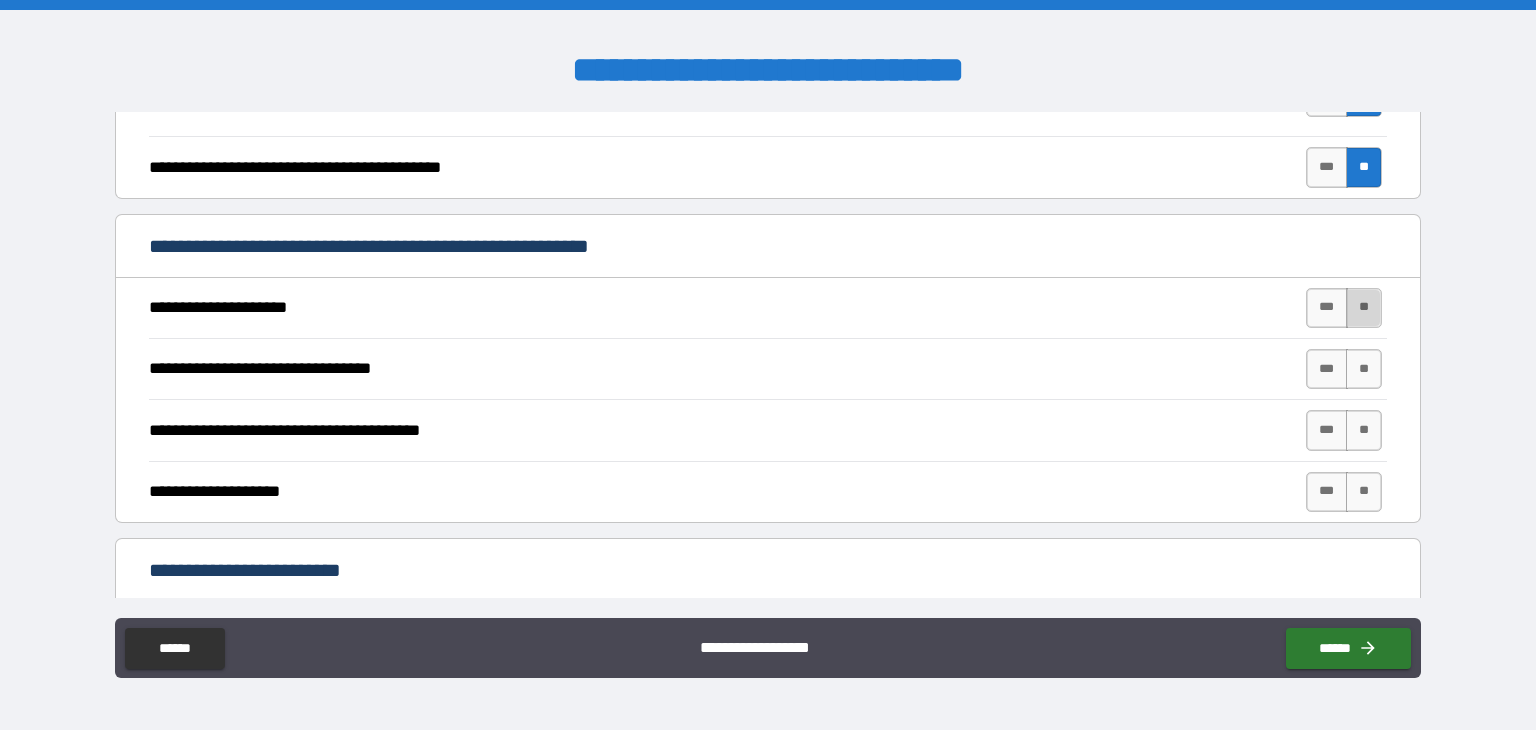 click on "**" at bounding box center (1364, 308) 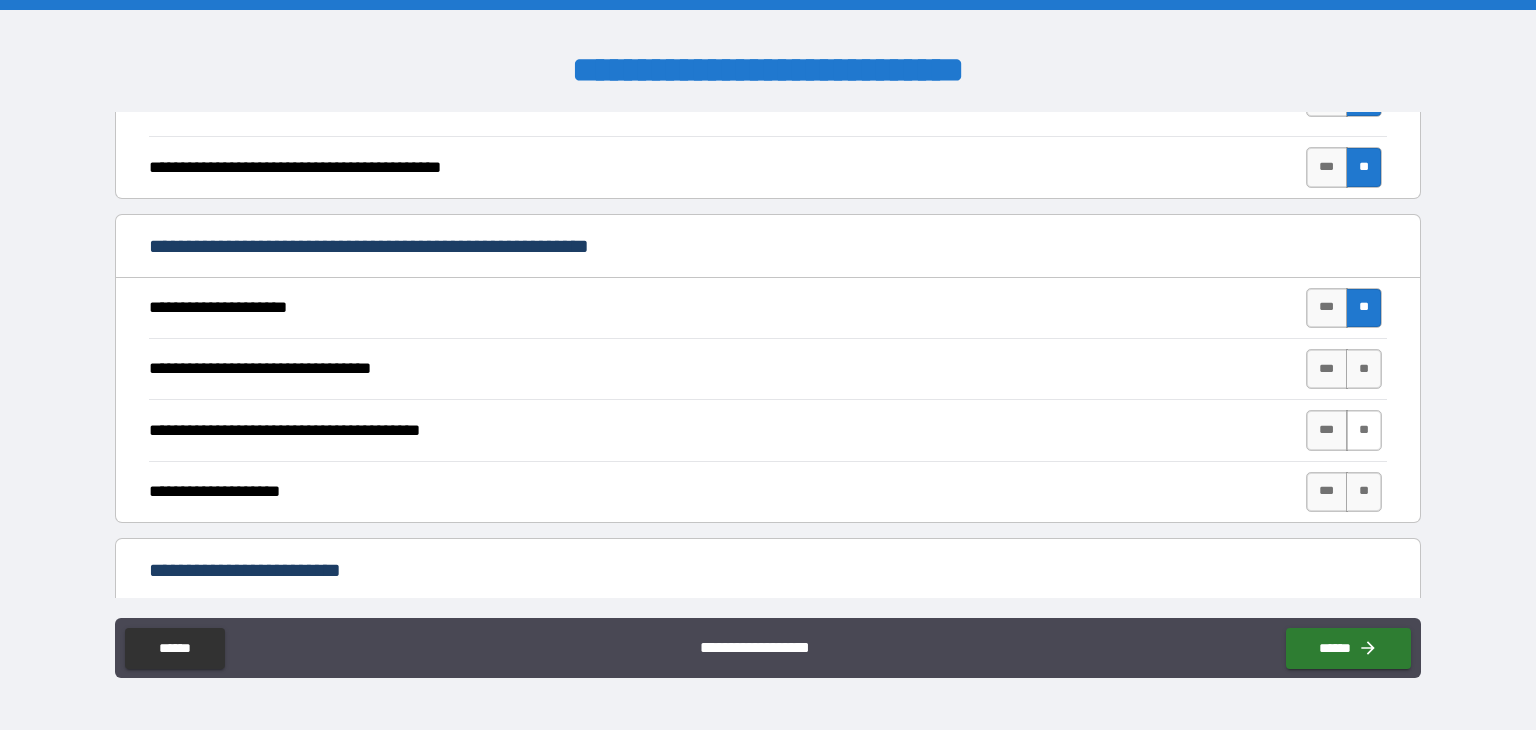 drag, startPoint x: 1357, startPoint y: 369, endPoint x: 1356, endPoint y: 421, distance: 52.009613 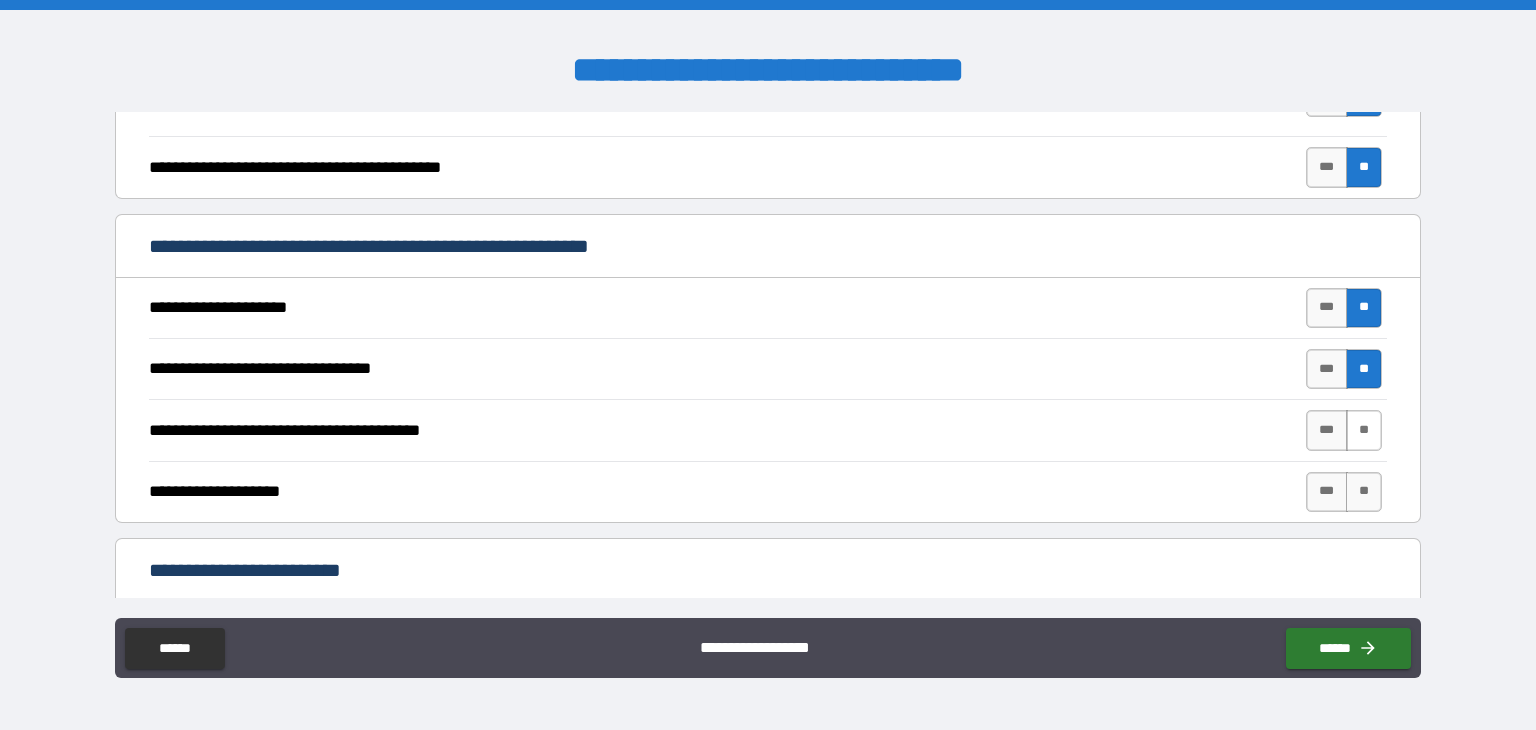 click on "**" at bounding box center (1364, 430) 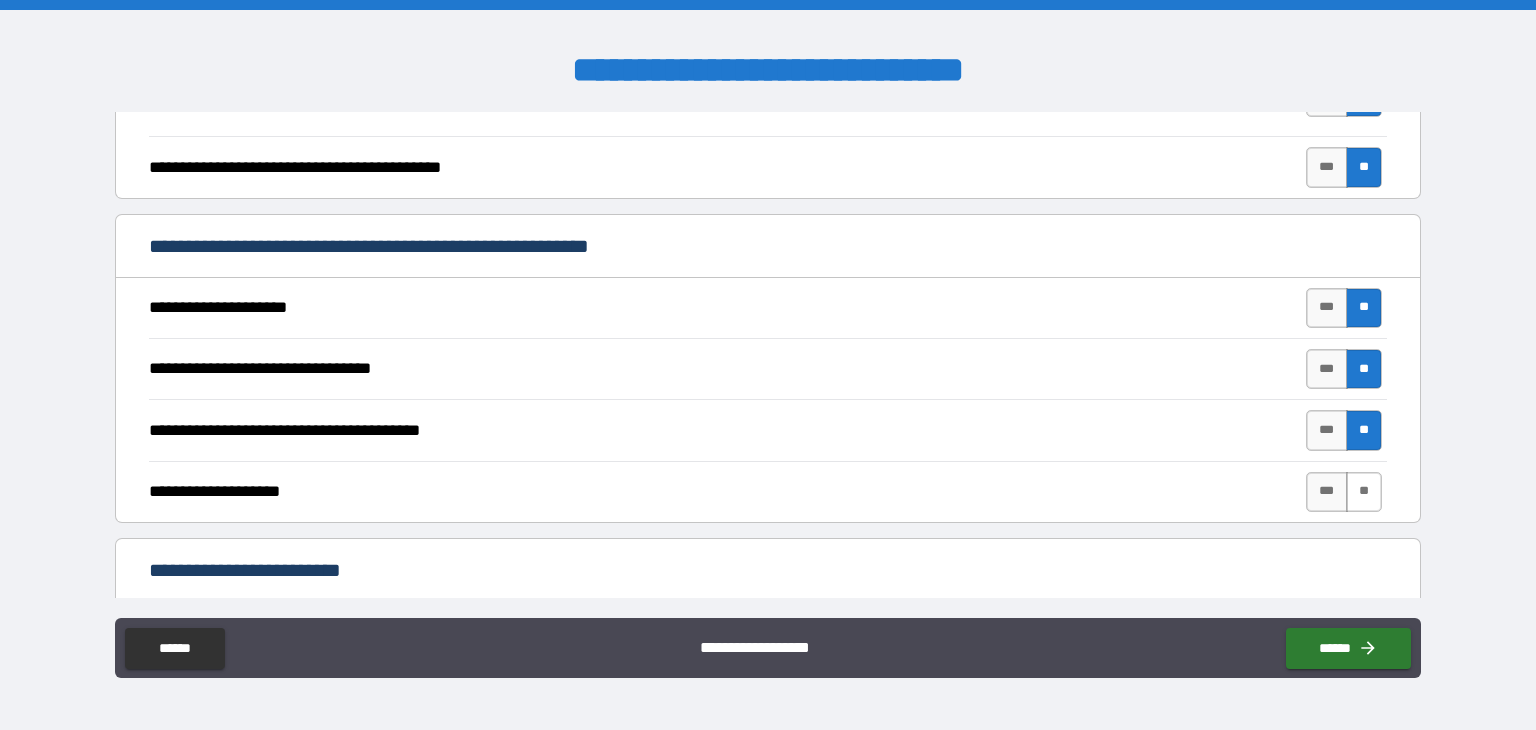click on "**" at bounding box center (1364, 492) 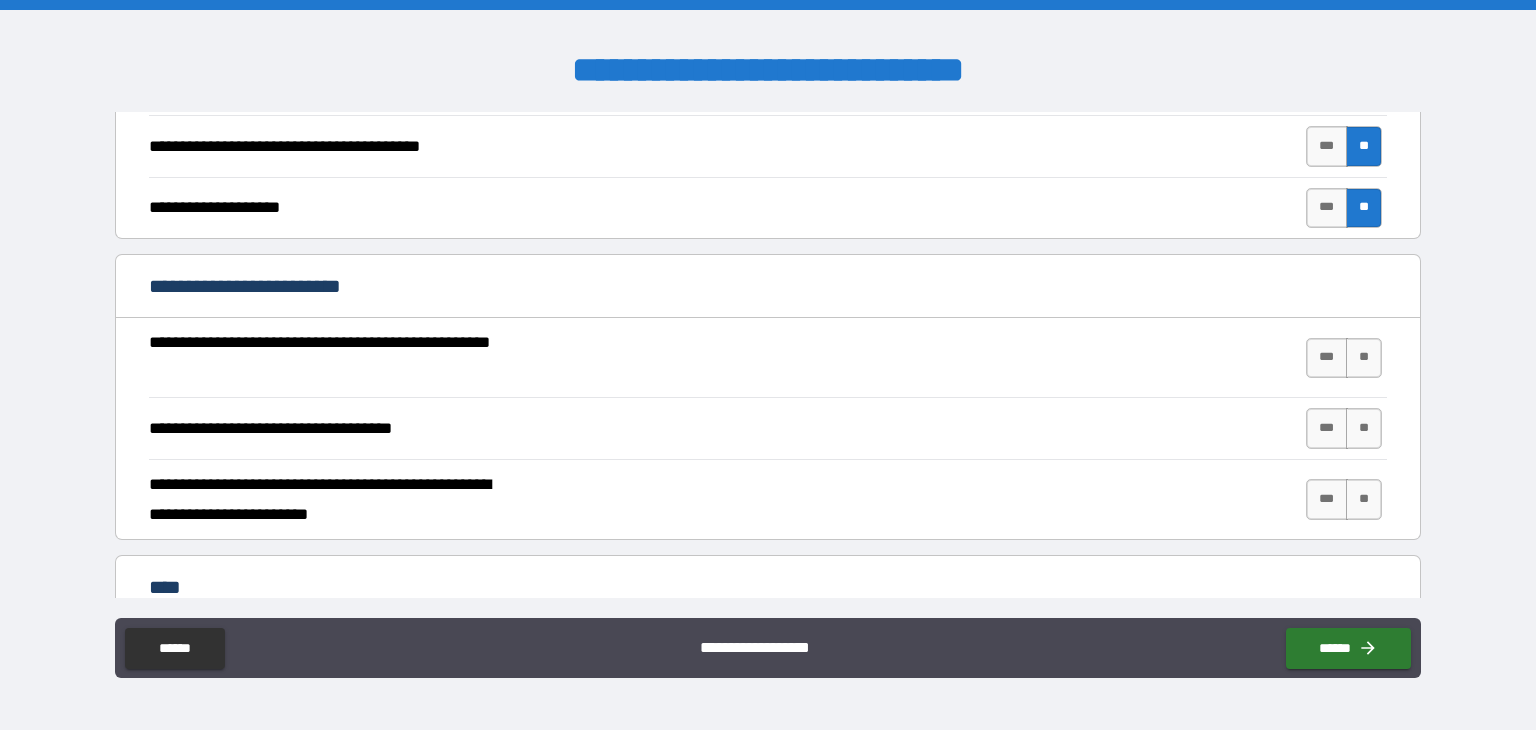 scroll, scrollTop: 1400, scrollLeft: 0, axis: vertical 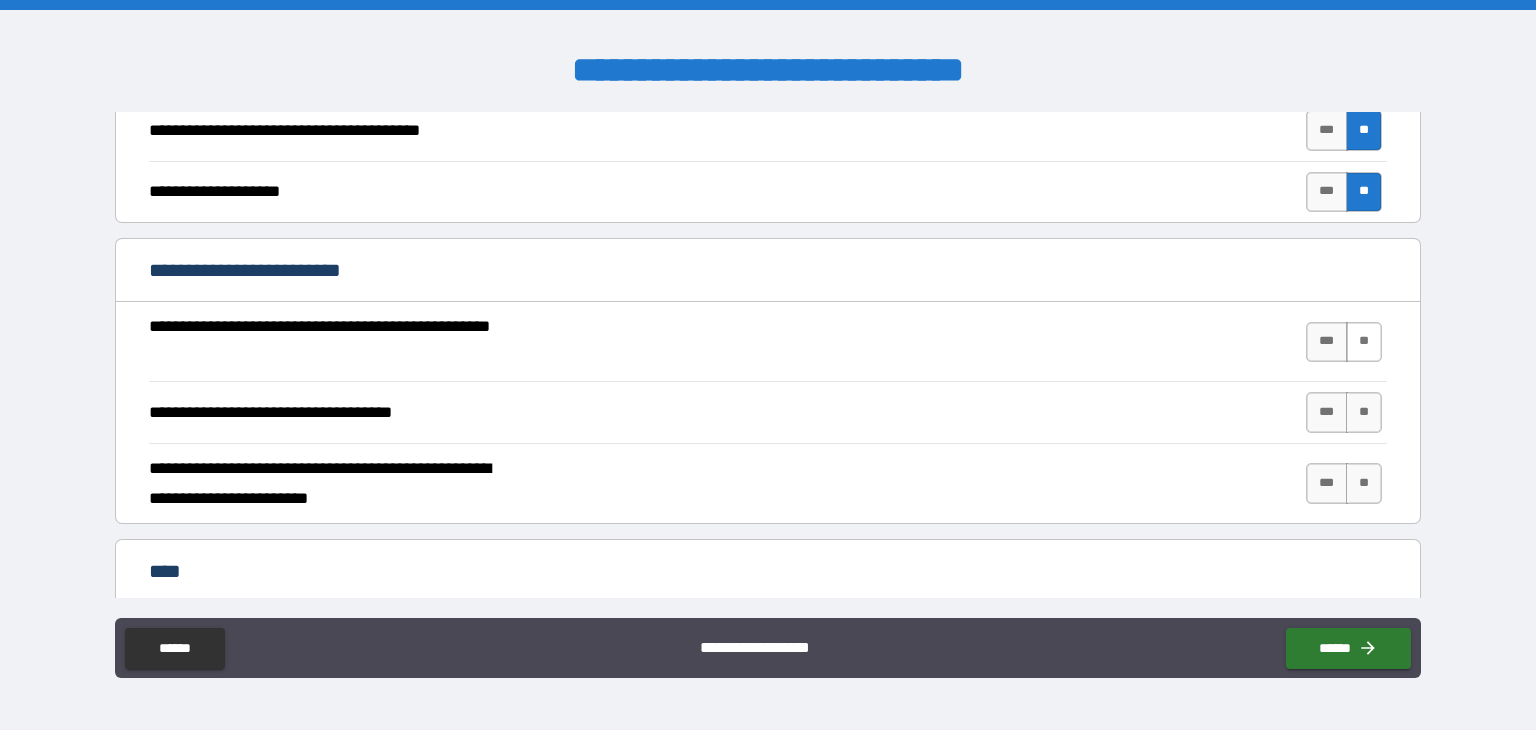 click on "**" at bounding box center (1364, 342) 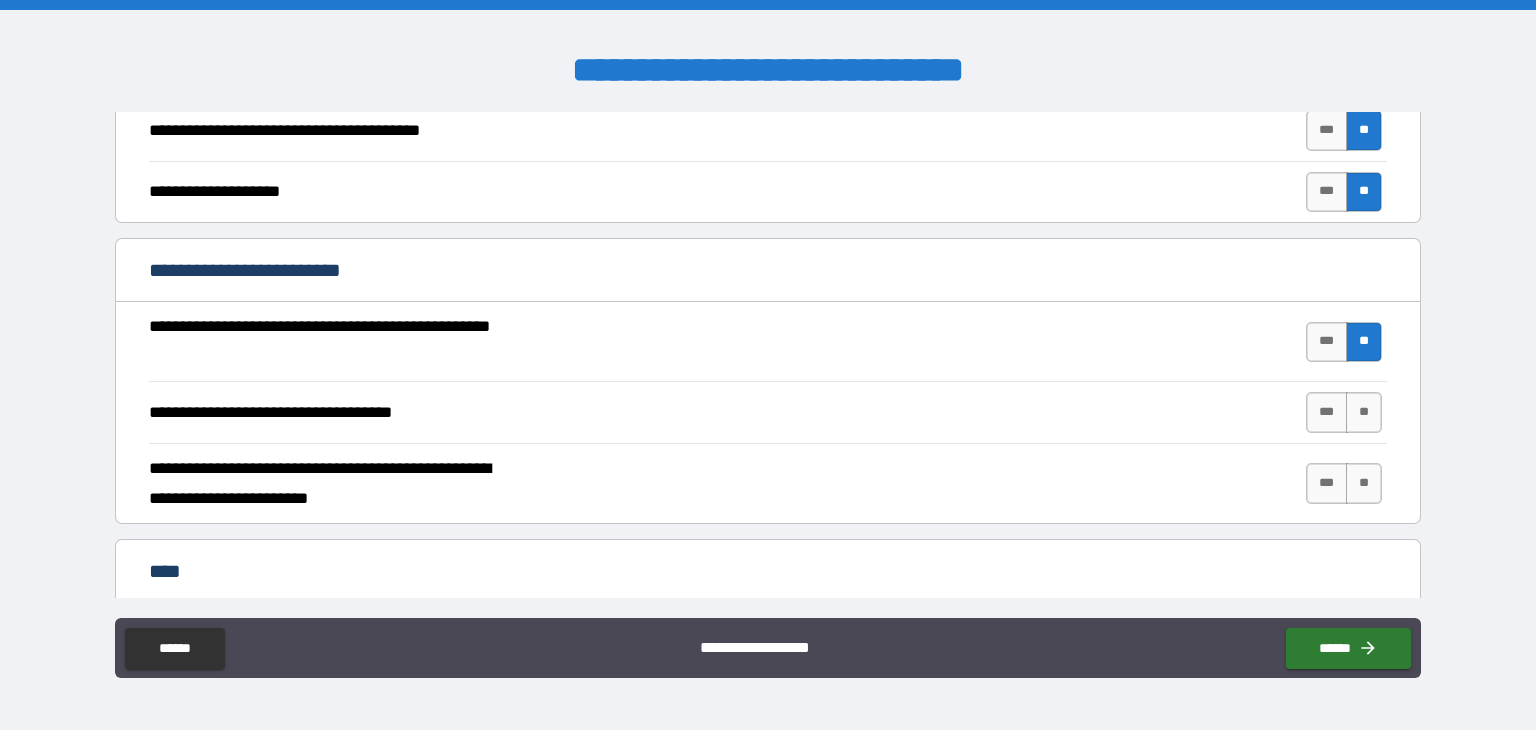 drag, startPoint x: 1357, startPoint y: 397, endPoint x: 1359, endPoint y: 442, distance: 45.044422 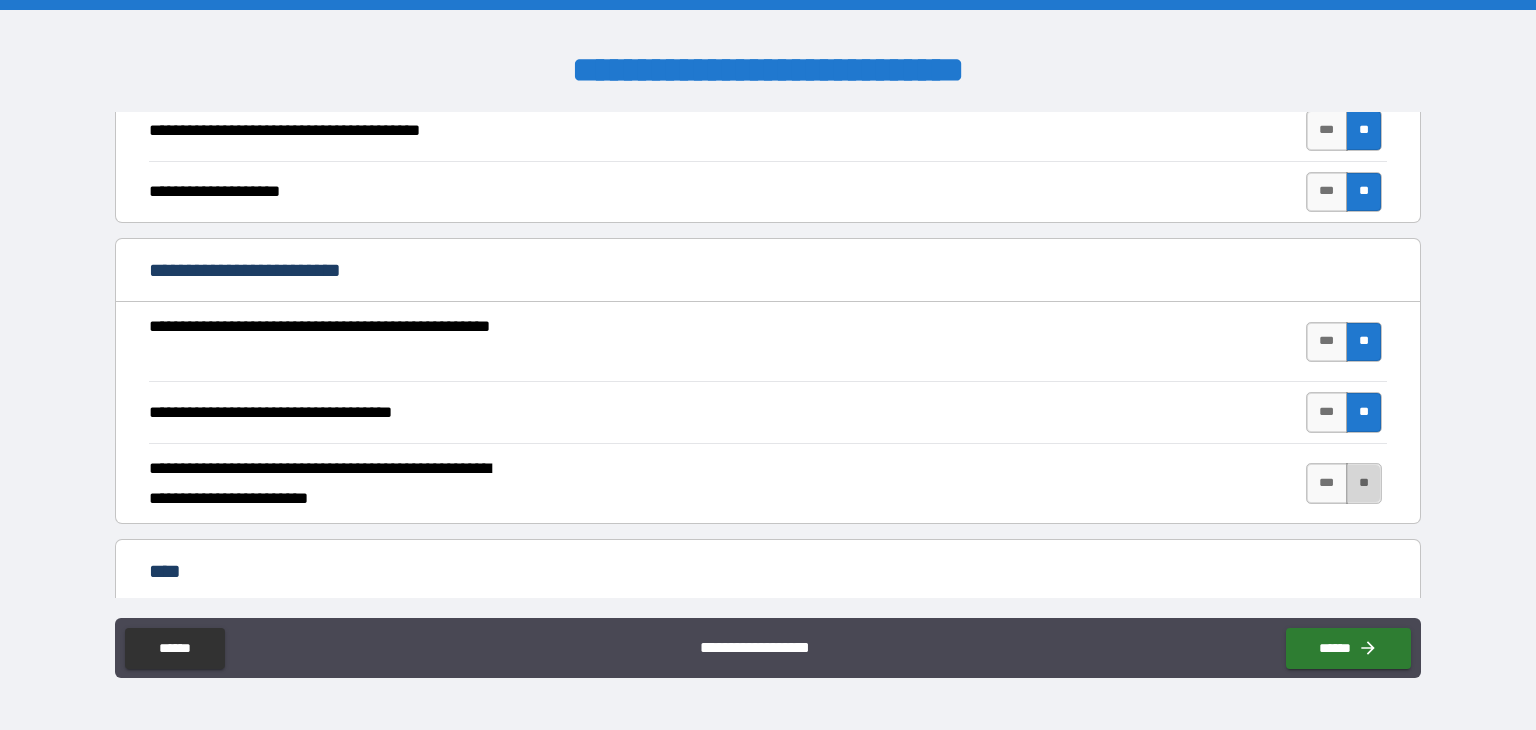 click on "**" at bounding box center [1364, 483] 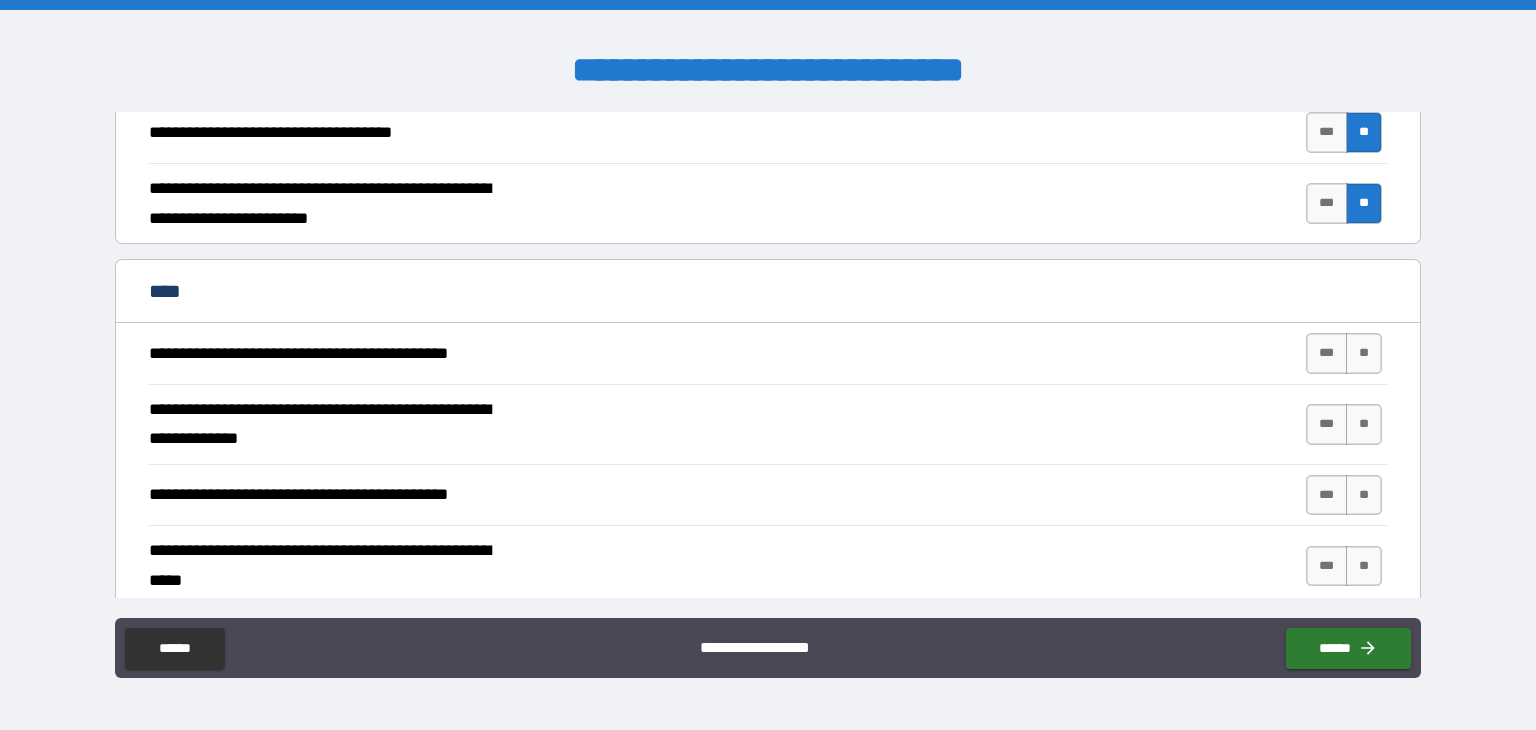 scroll, scrollTop: 1700, scrollLeft: 0, axis: vertical 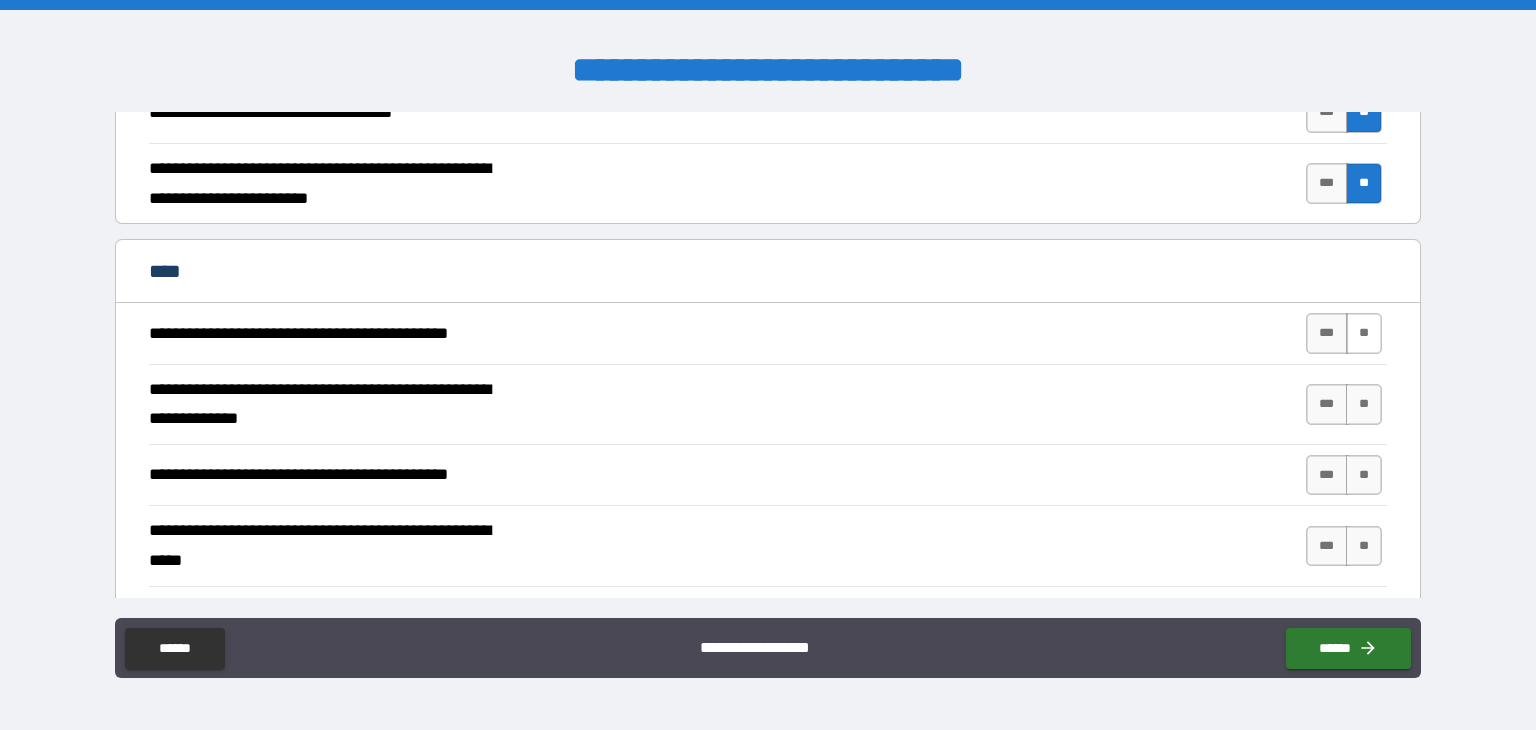 click on "**" at bounding box center [1364, 333] 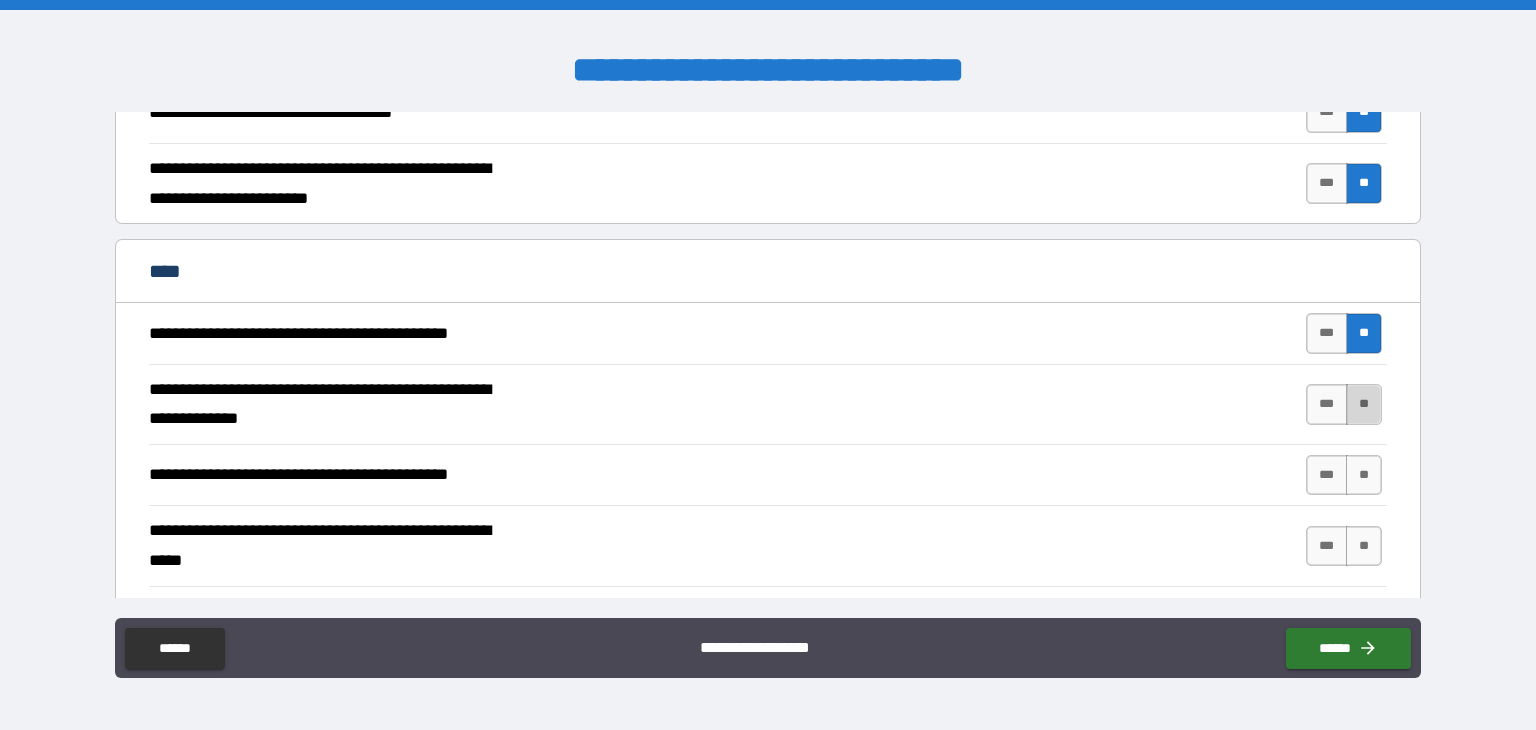 click on "**" at bounding box center [1364, 404] 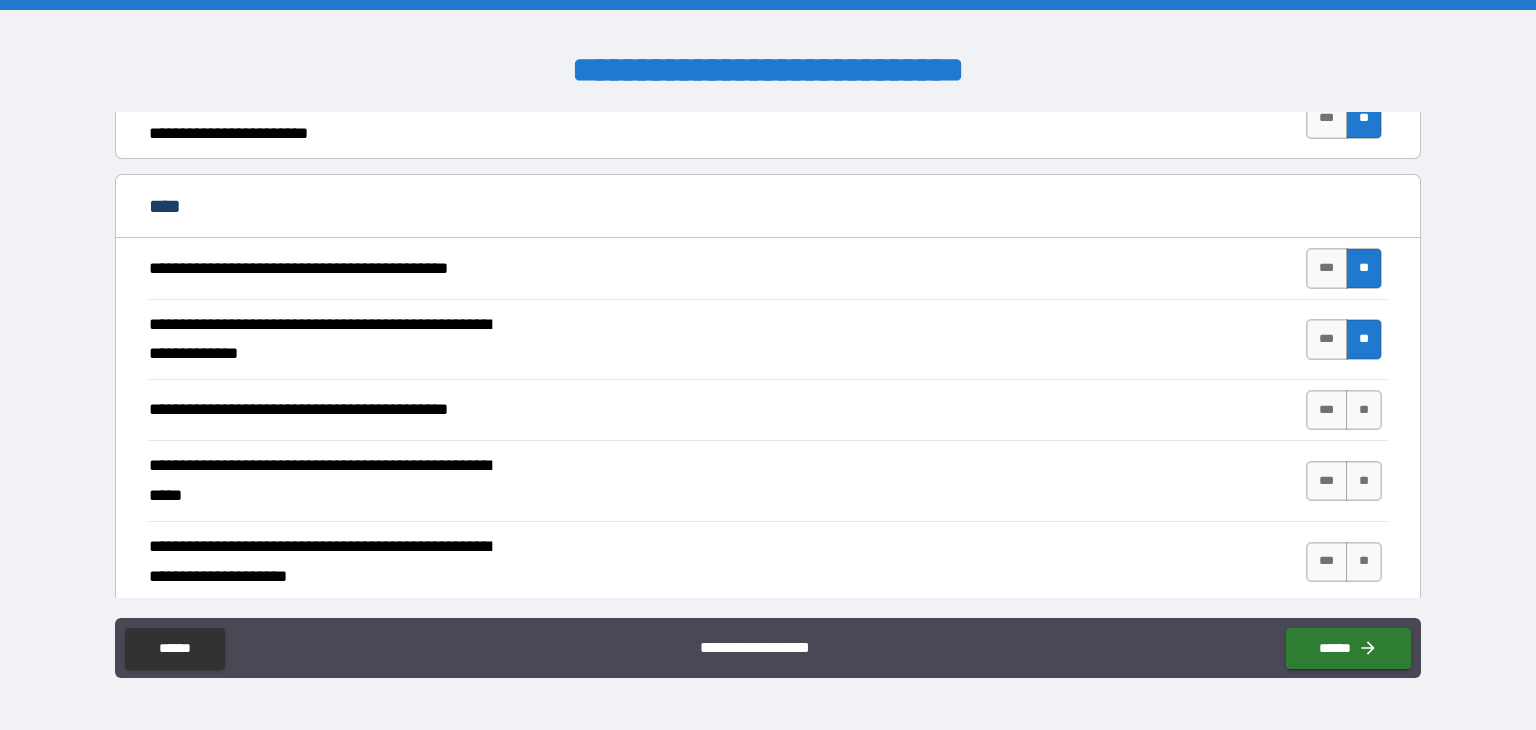 scroll, scrollTop: 1800, scrollLeft: 0, axis: vertical 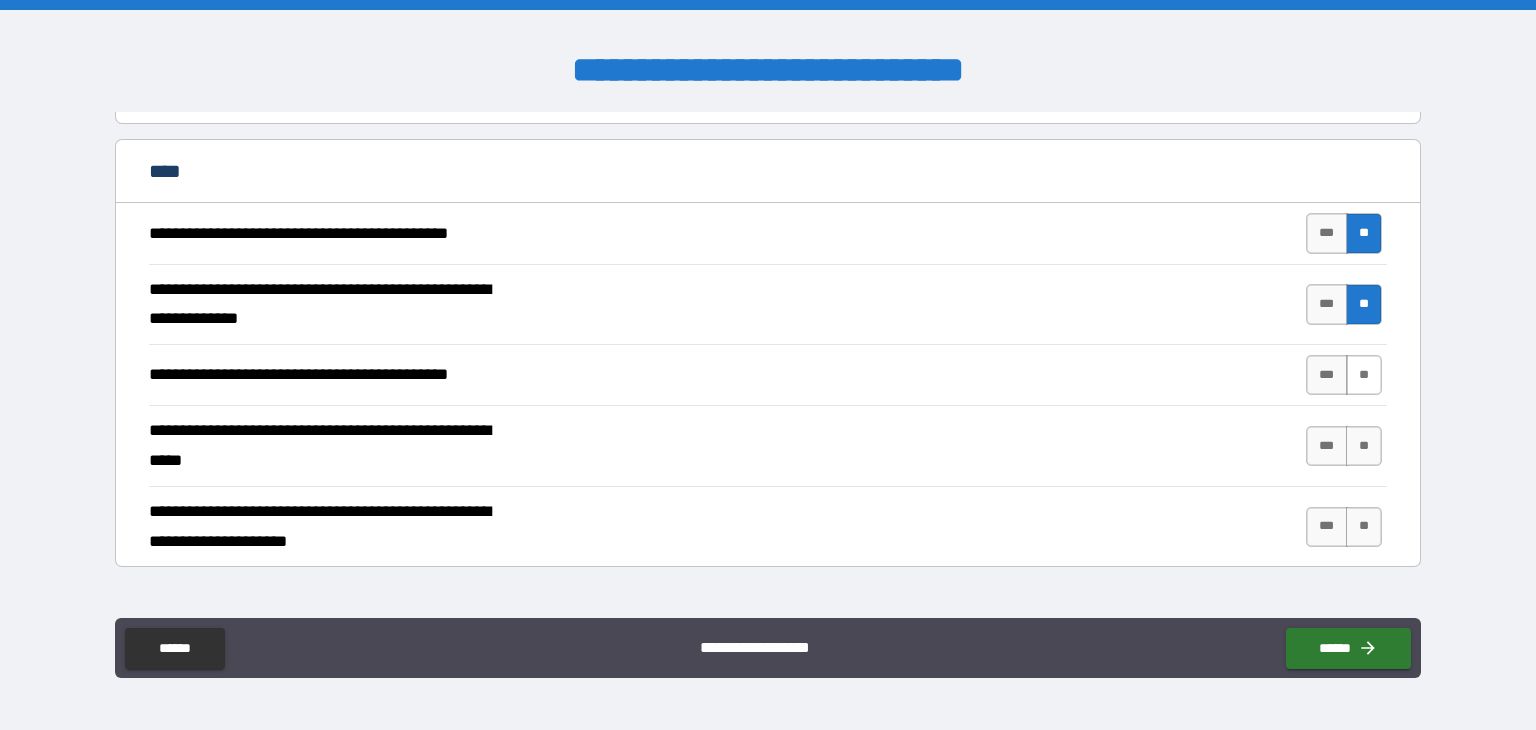 click on "**" at bounding box center (1364, 375) 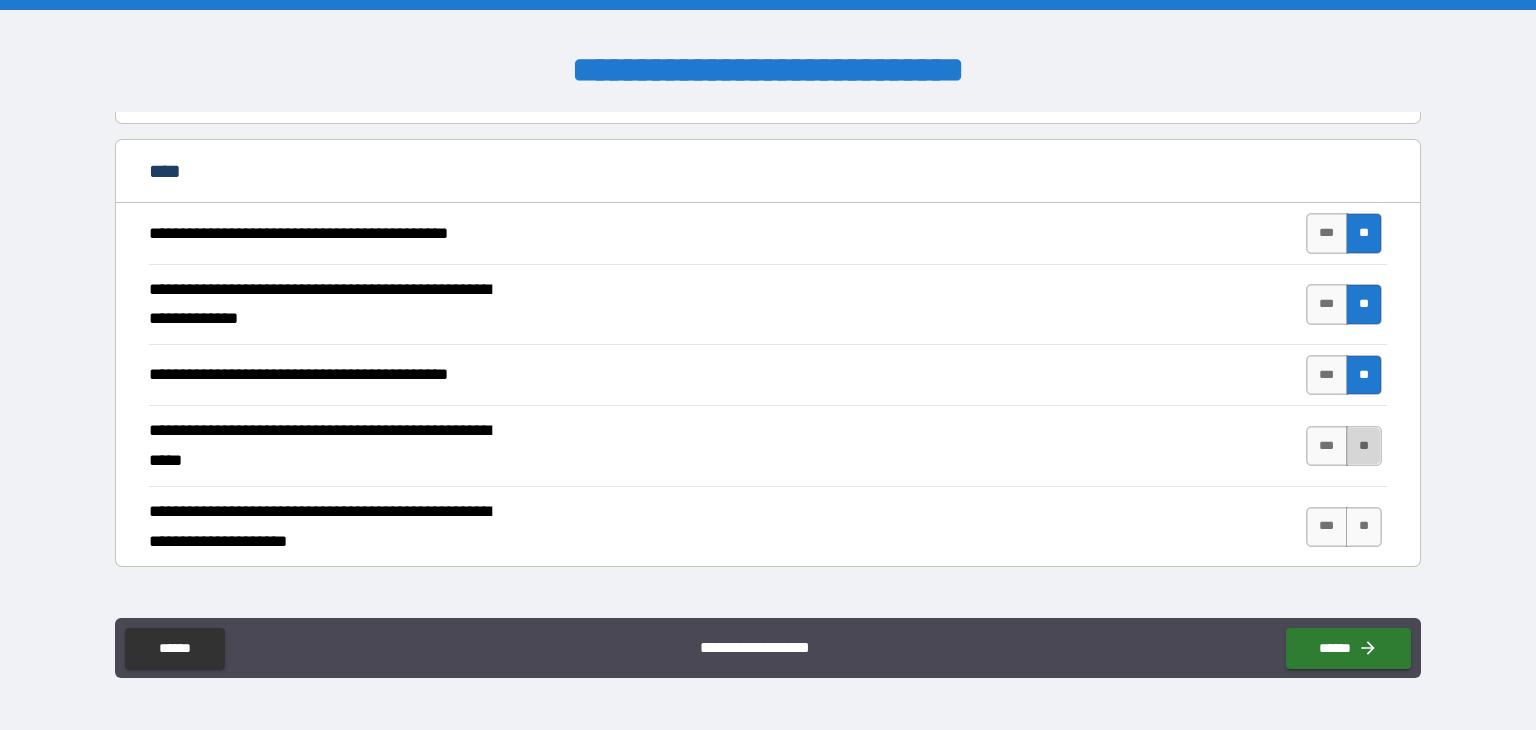 click on "**" at bounding box center [1364, 446] 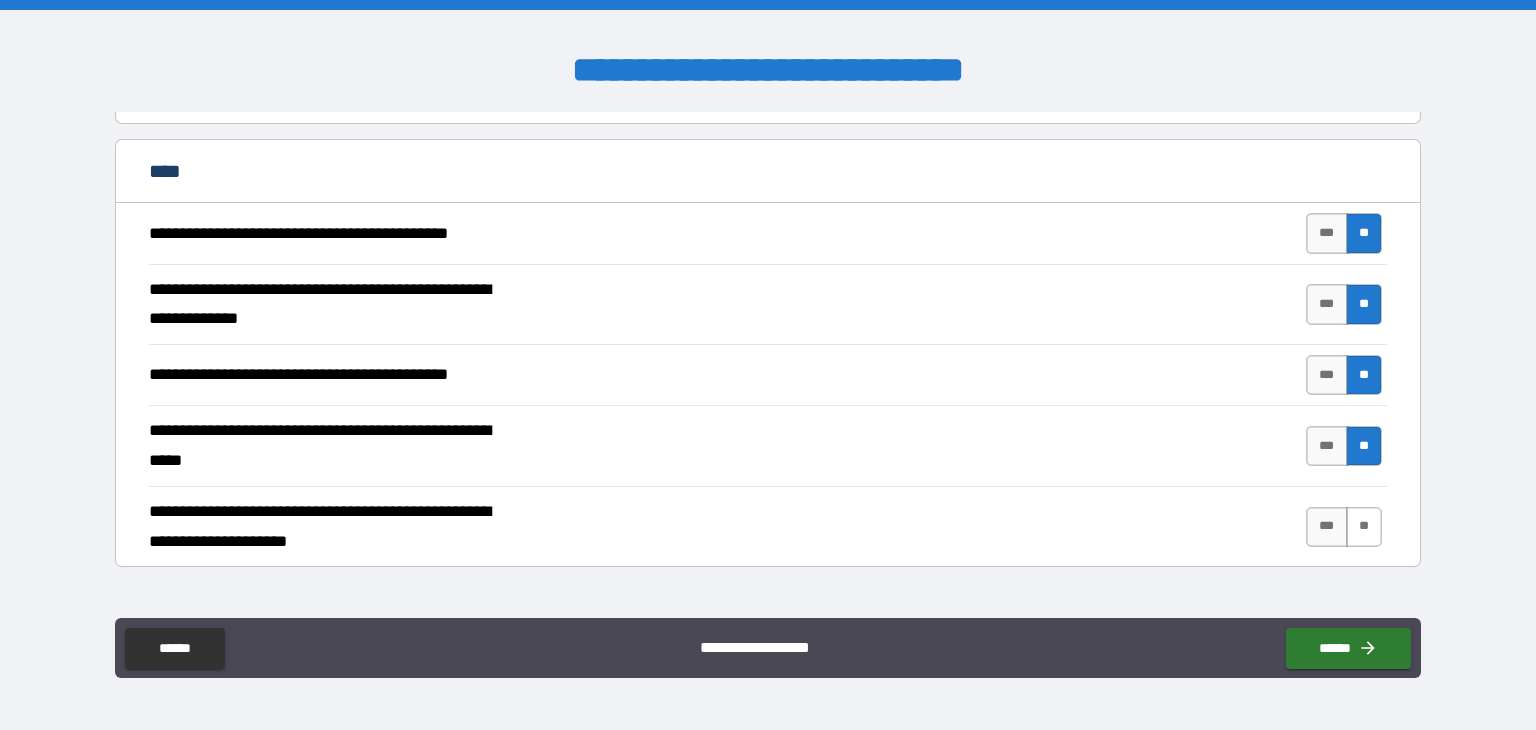 click on "**" at bounding box center (1364, 527) 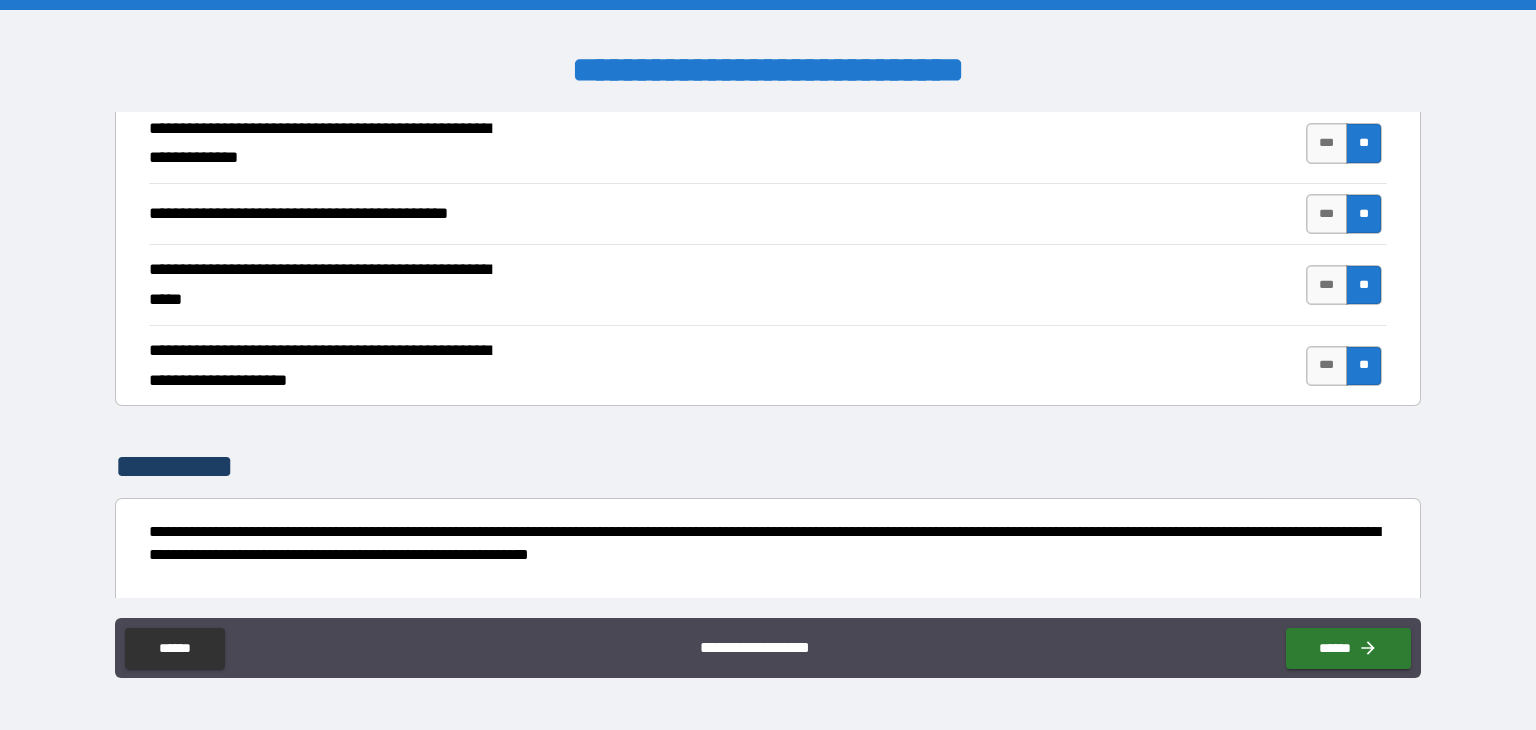 scroll, scrollTop: 2100, scrollLeft: 0, axis: vertical 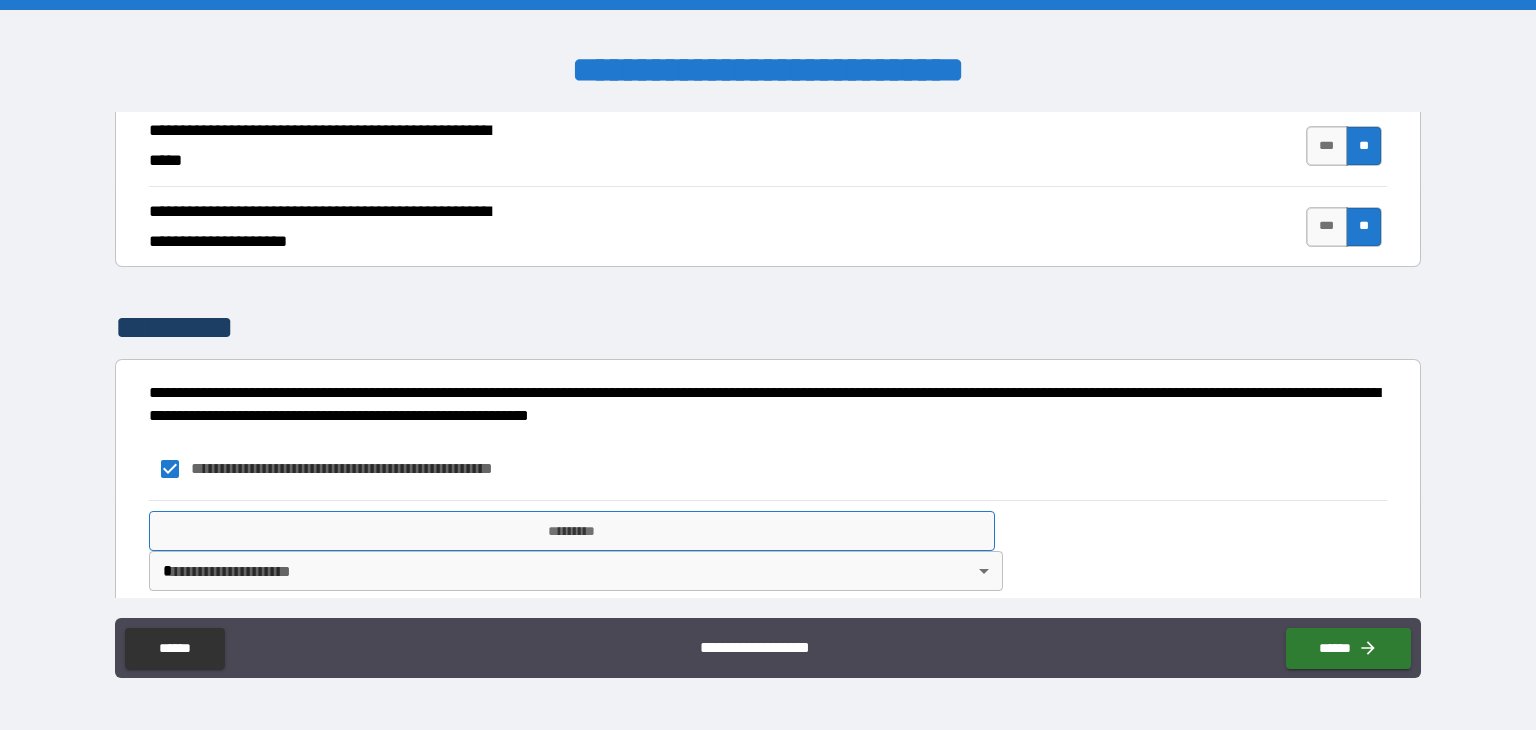 click on "*********" at bounding box center (572, 531) 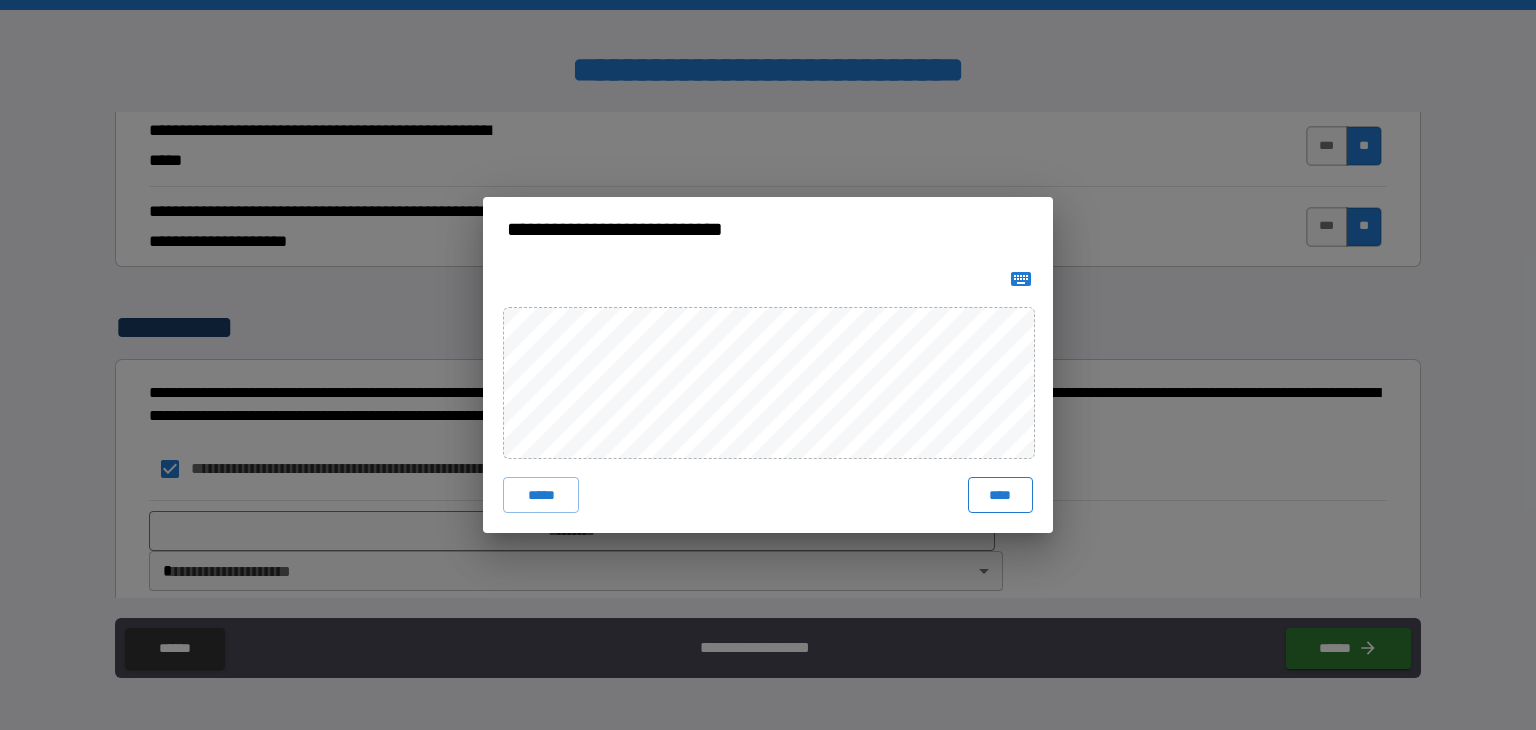 click on "****" at bounding box center [1000, 495] 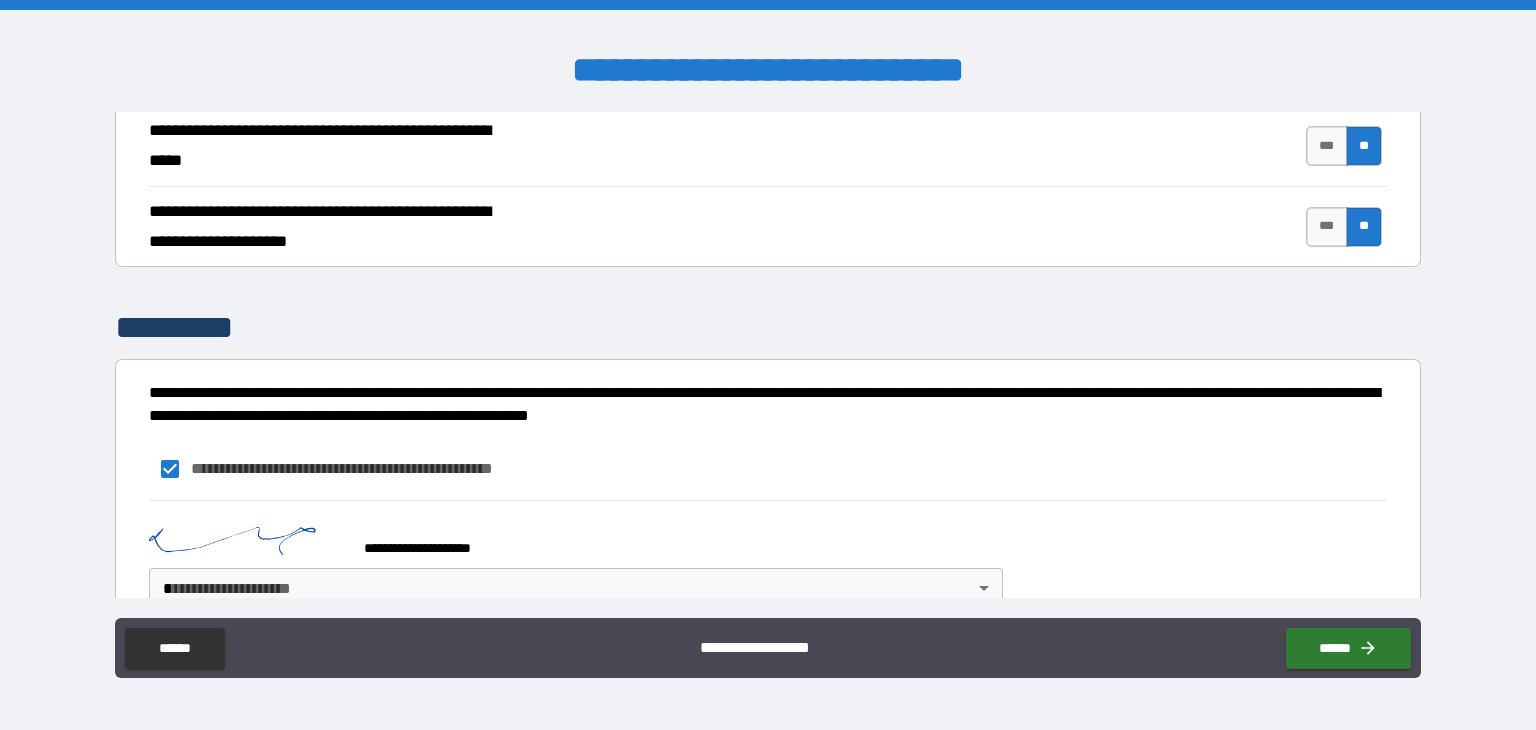click on "**********" at bounding box center (768, 365) 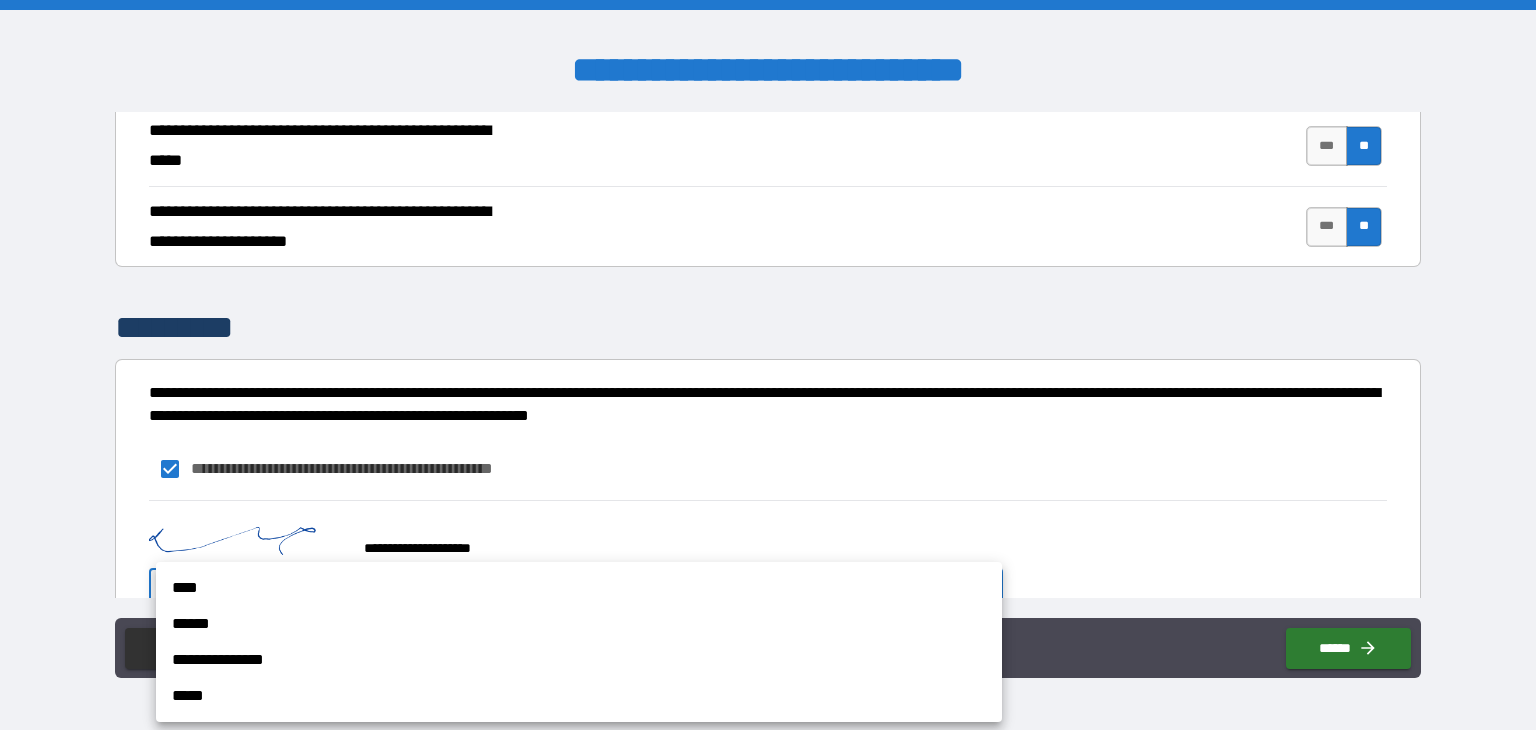 scroll, scrollTop: 2101, scrollLeft: 0, axis: vertical 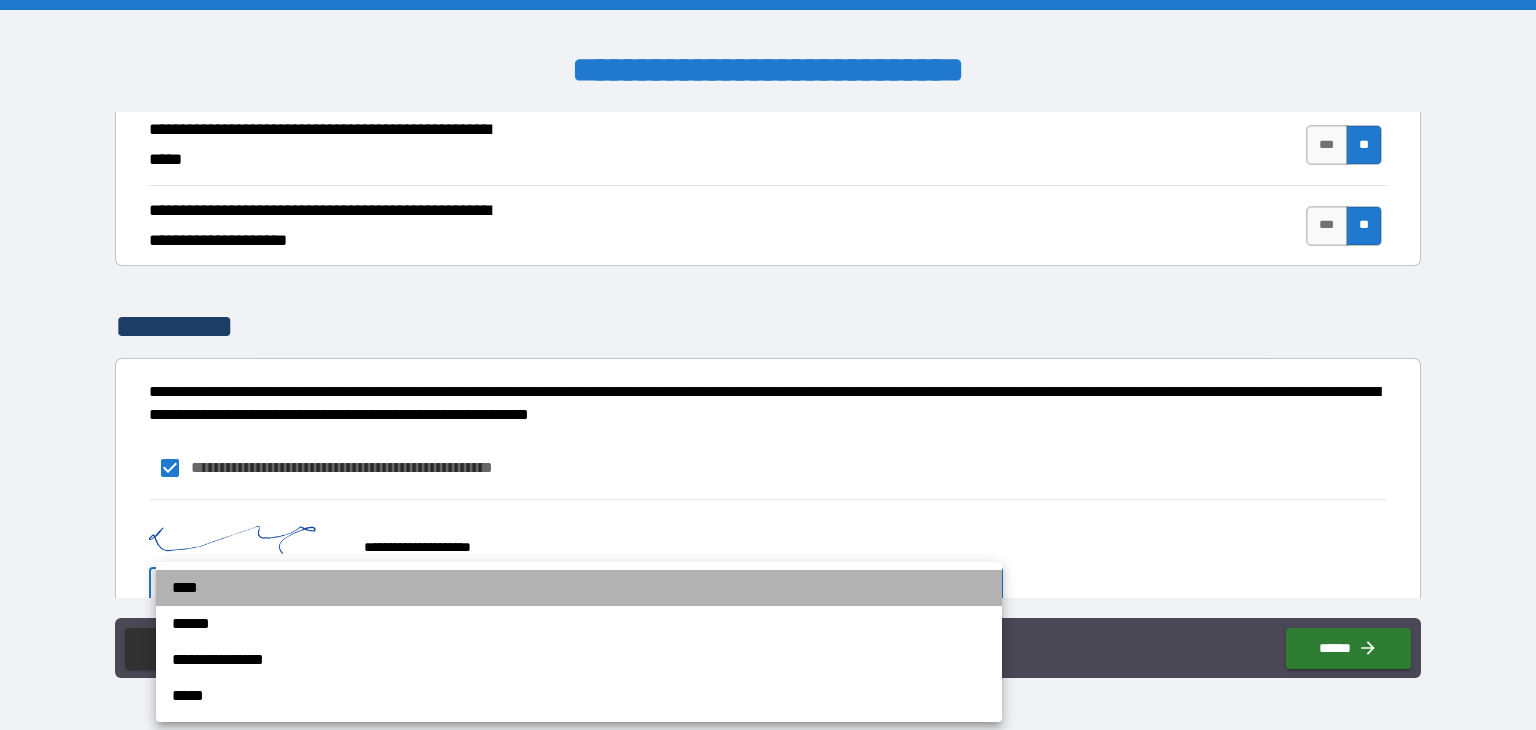 click on "****" at bounding box center (579, 588) 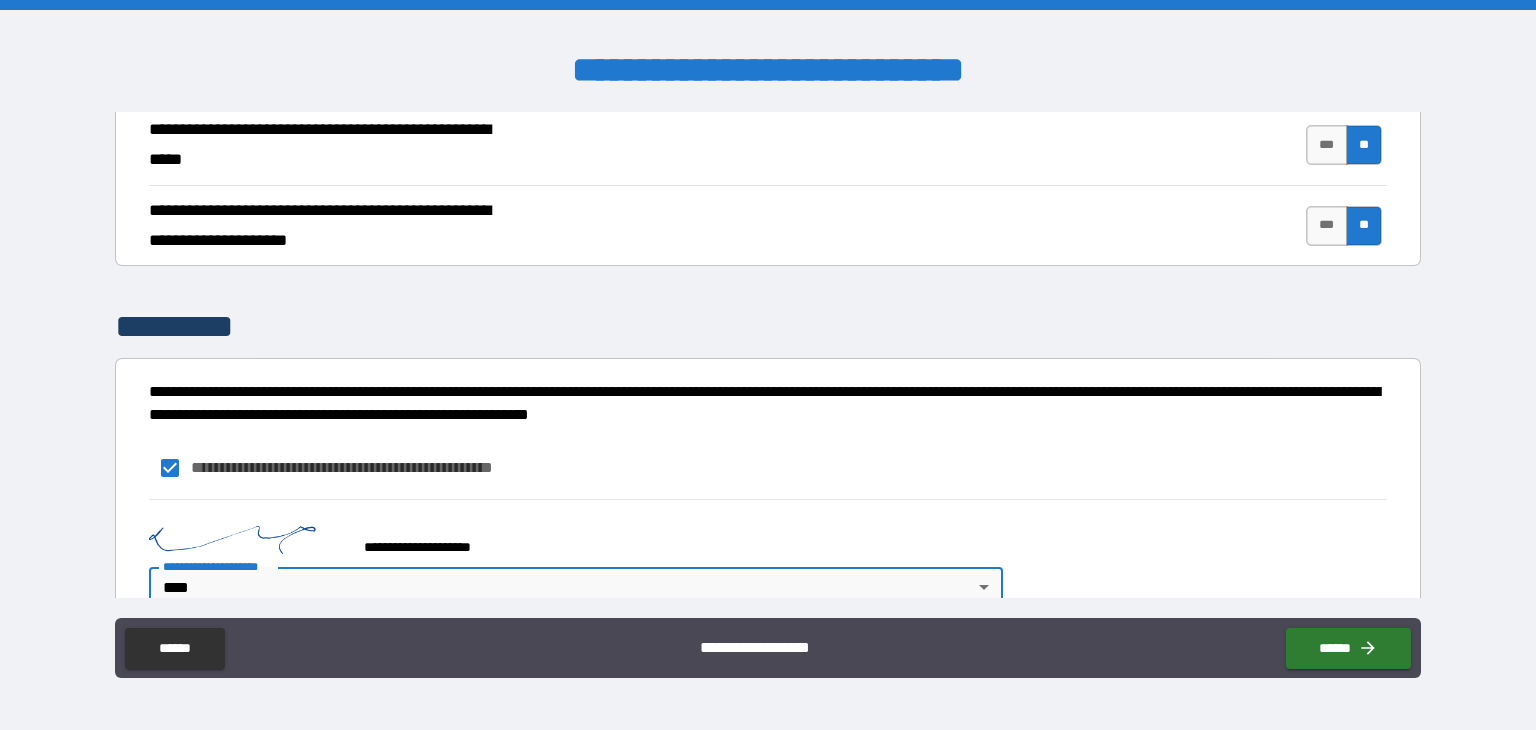 click on "**********" at bounding box center (762, 403) 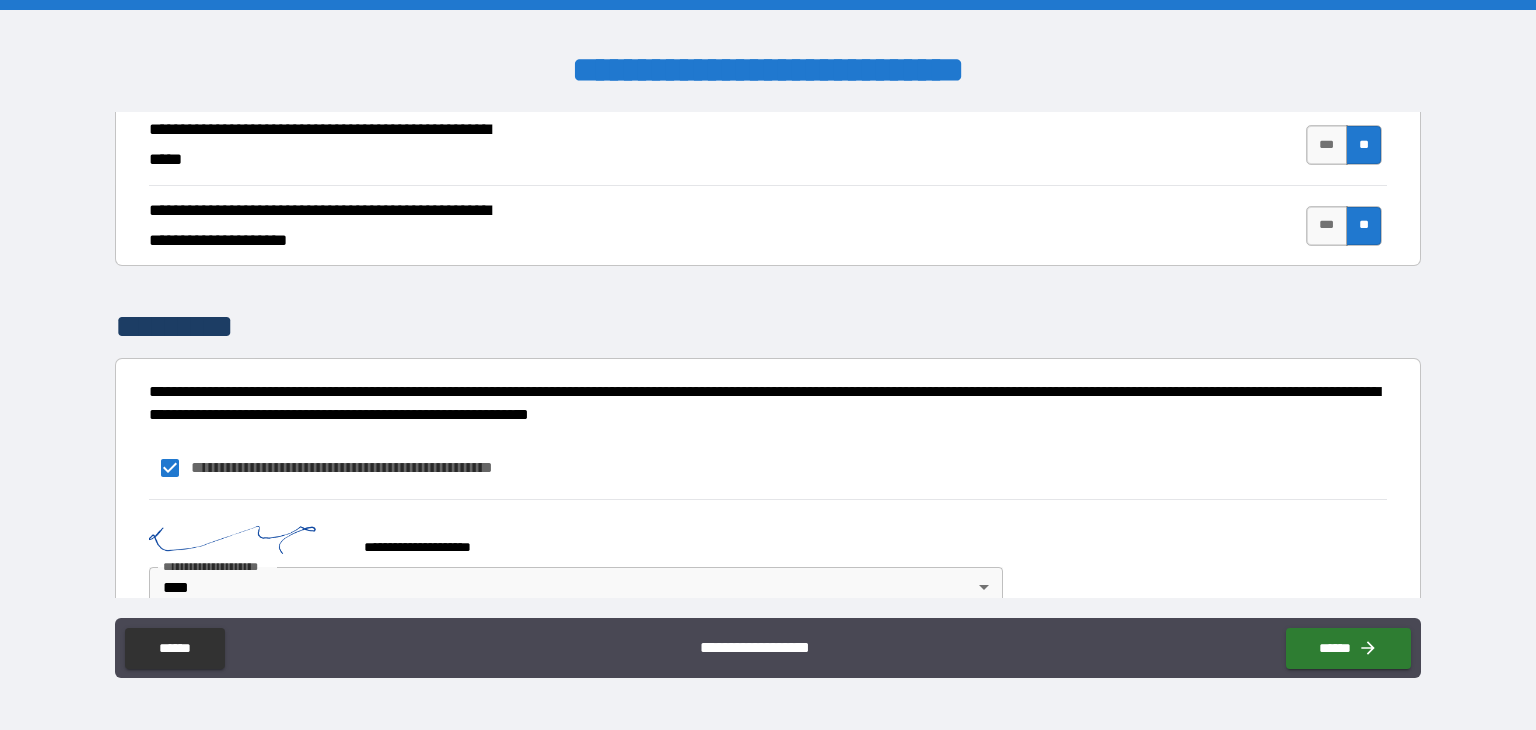 scroll, scrollTop: 2132, scrollLeft: 0, axis: vertical 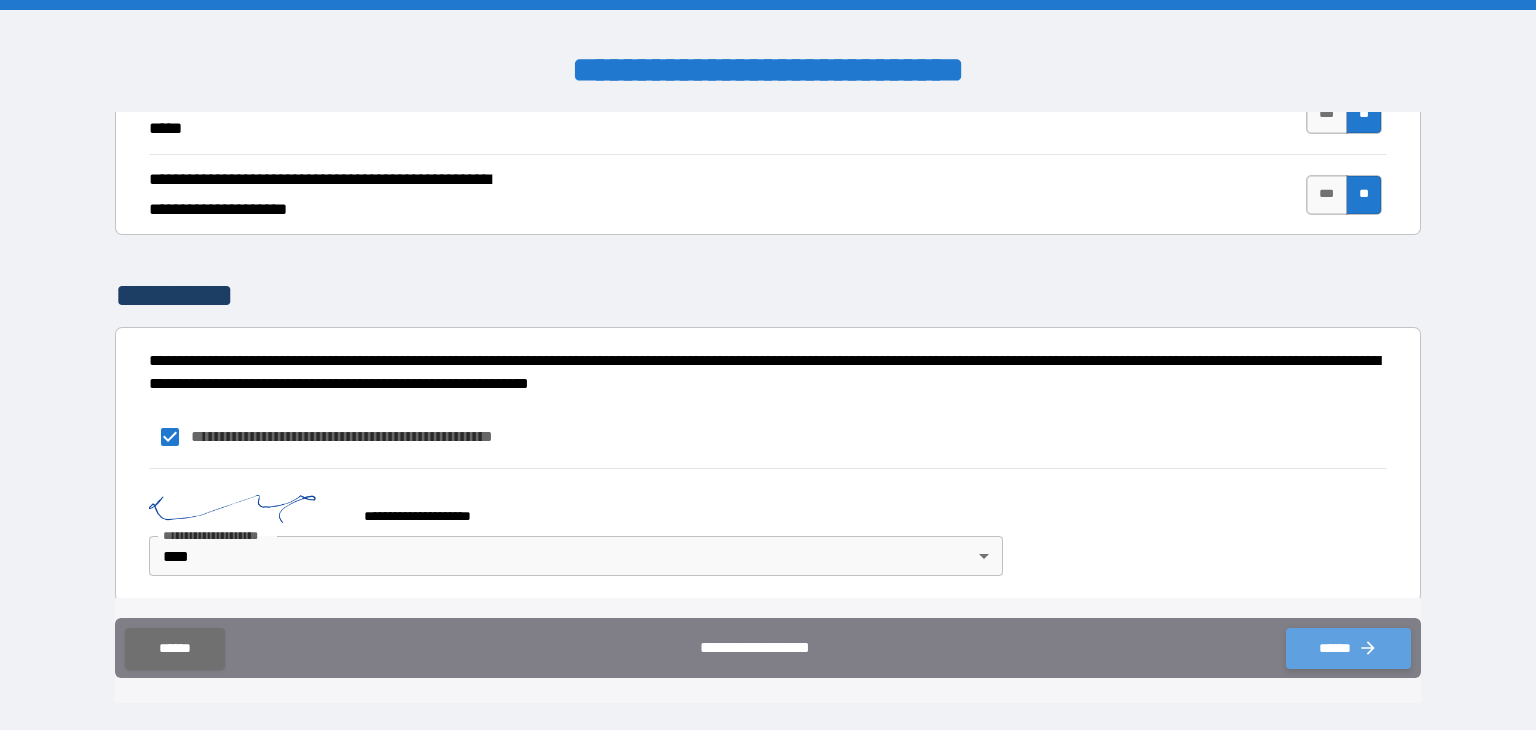 click on "******" at bounding box center [1348, 648] 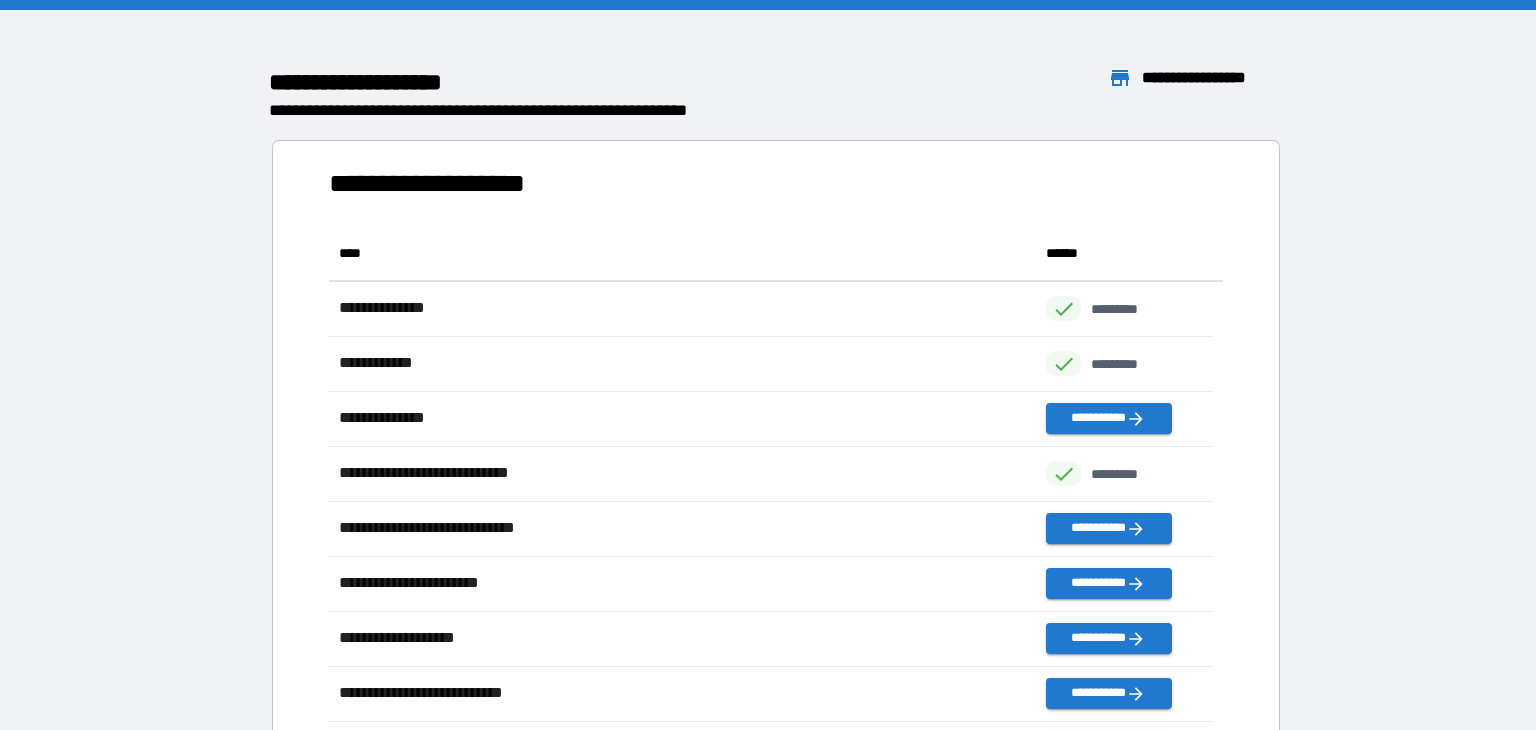 scroll, scrollTop: 16, scrollLeft: 16, axis: both 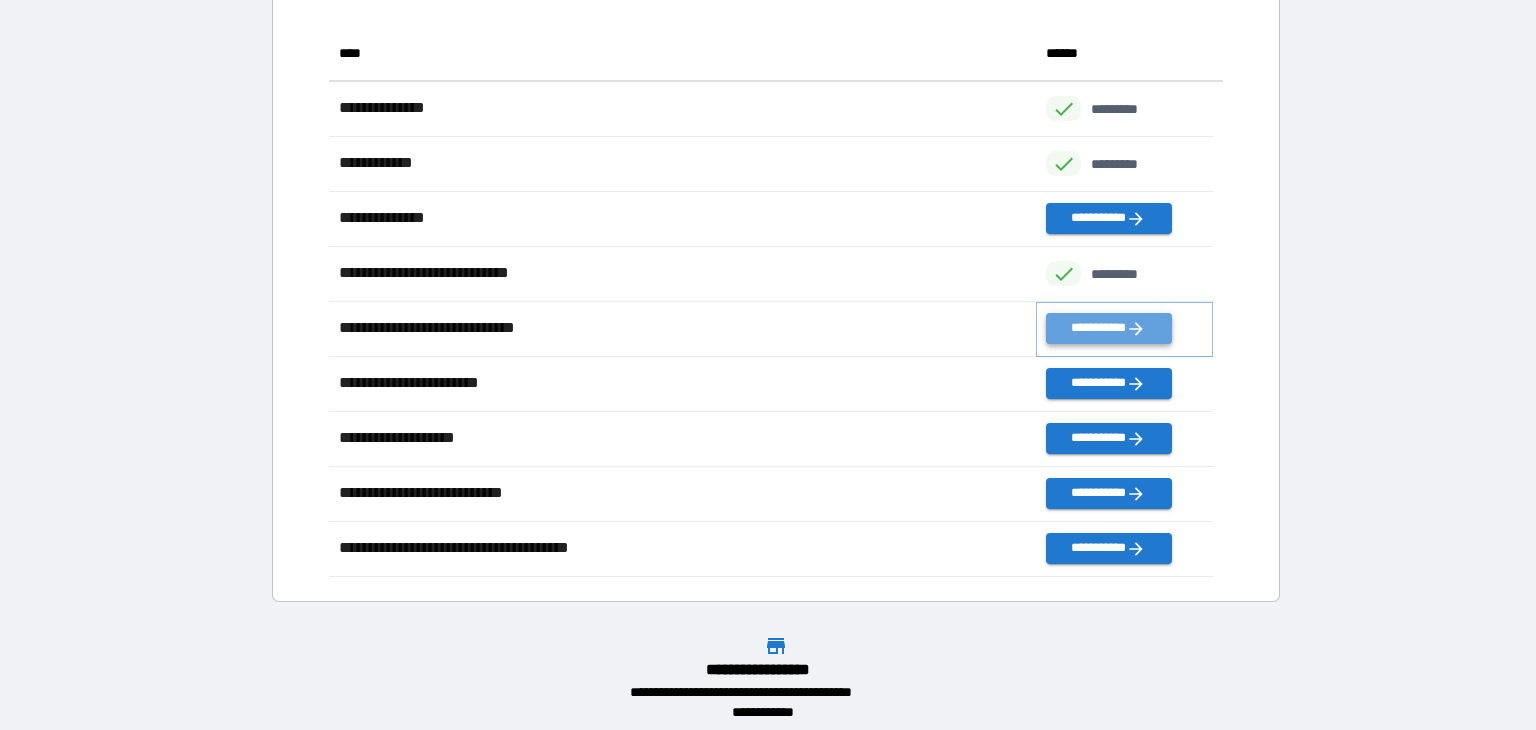 click on "**********" at bounding box center (1108, 328) 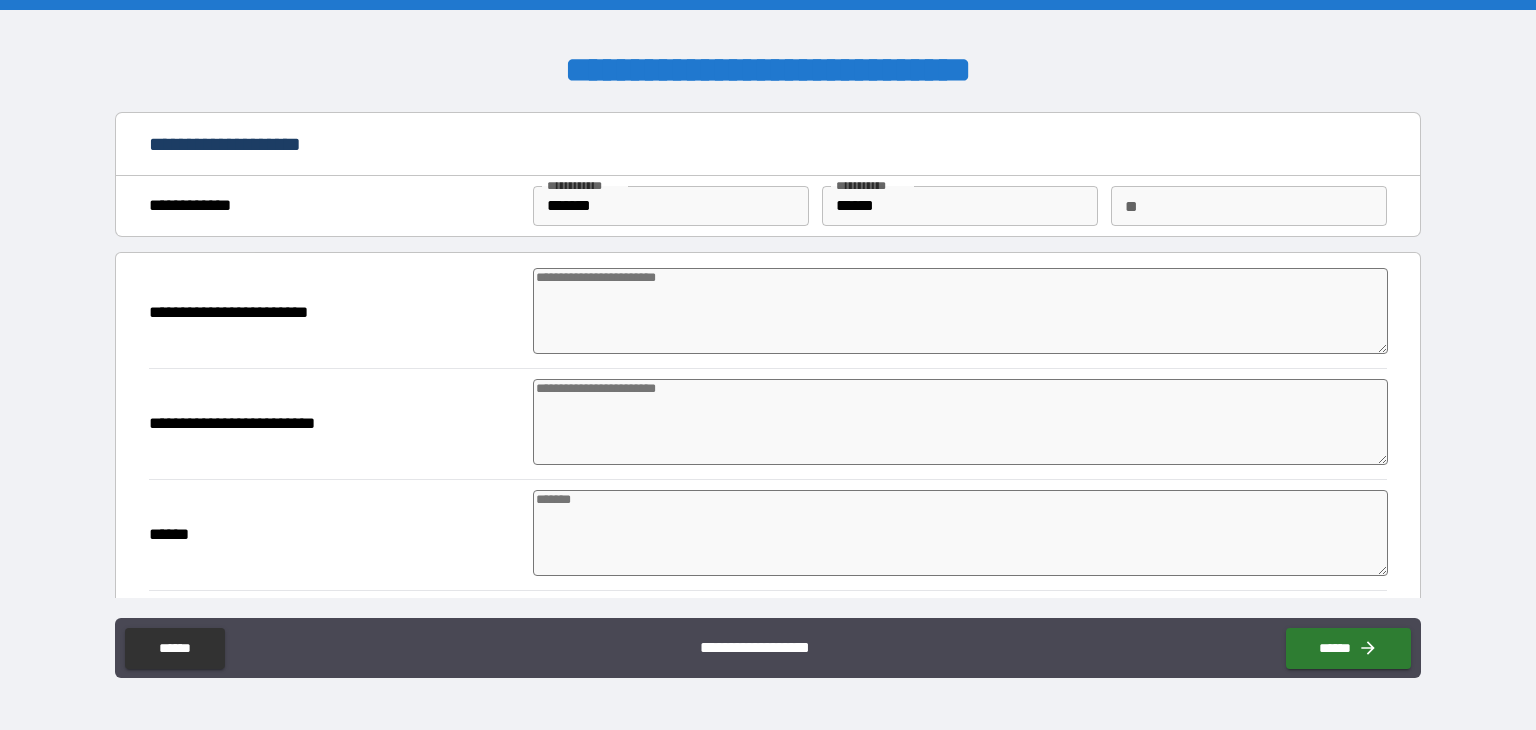 type on "*" 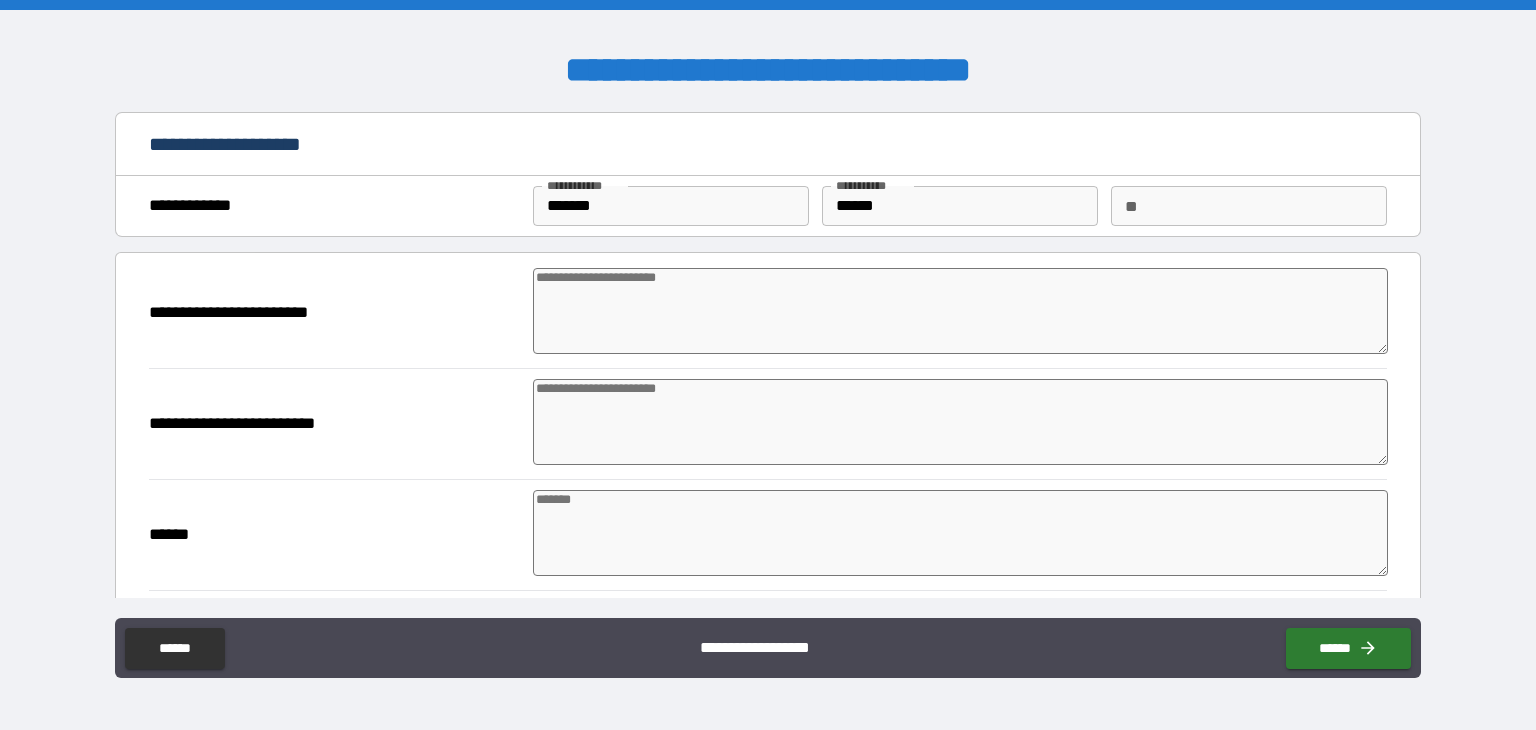 type on "*" 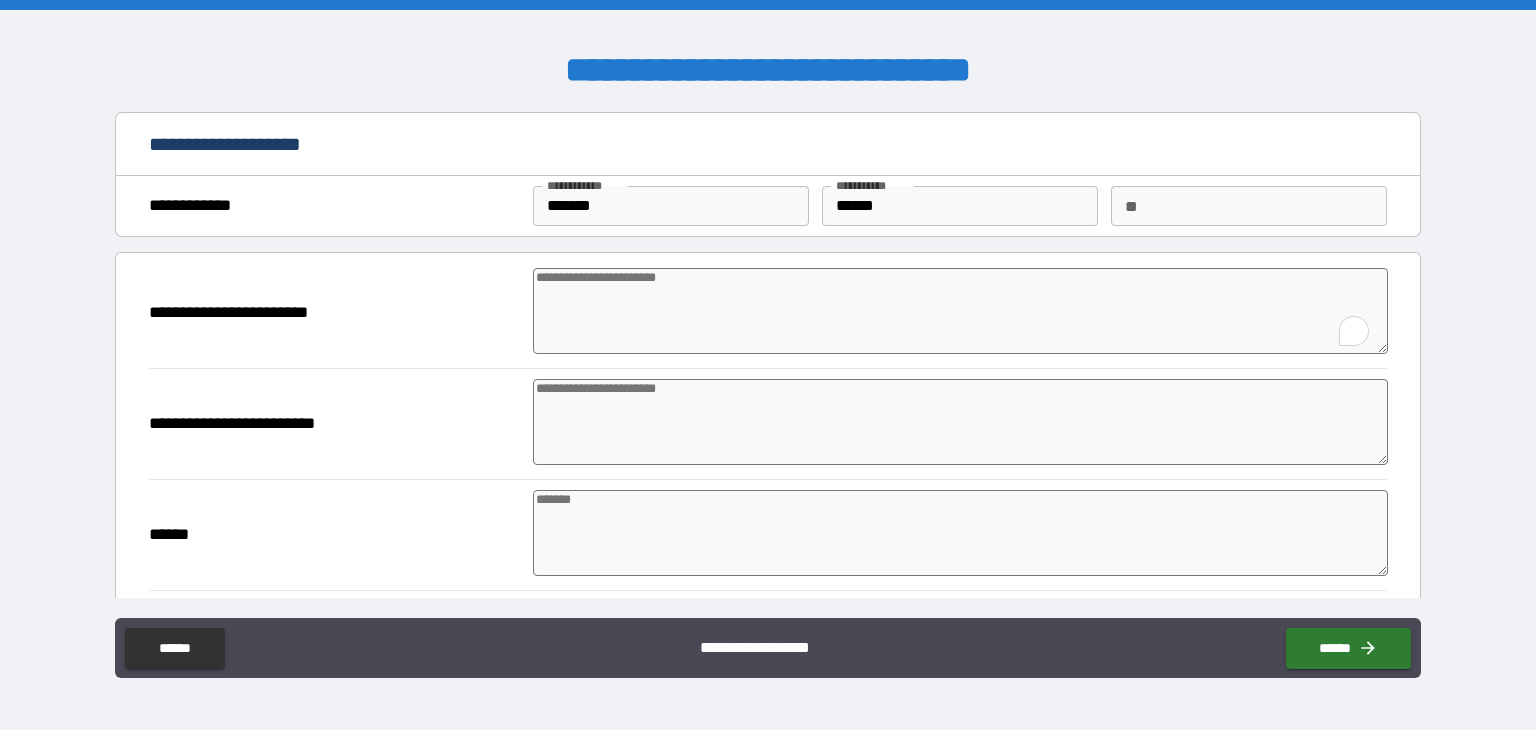 type on "*" 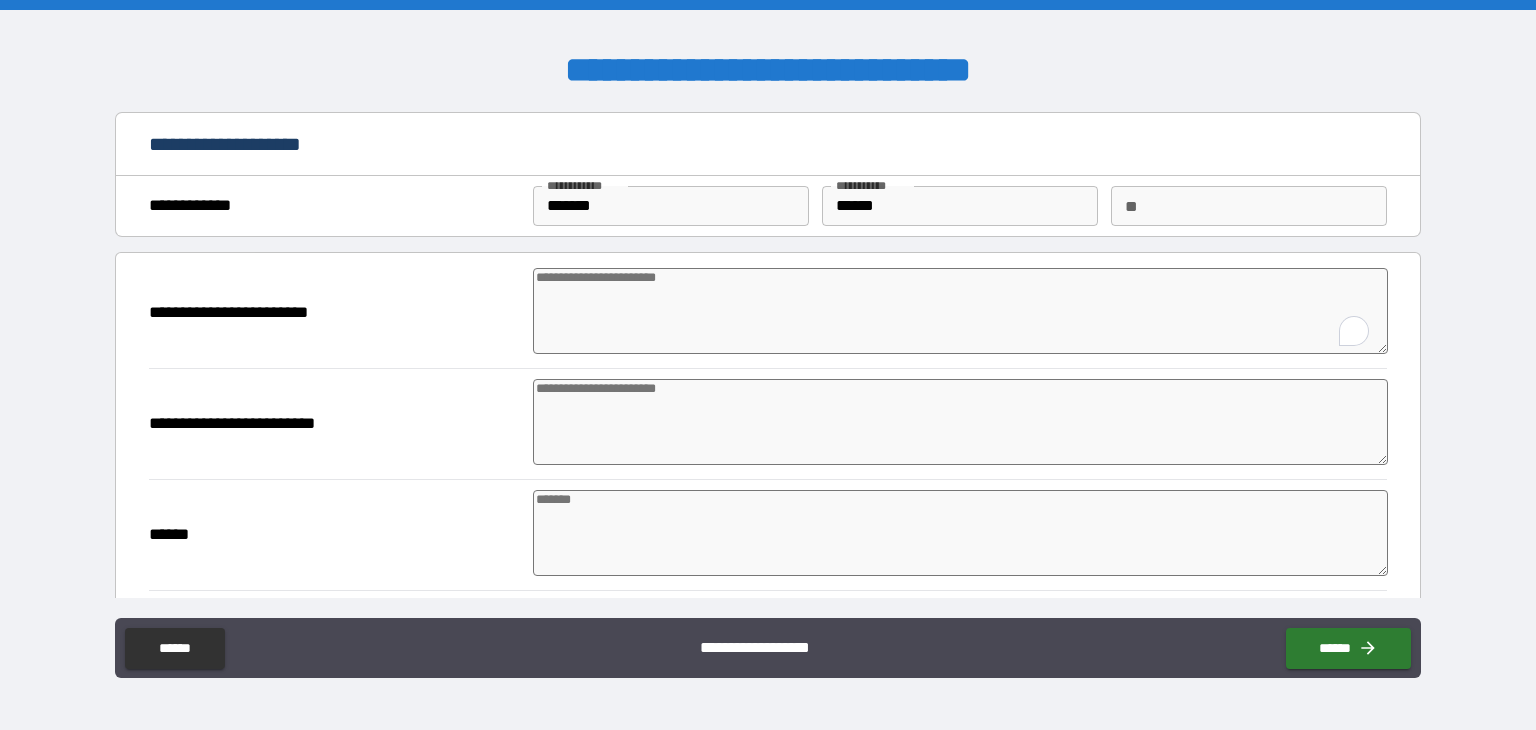 type on "*" 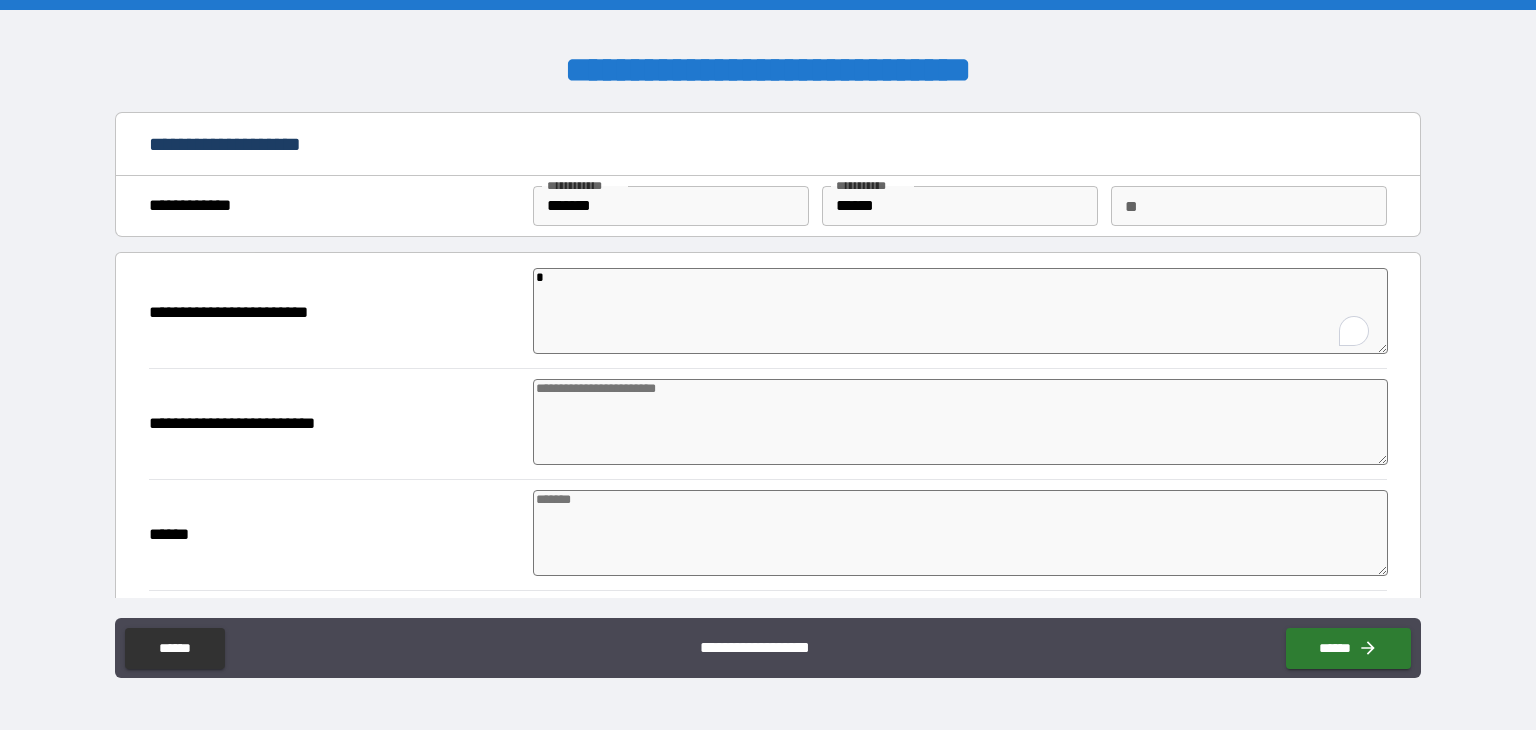 type on "*" 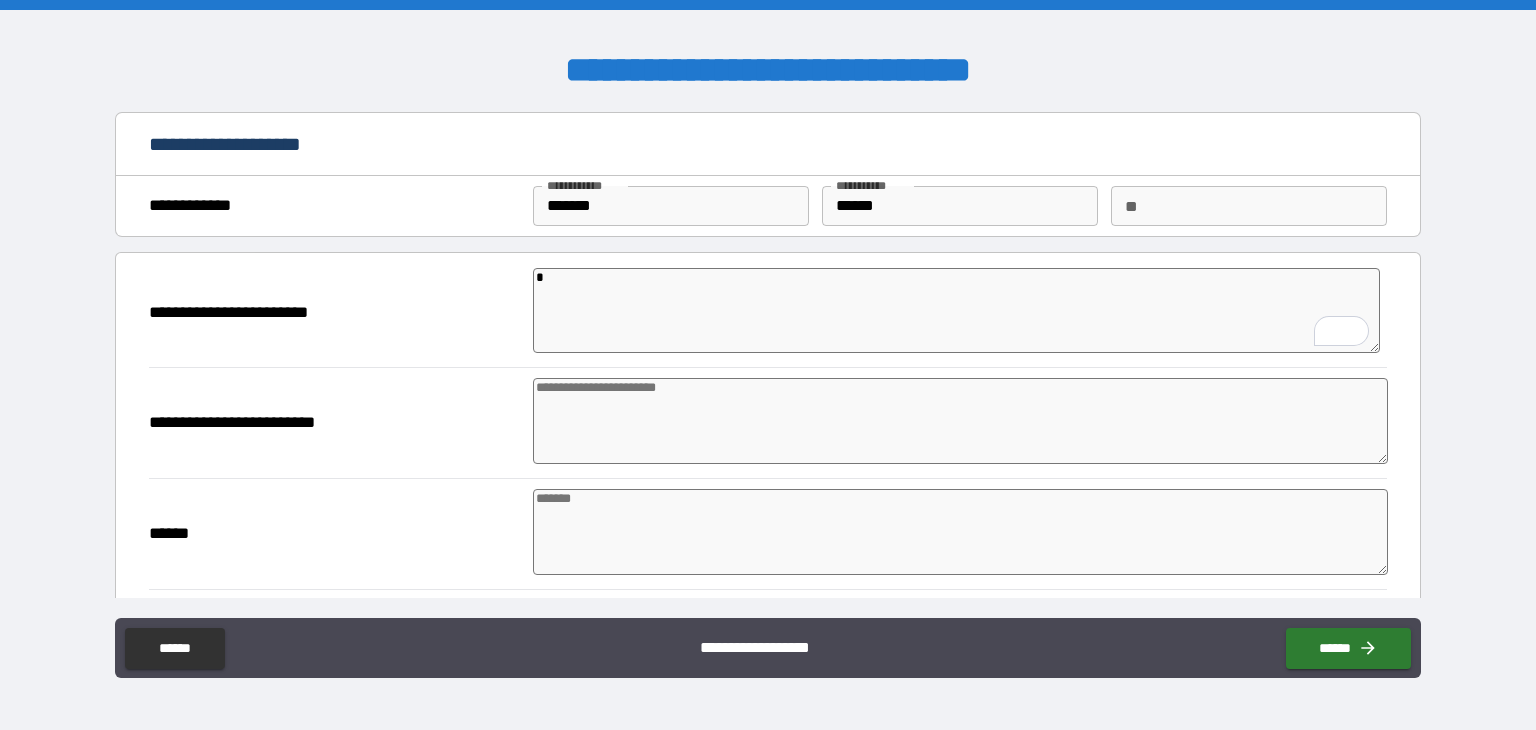 type on "**" 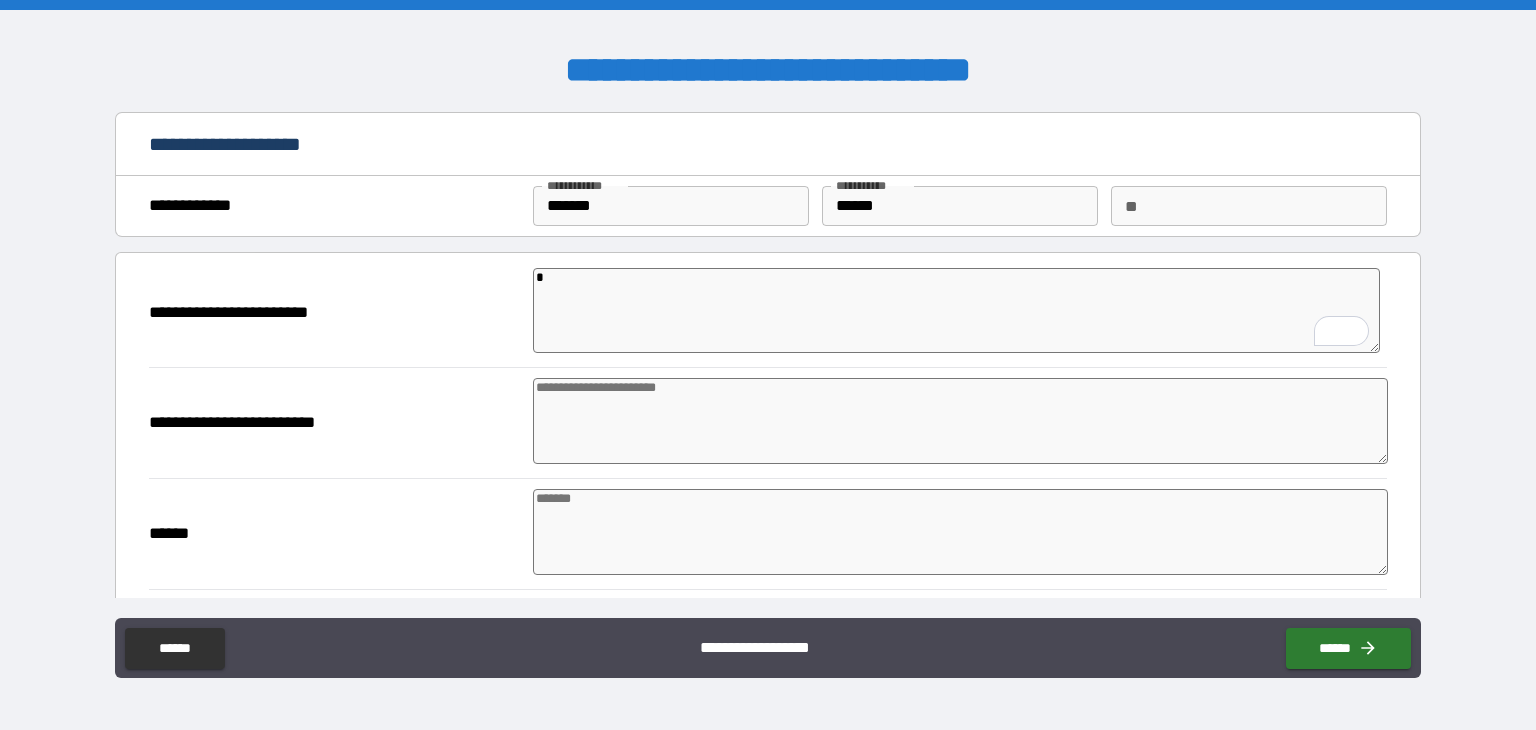 type on "*" 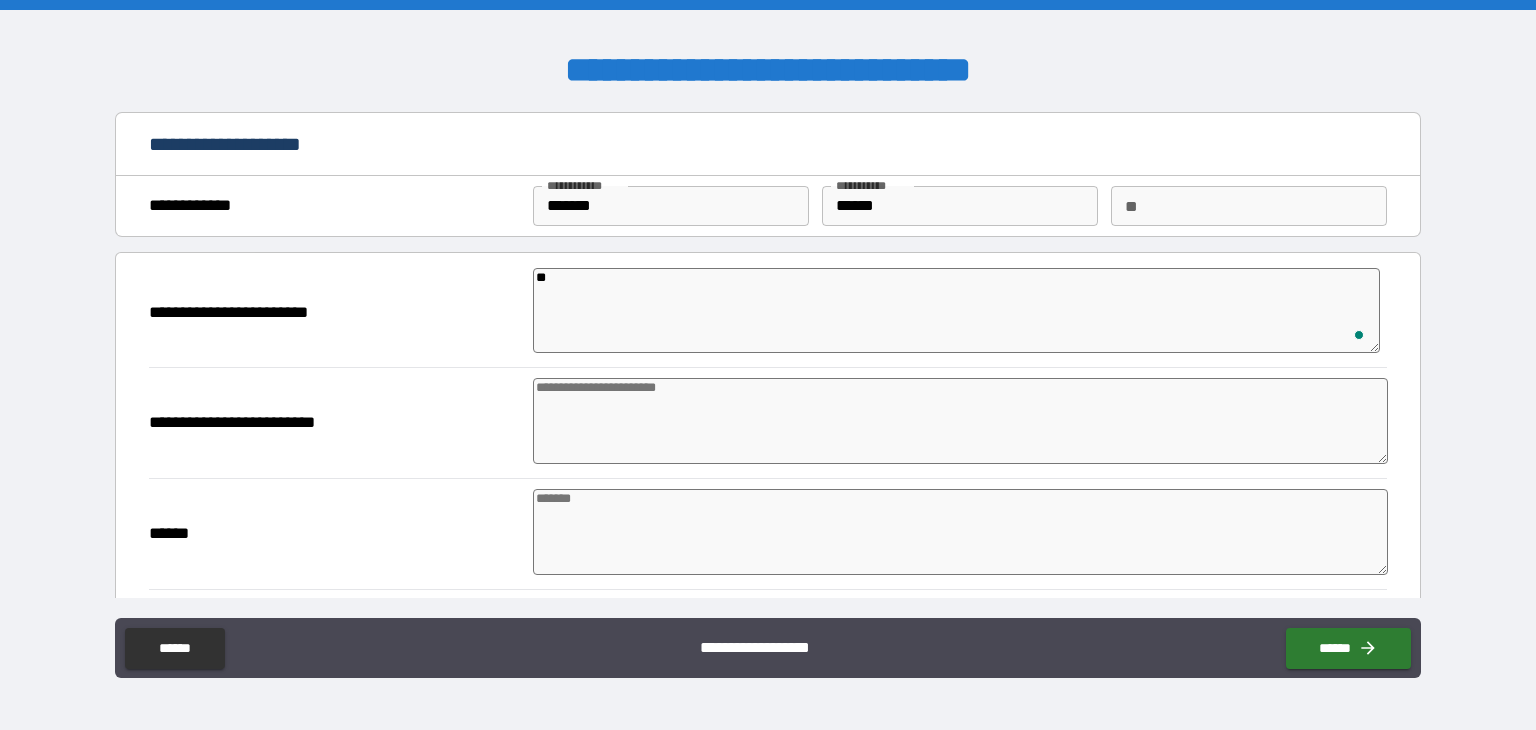 type on "***" 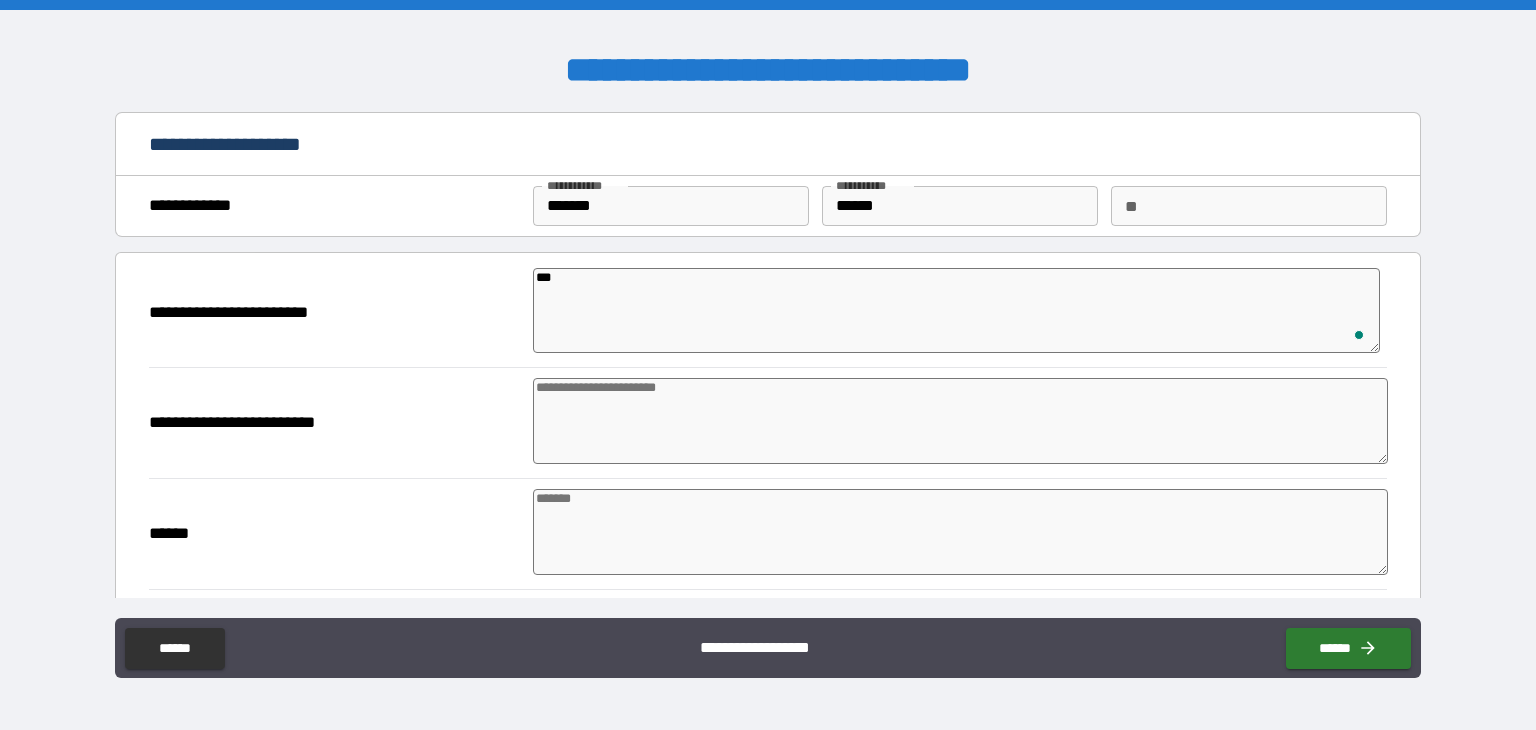 type on "*" 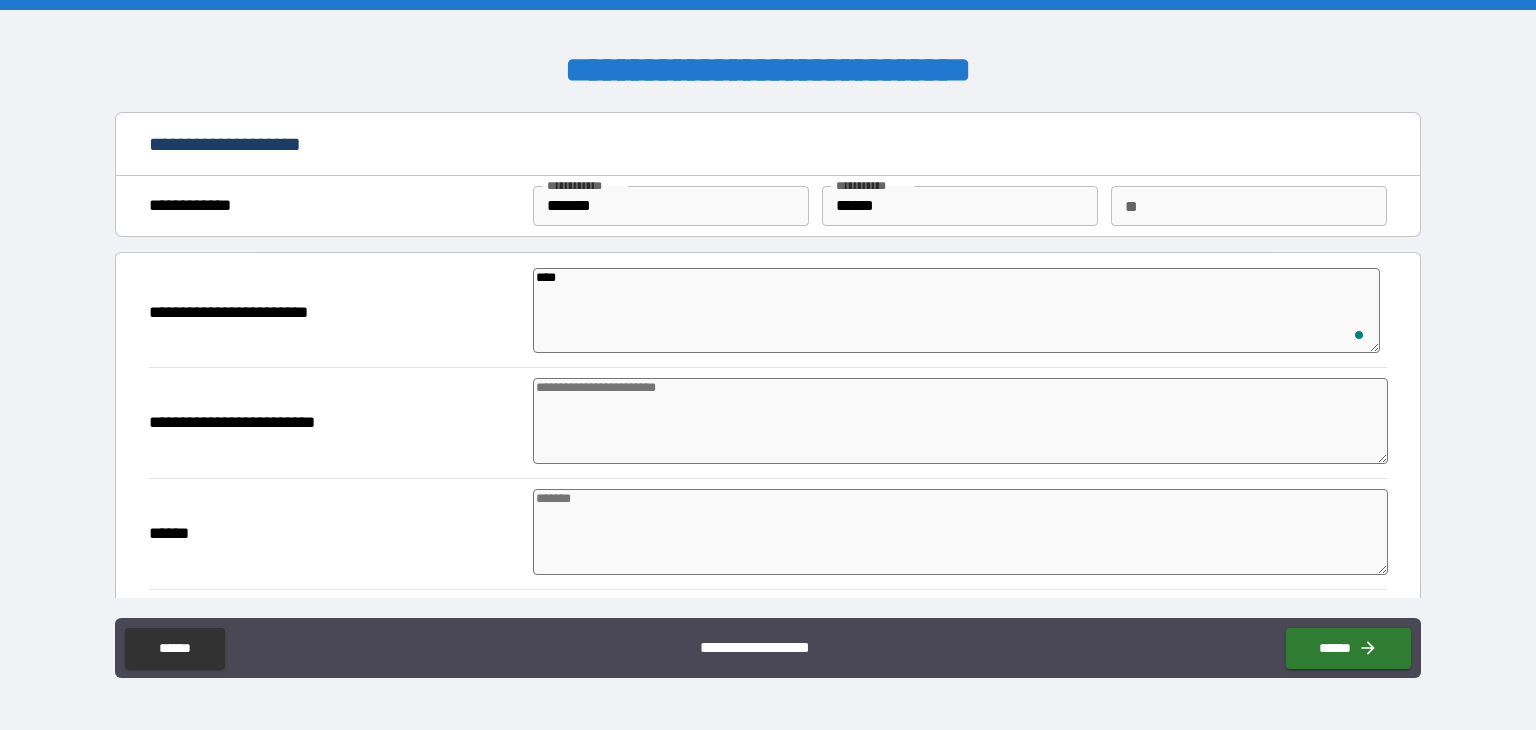 type on "*" 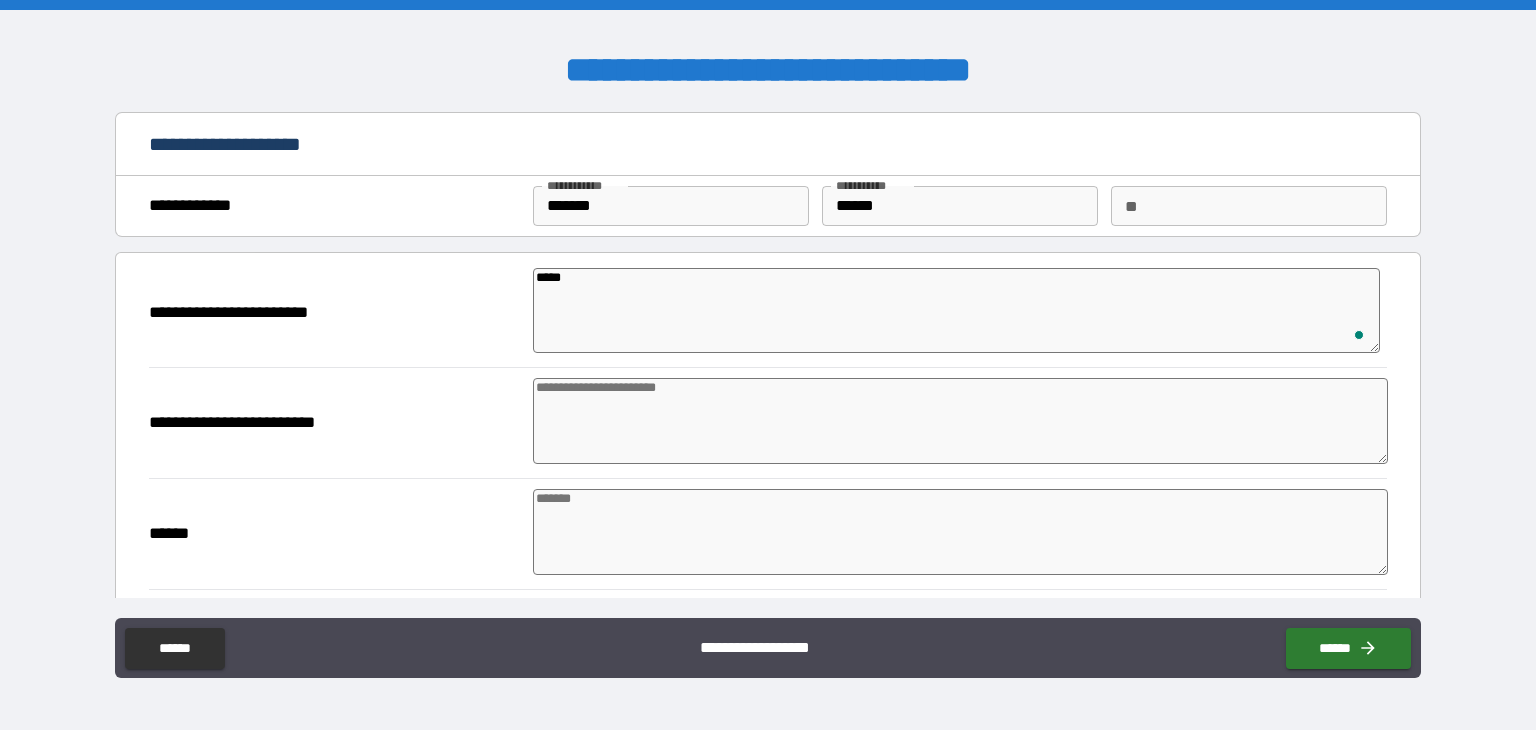 type on "*" 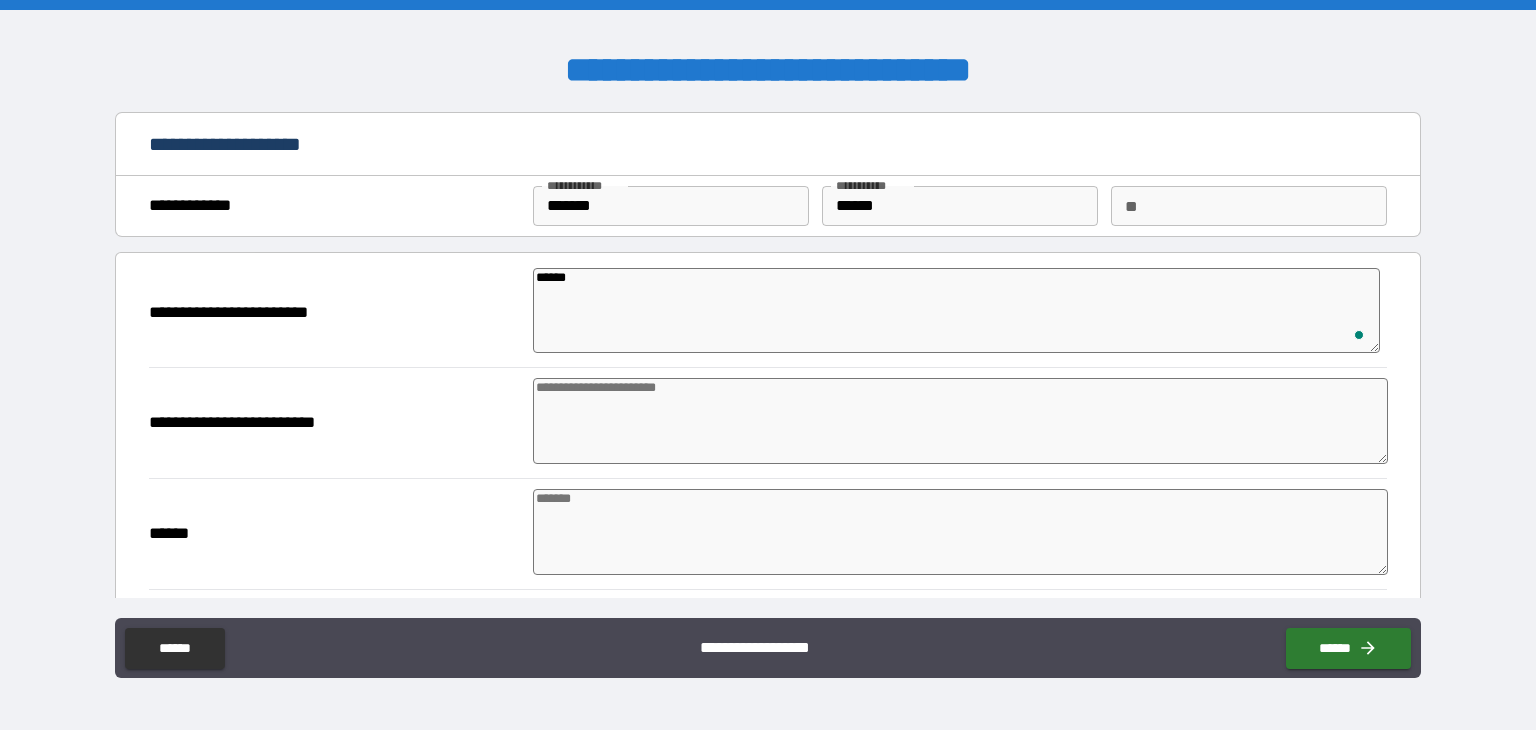 type on "*" 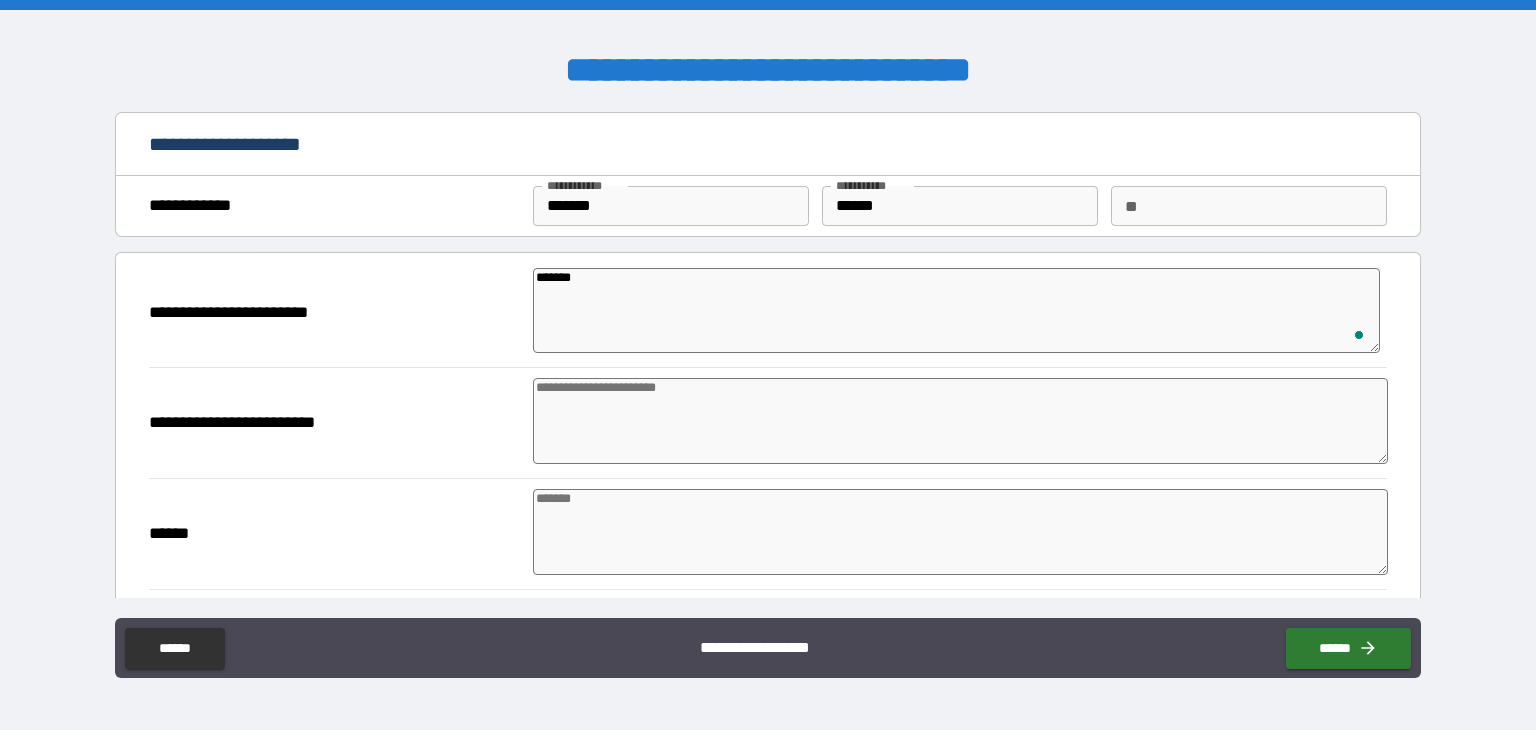 type on "*" 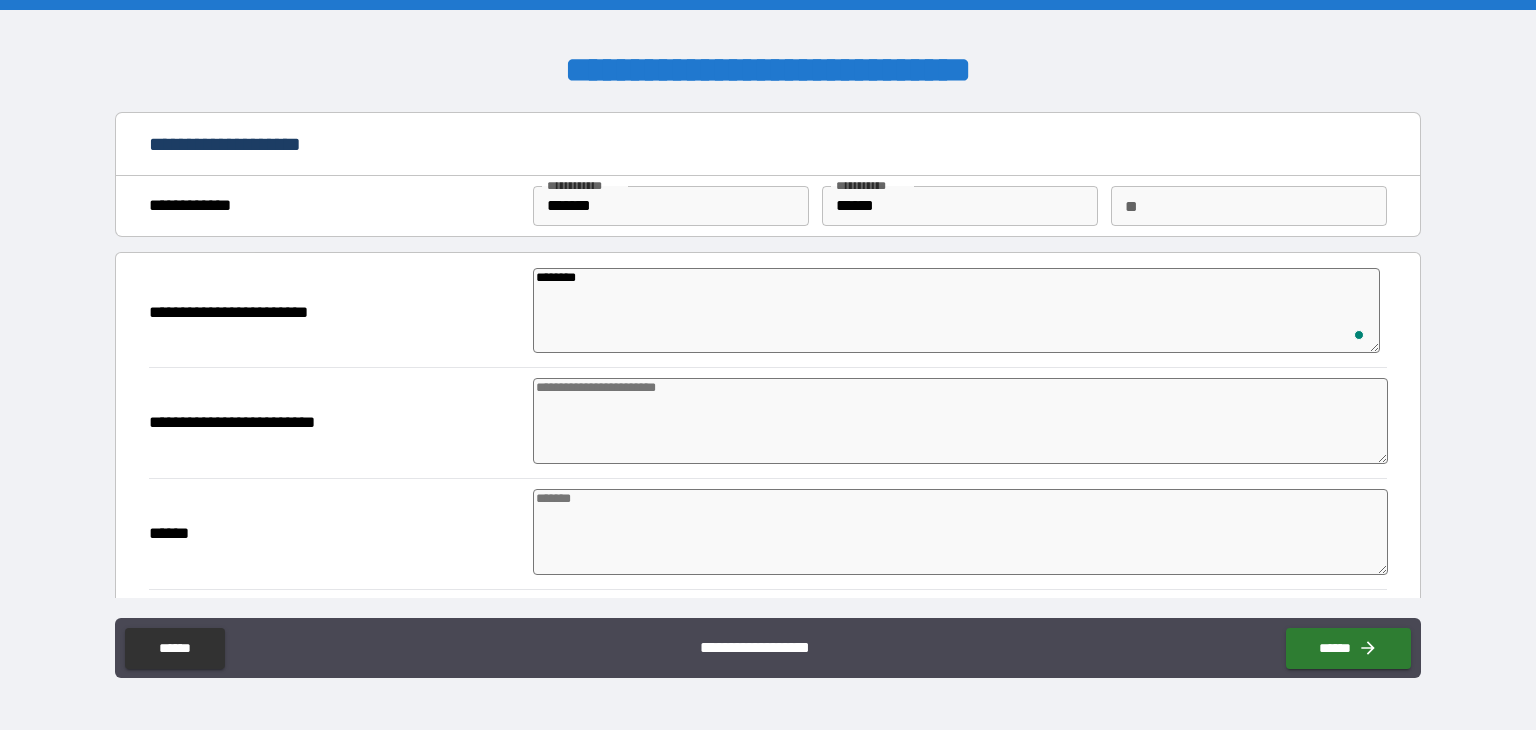 type on "*" 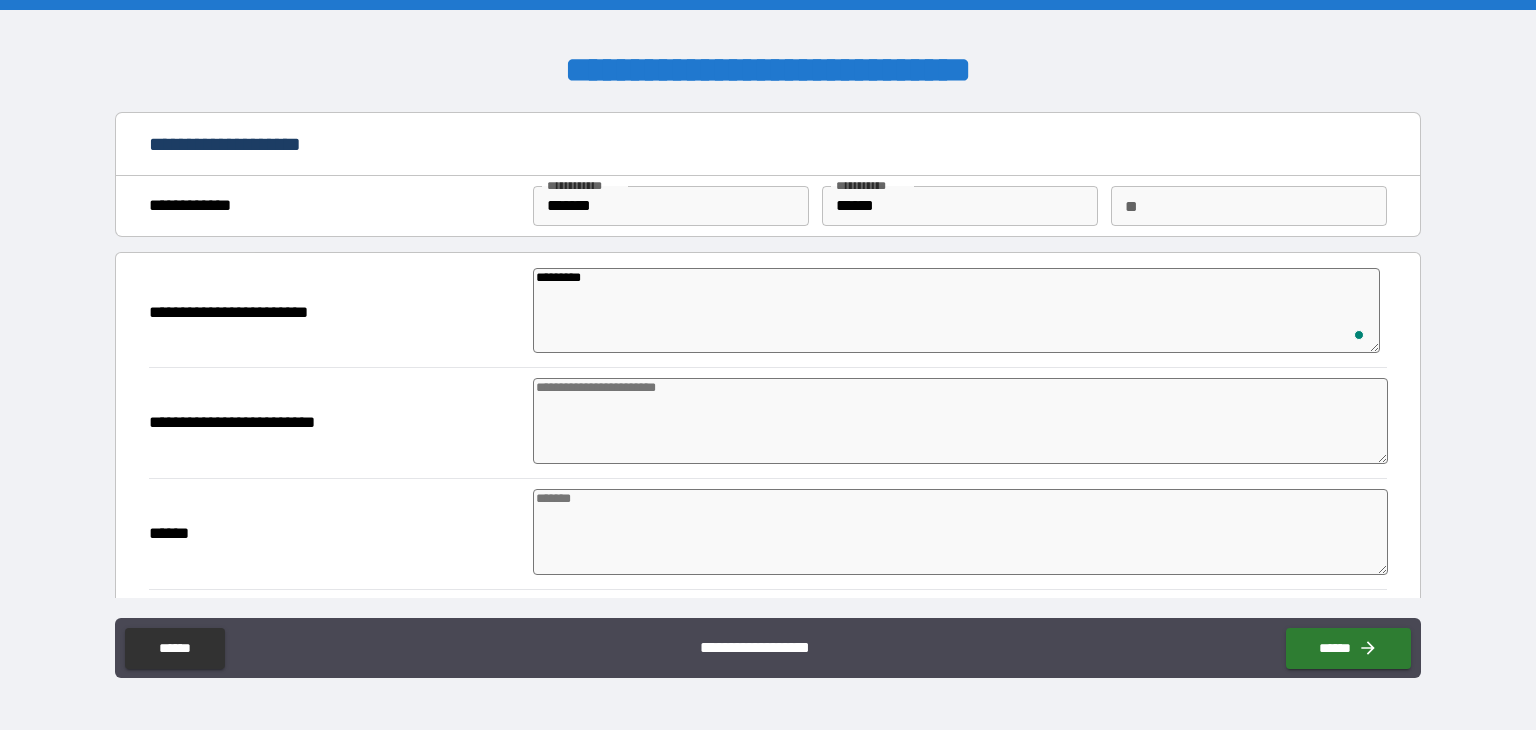 type on "**********" 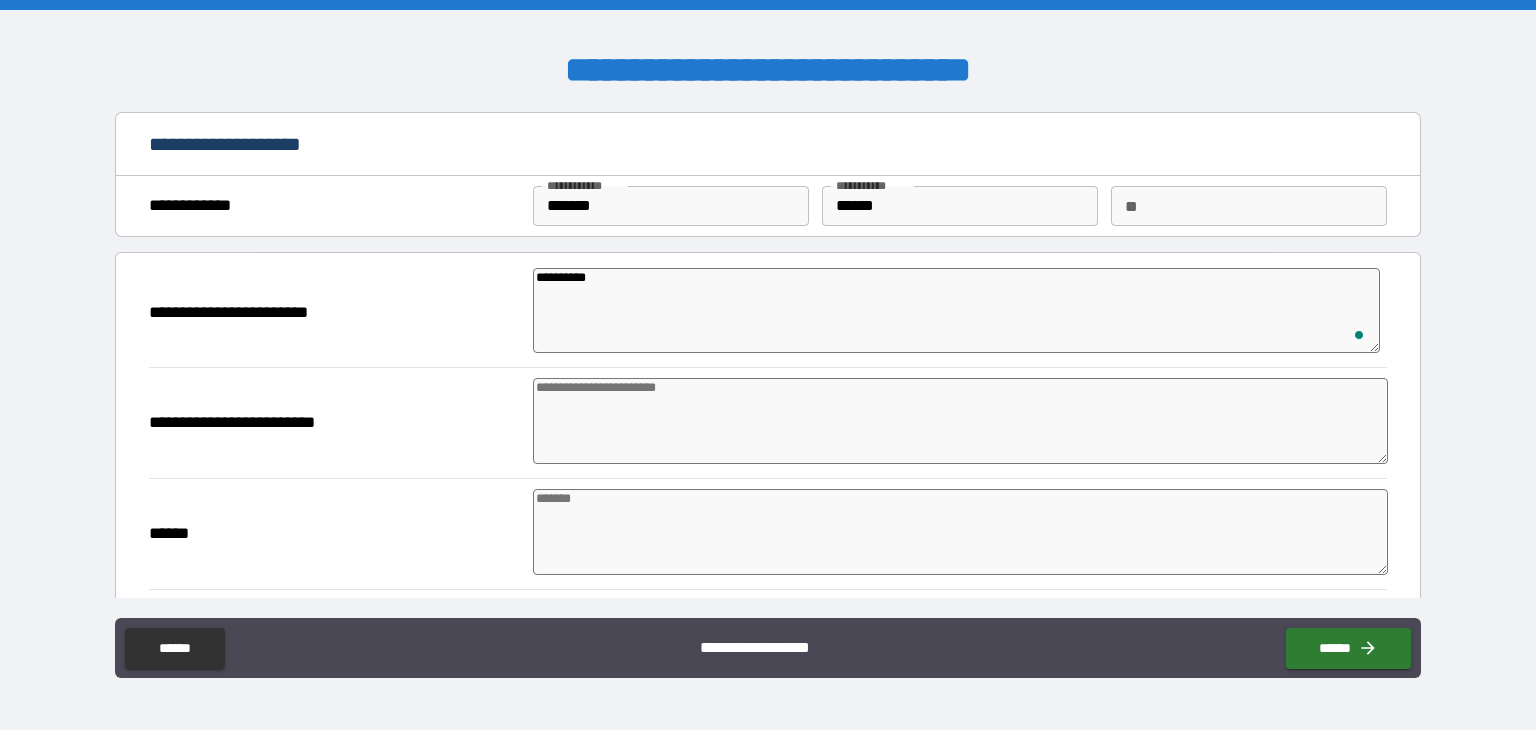 type on "*" 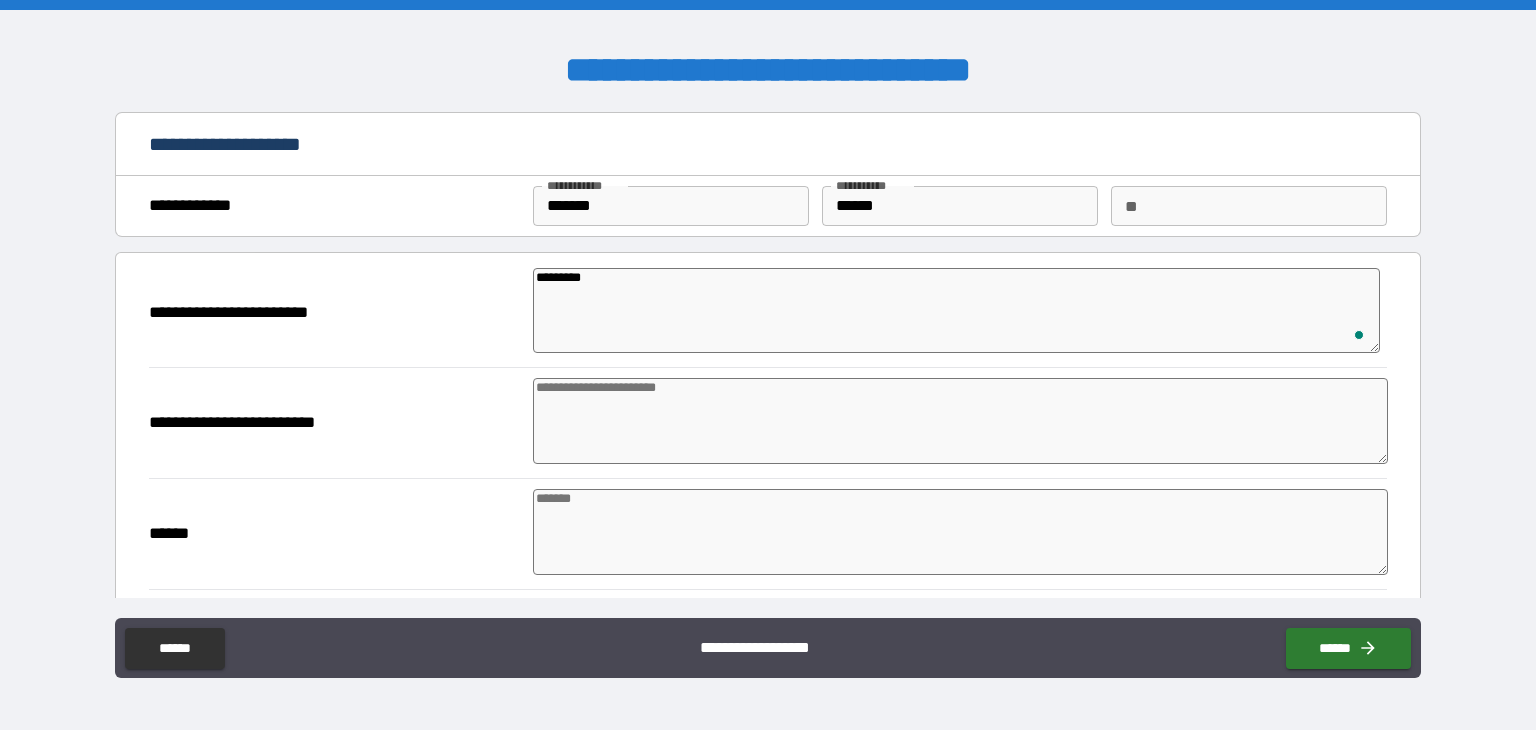 type on "********" 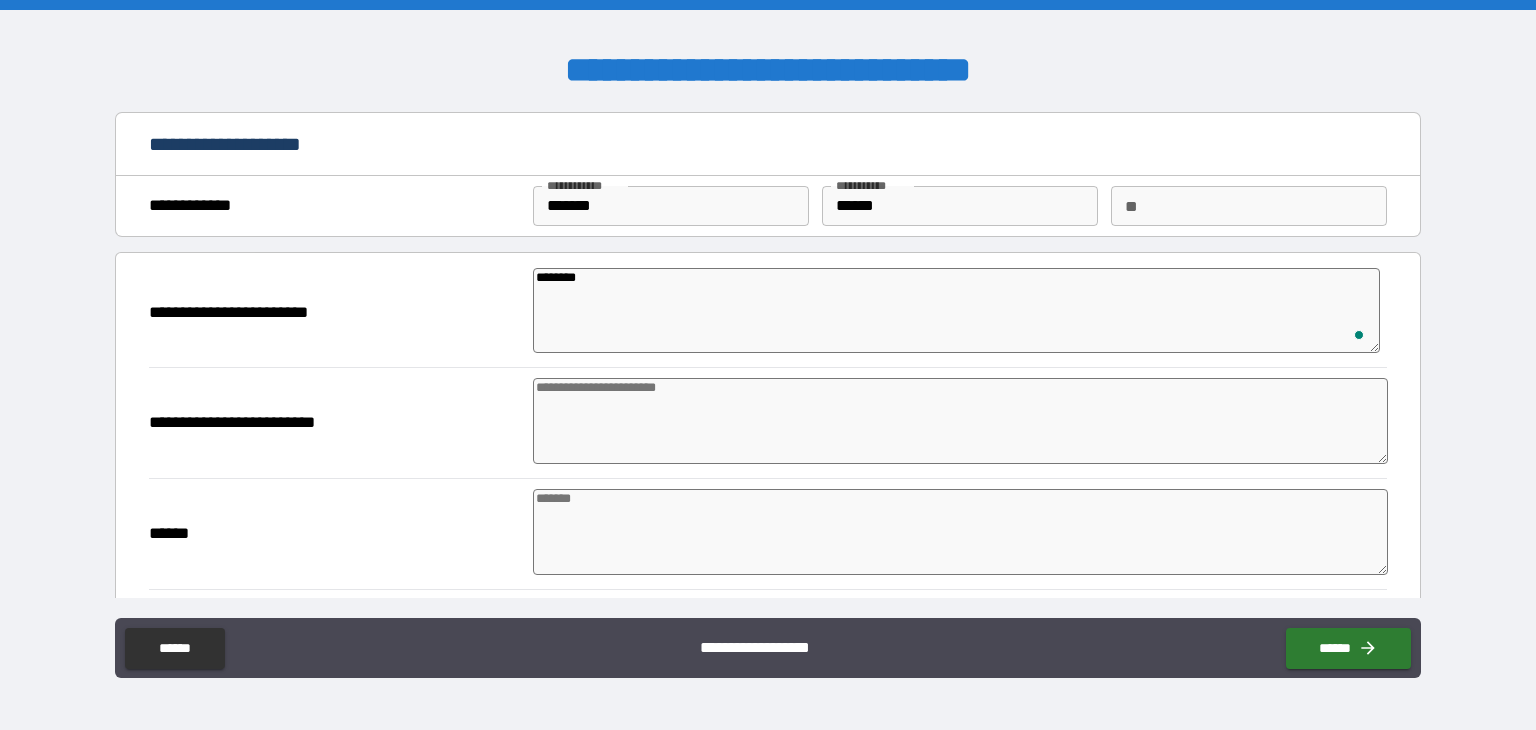 type on "******" 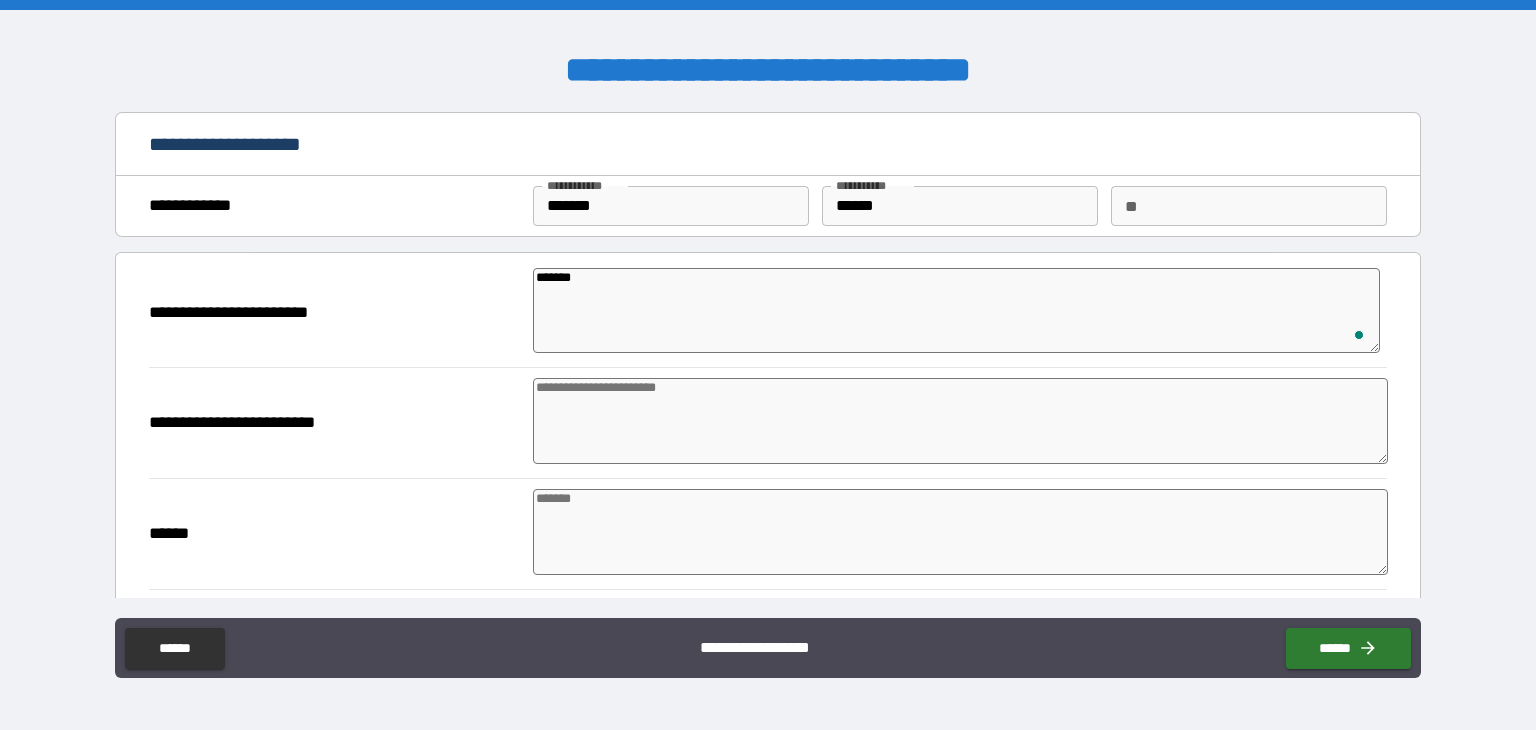 type on "*" 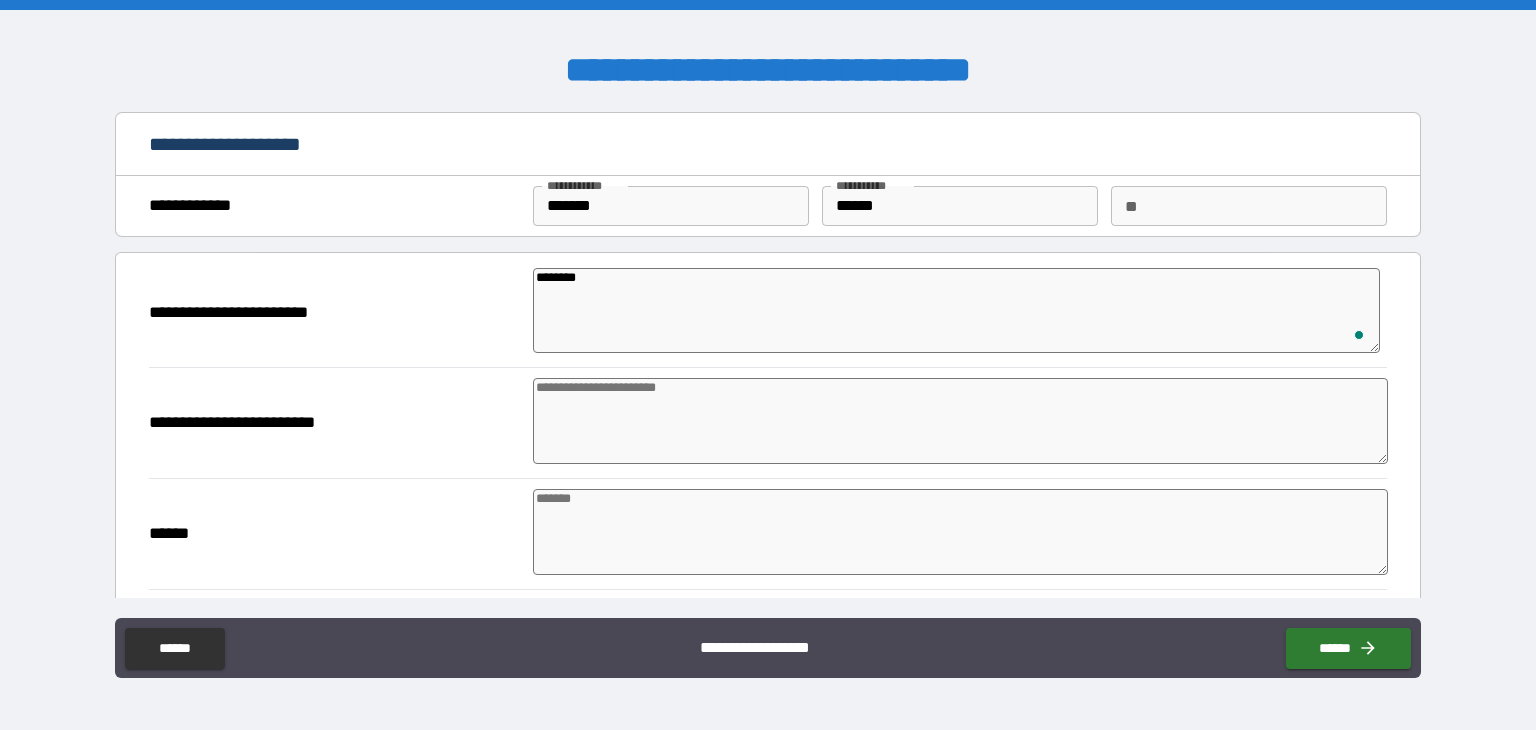 type on "*********" 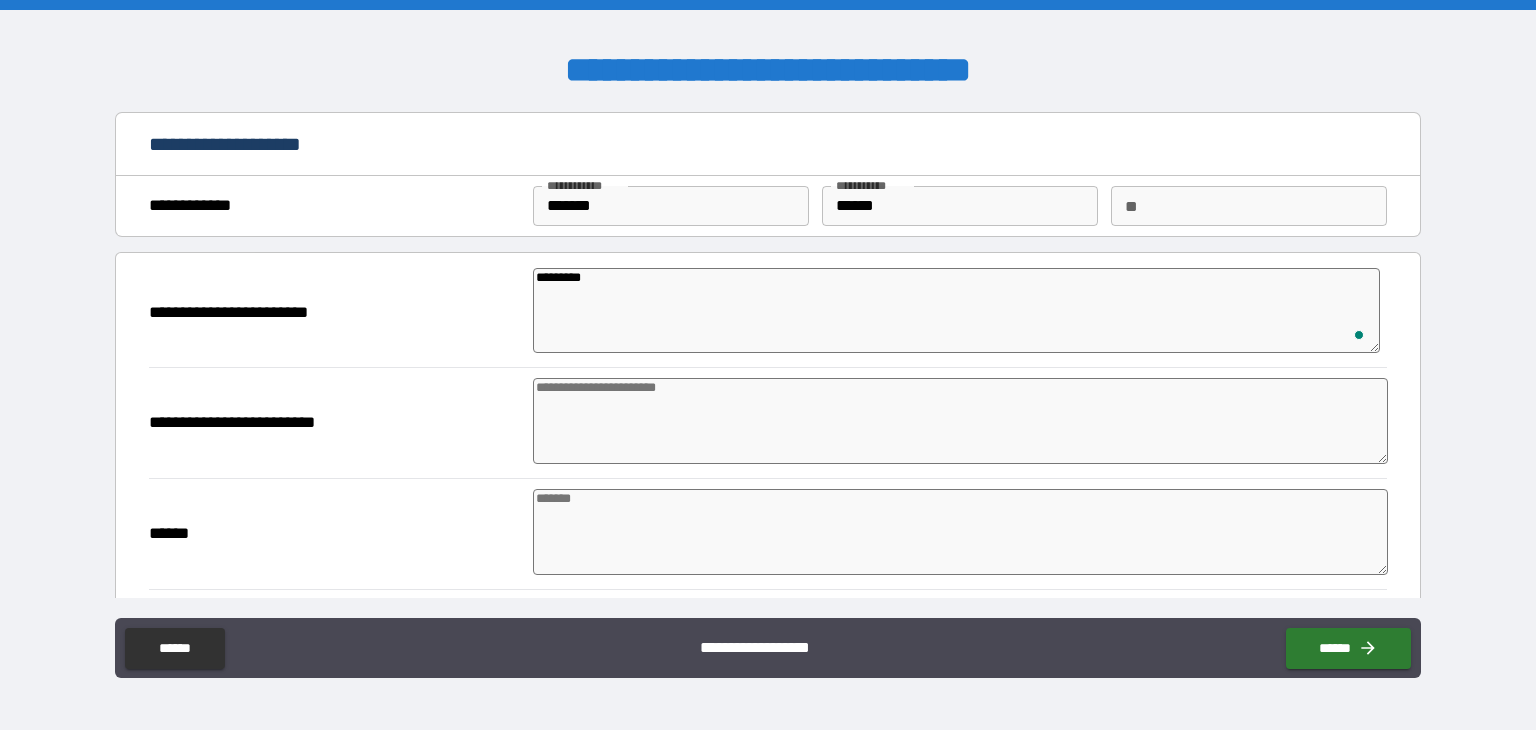 type on "**********" 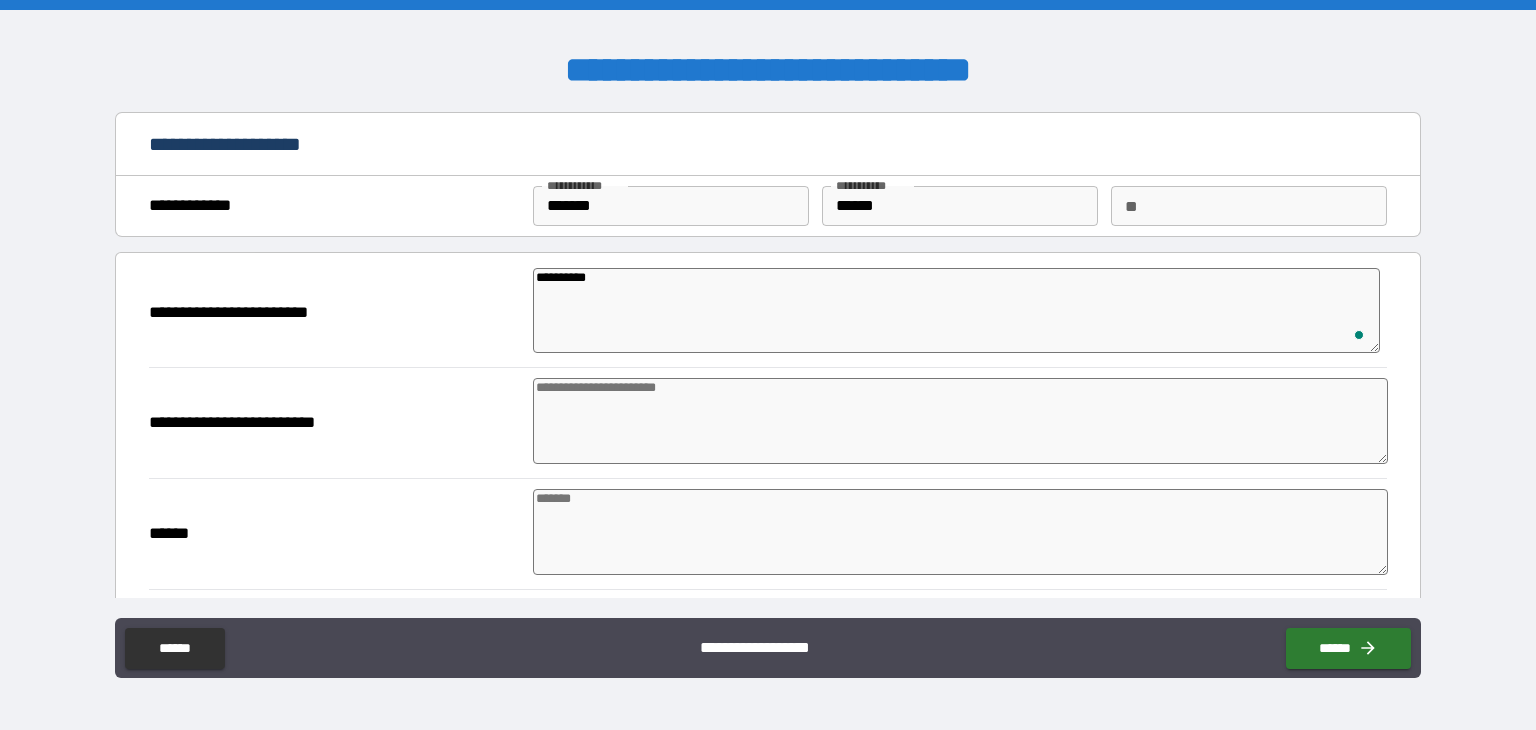 type on "**********" 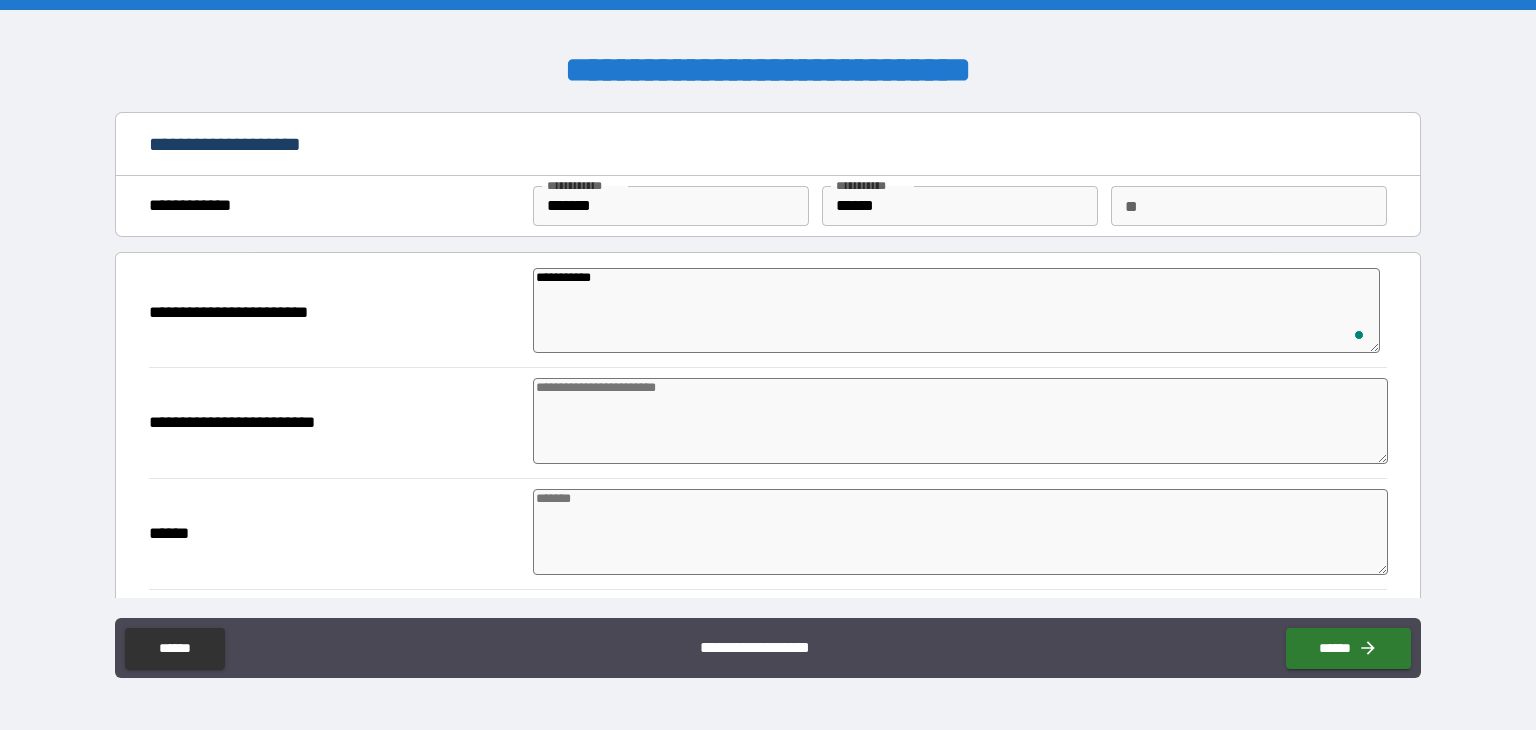 type on "**********" 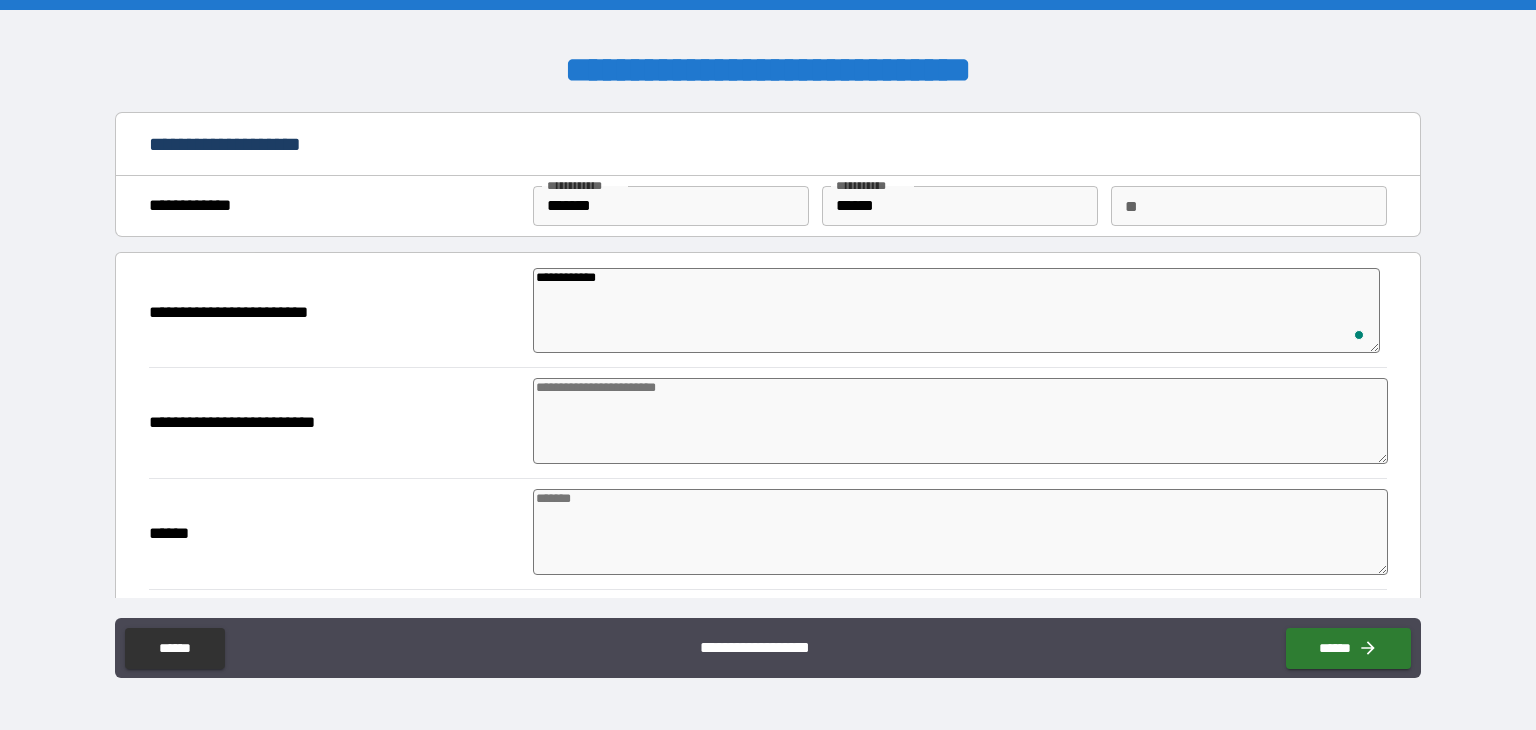 type on "**********" 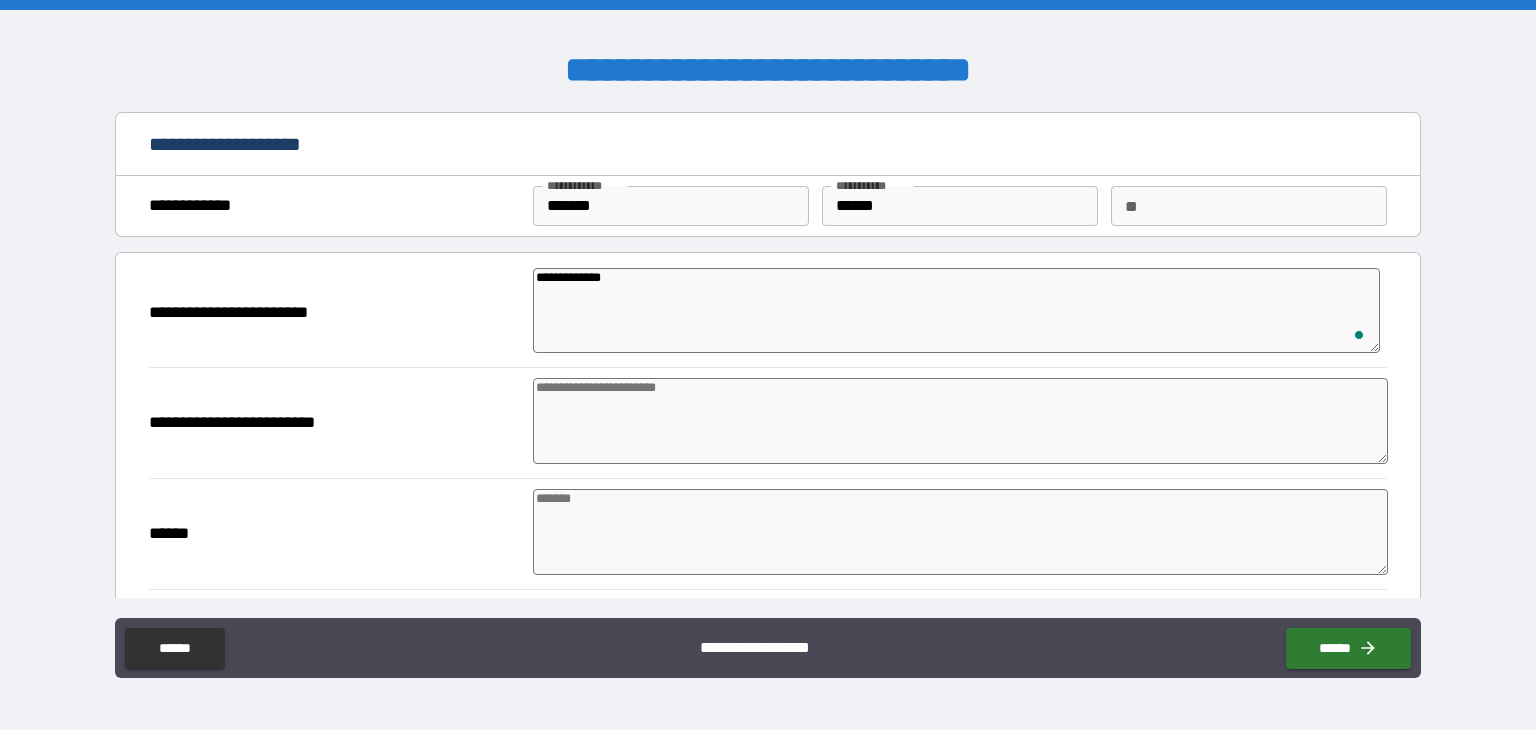 type on "*" 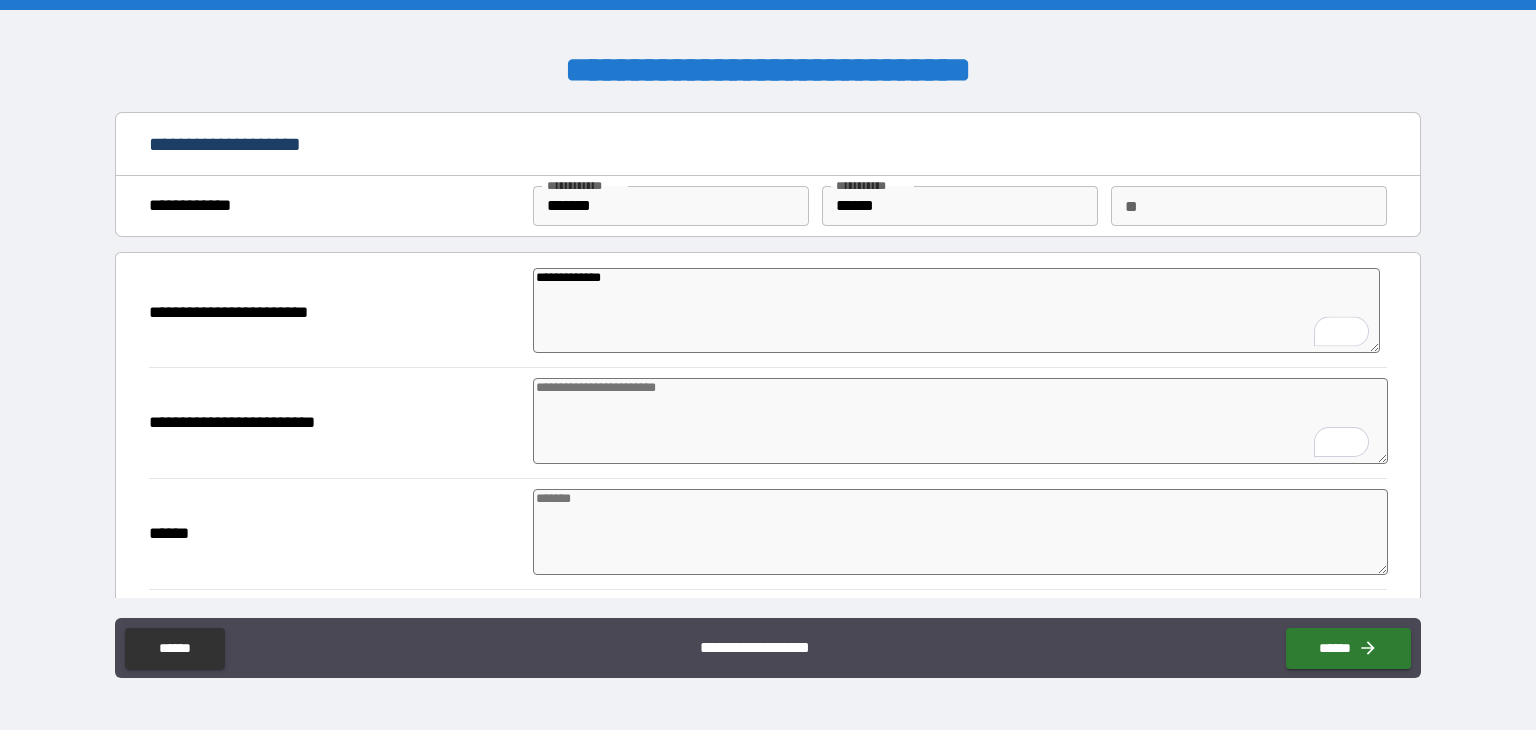 type on "*" 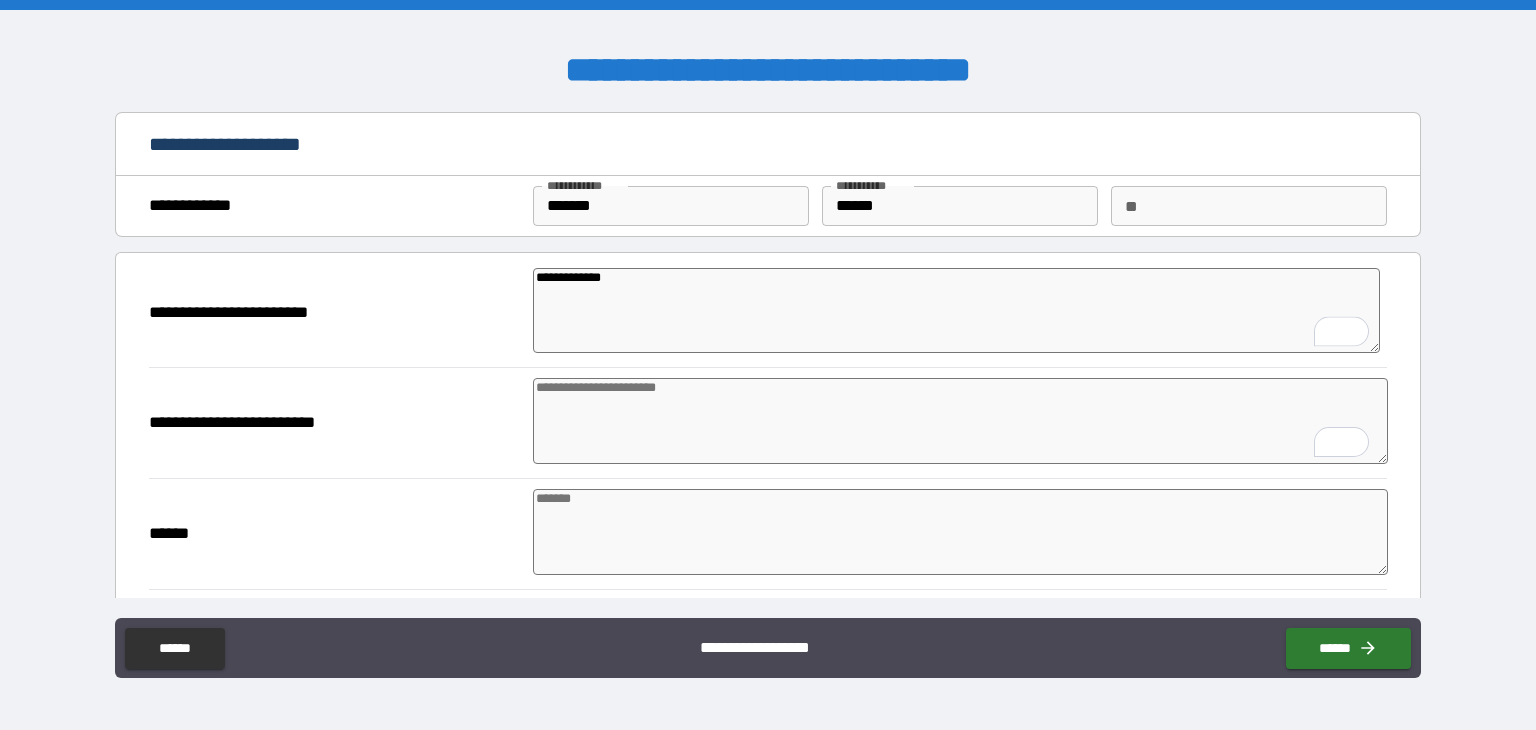 type on "*" 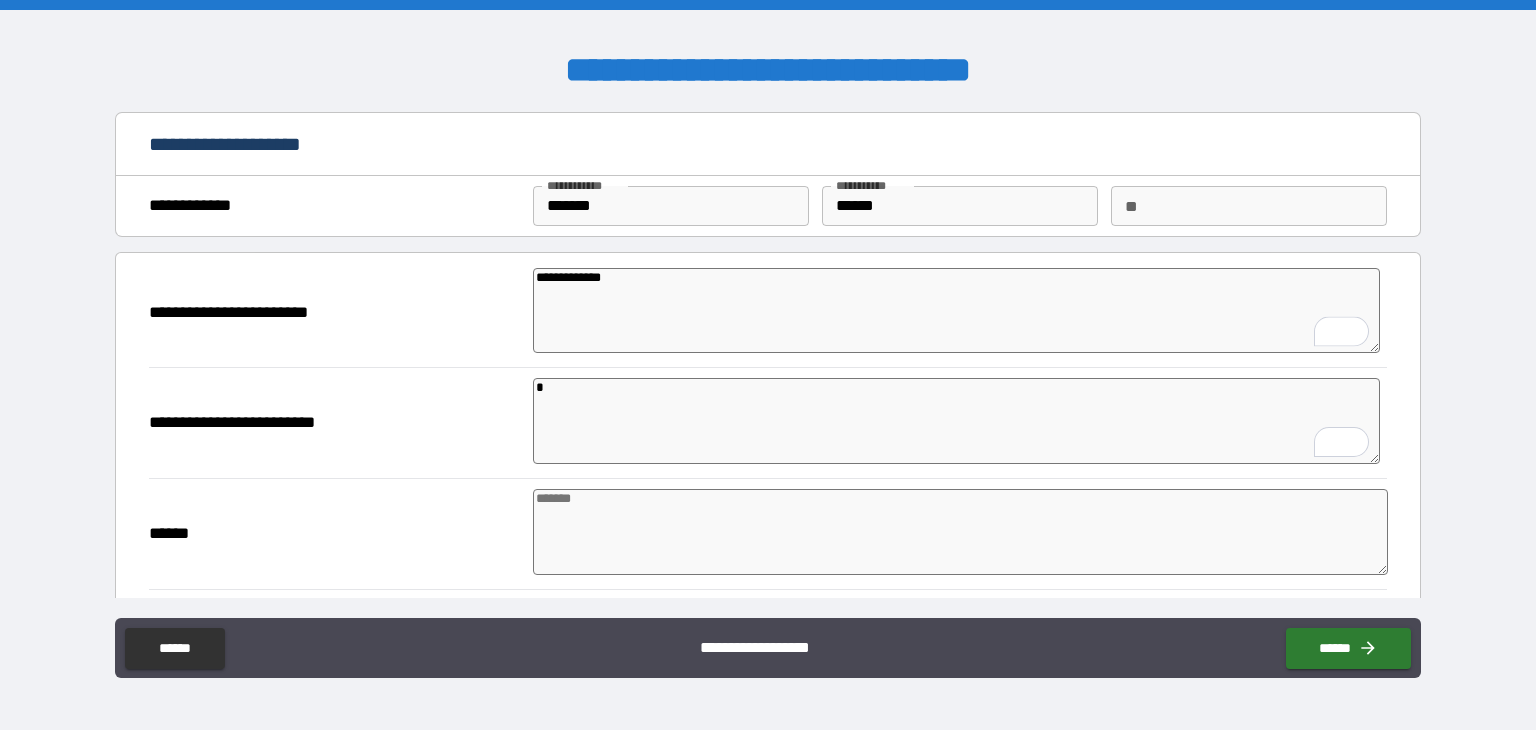 type on "*" 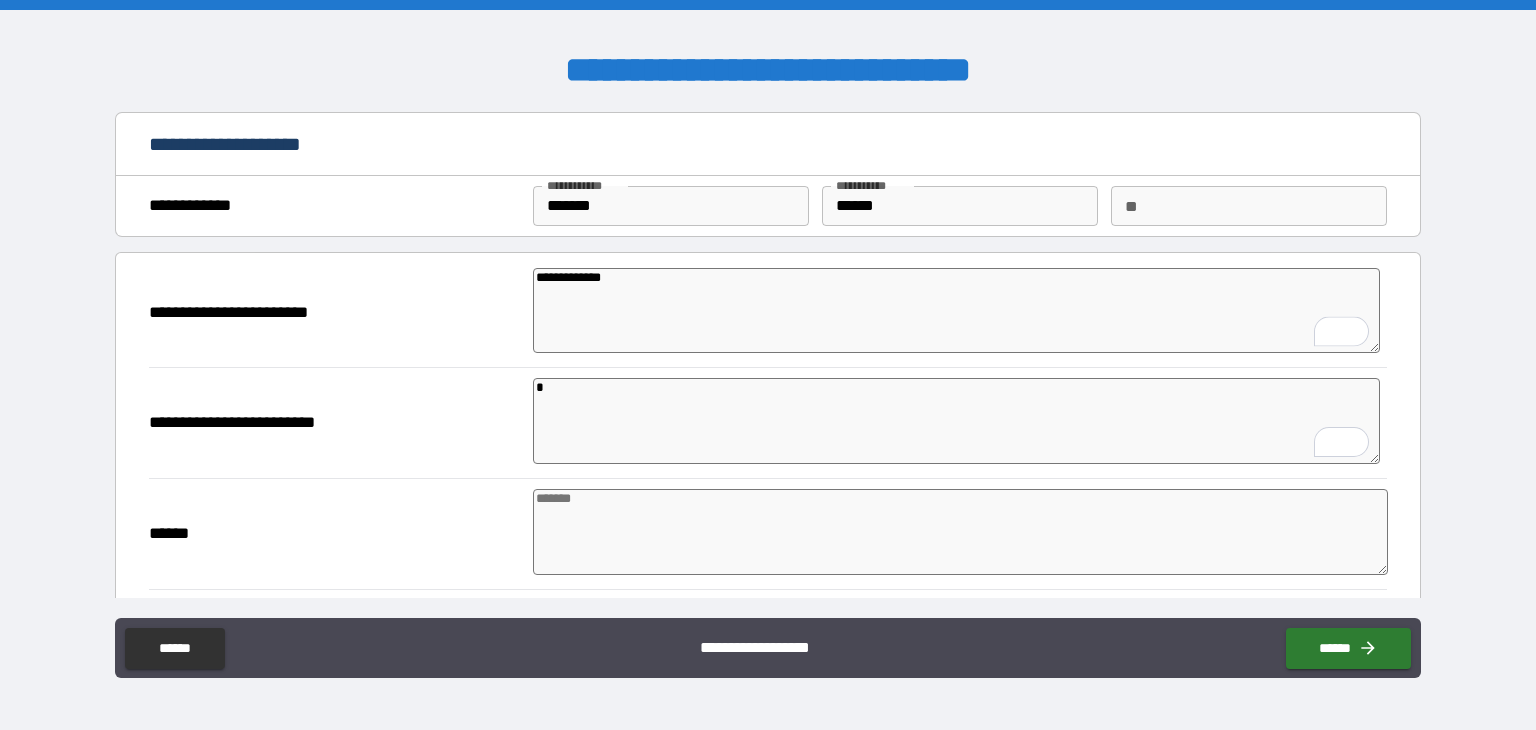 type on "**" 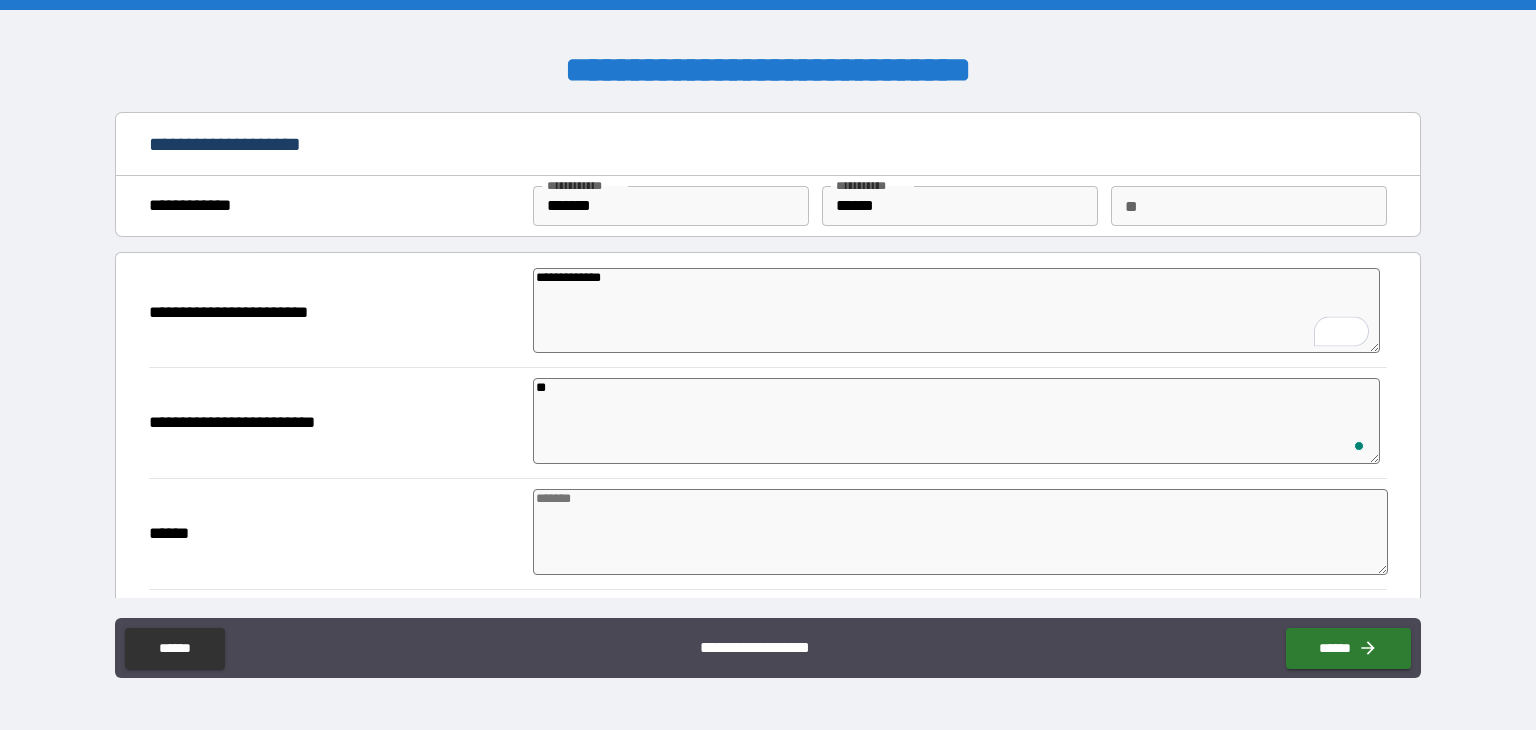 type on "*" 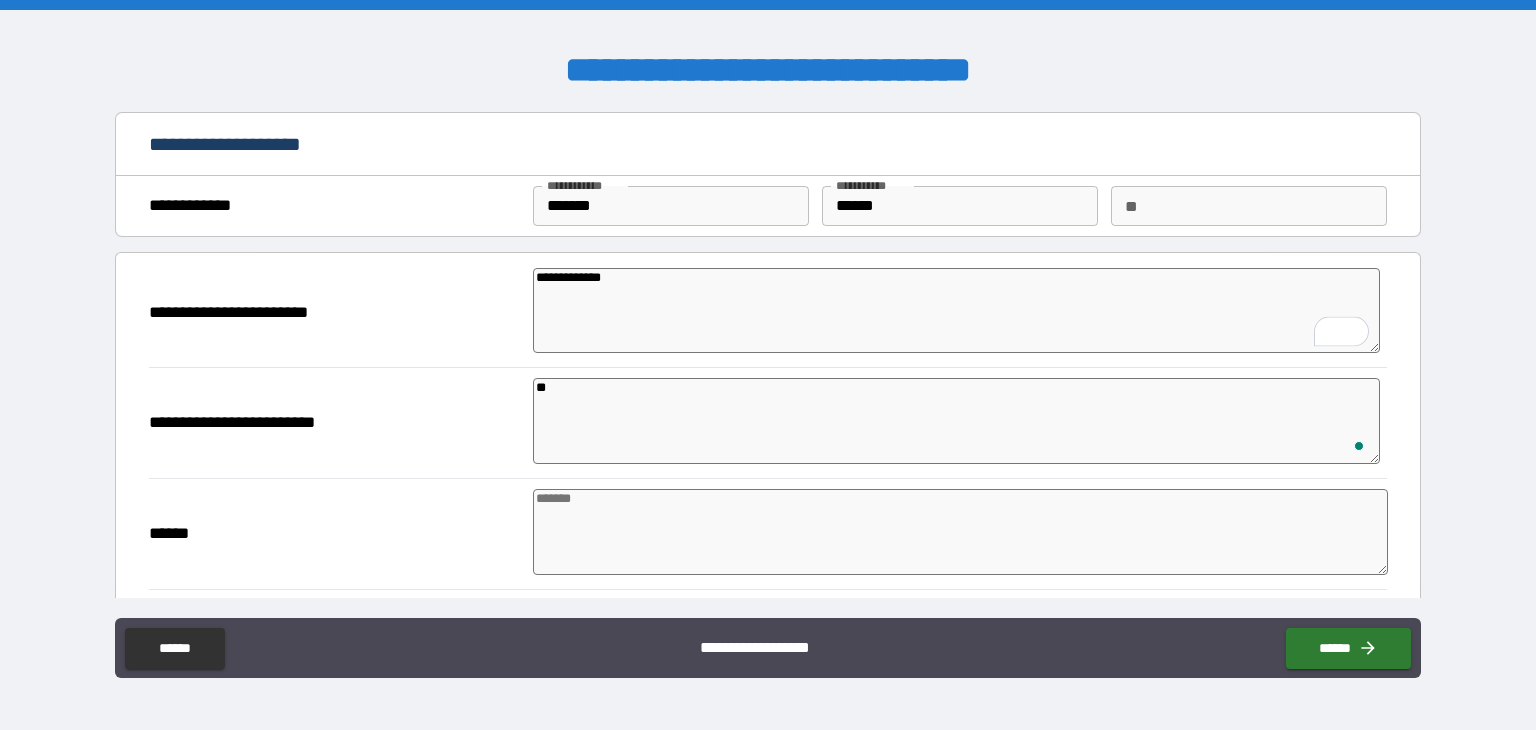 type on "*" 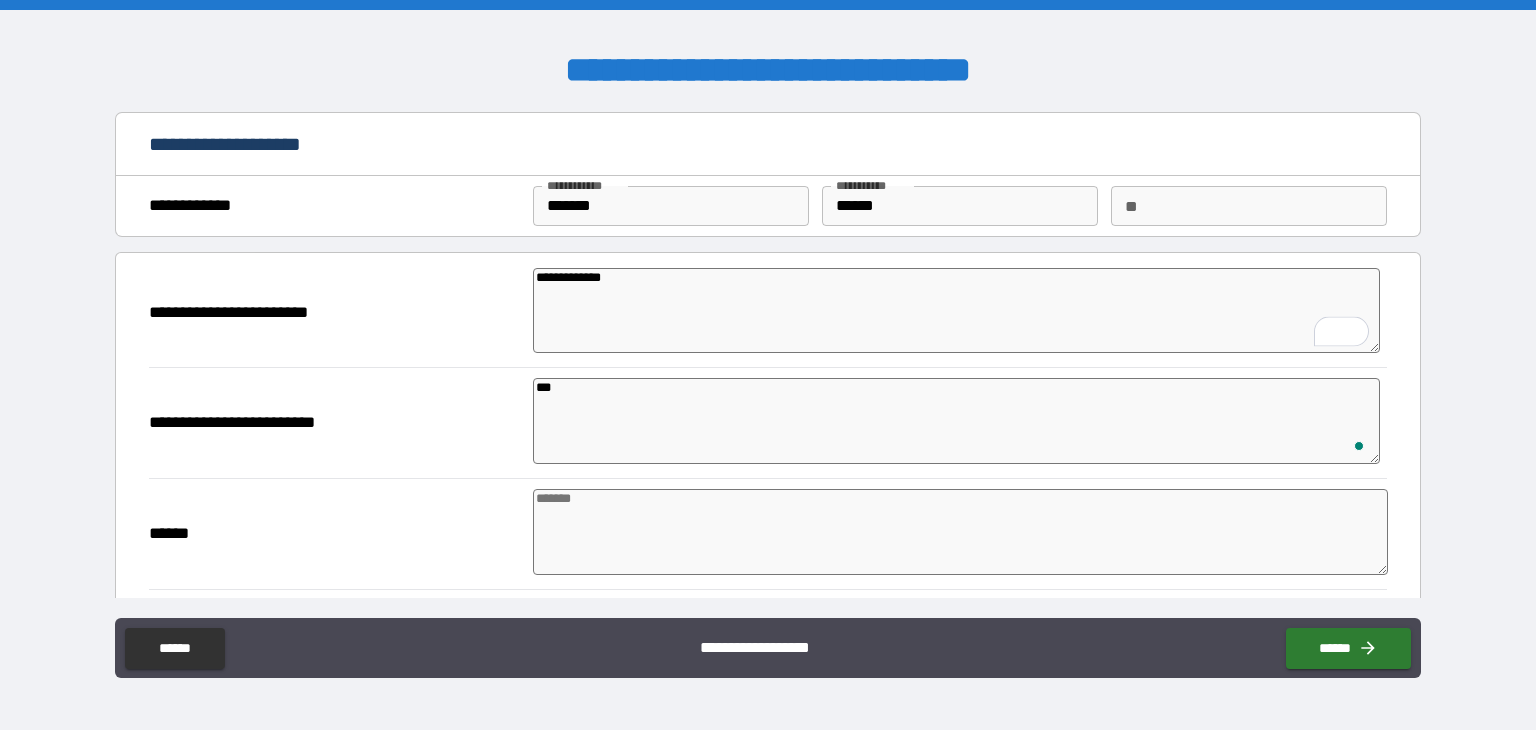 type on "*" 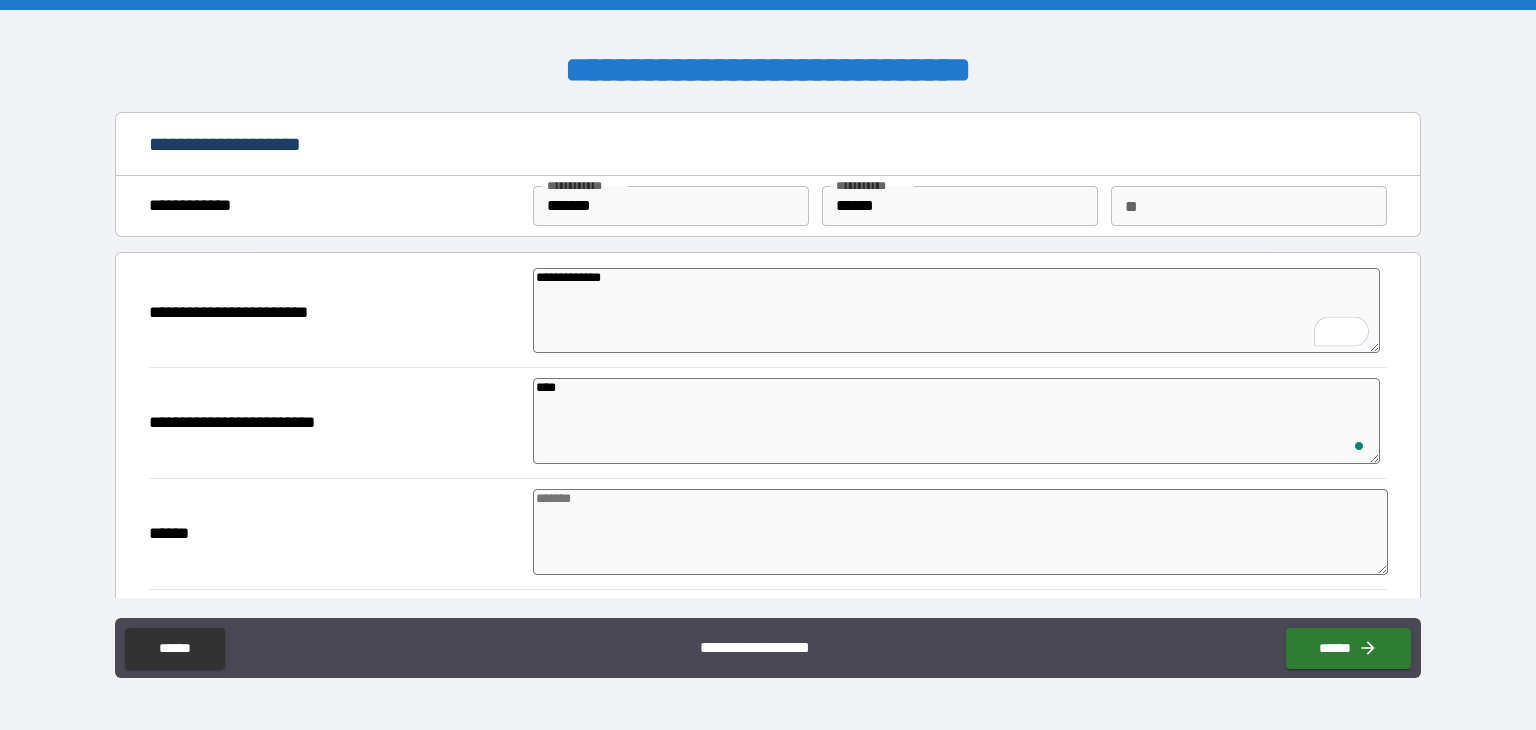 type on "*" 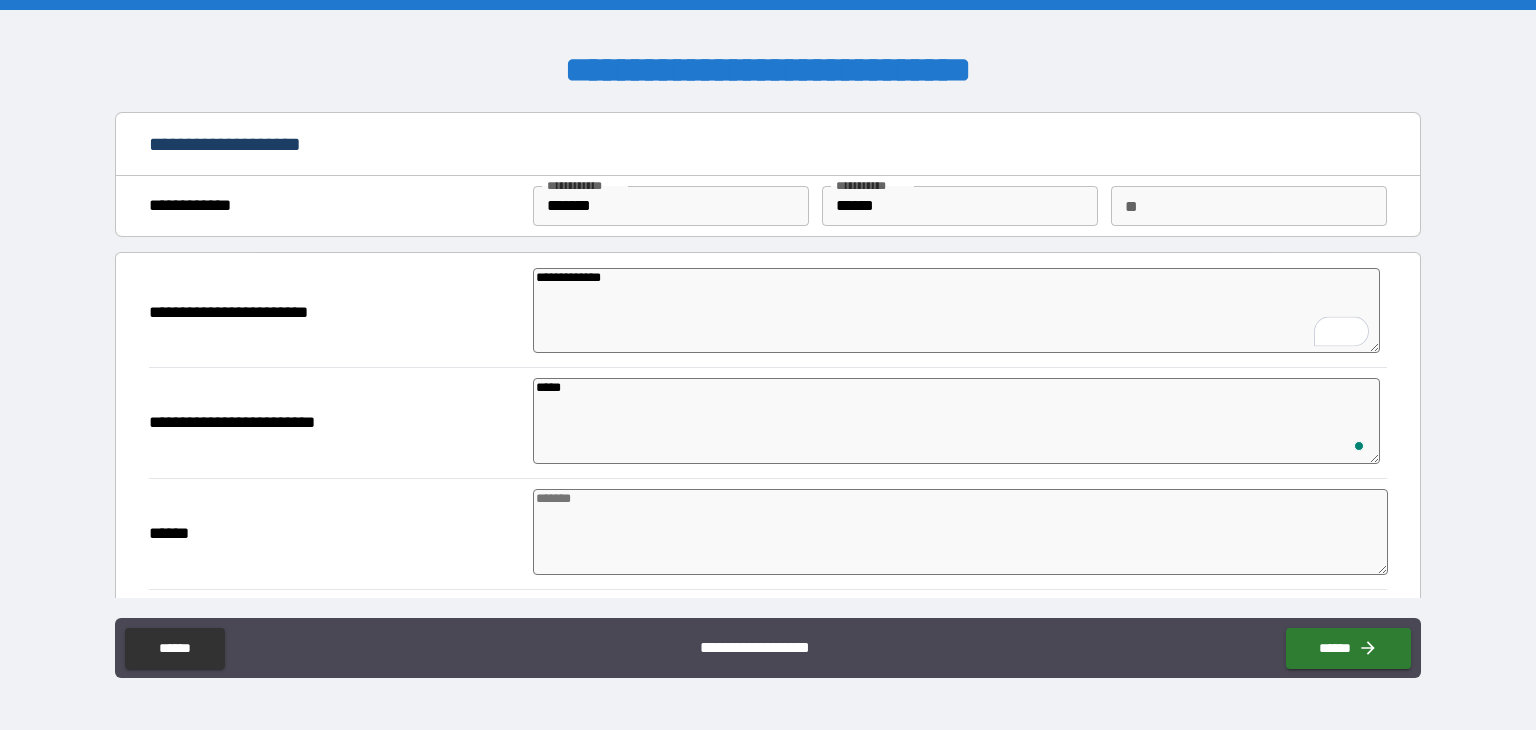 type on "*" 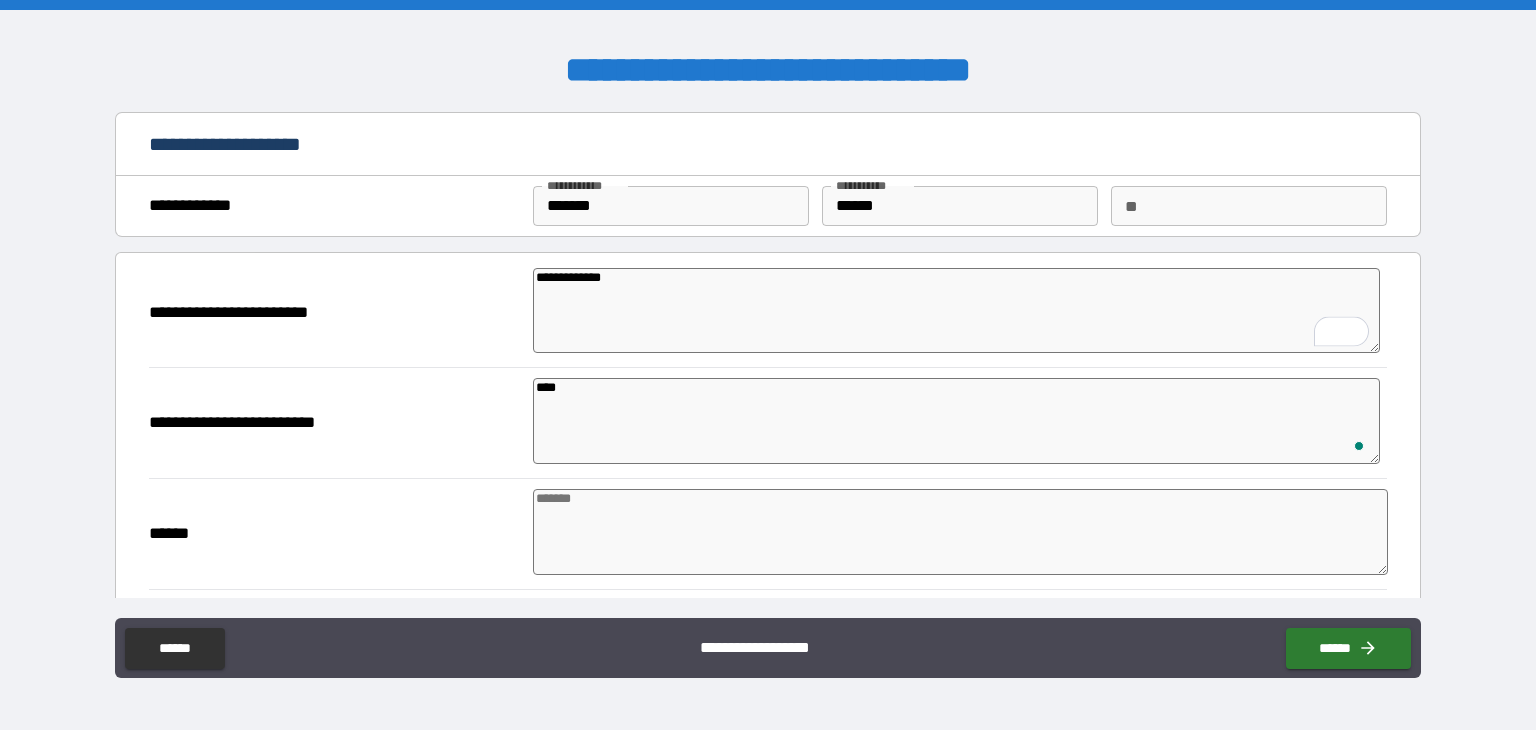 type on "*****" 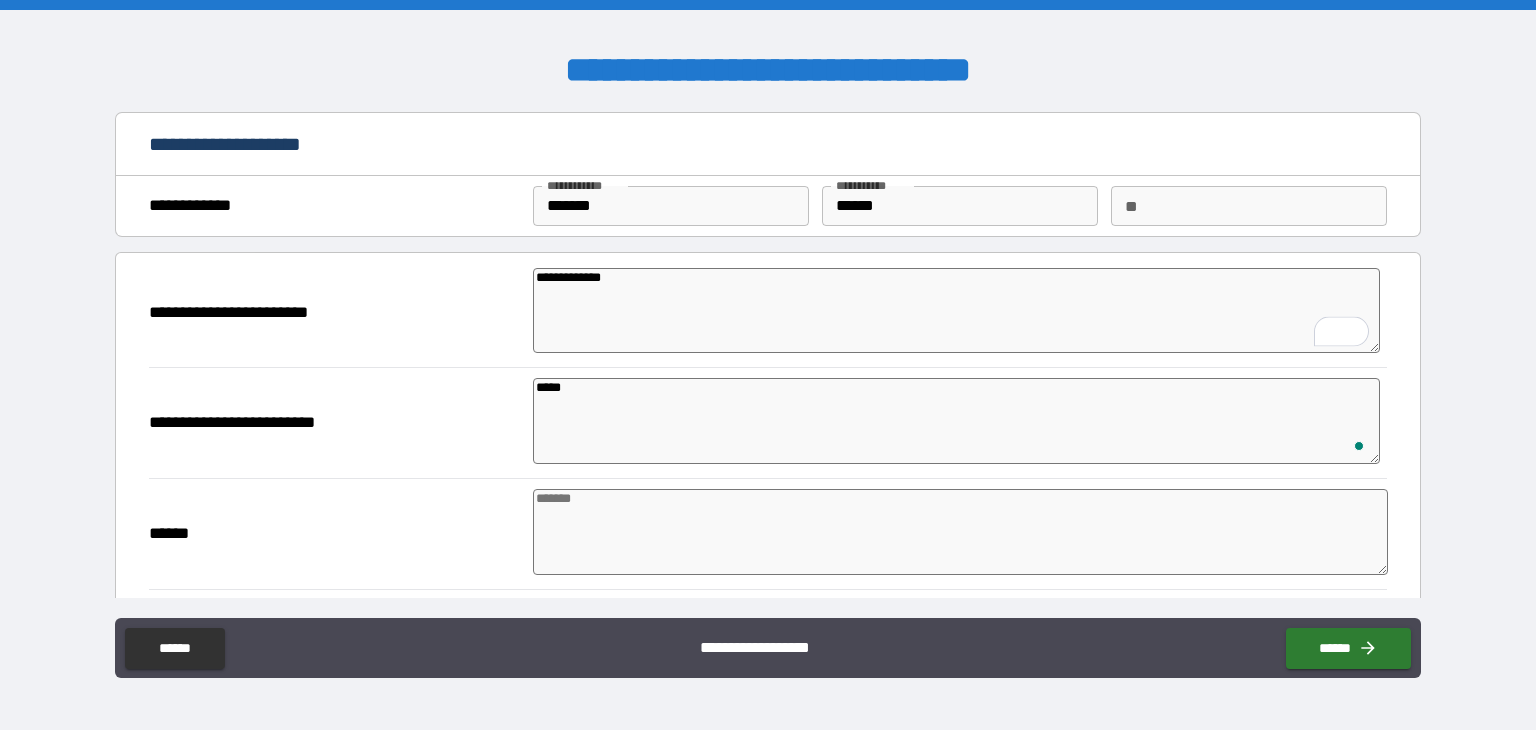 type on "*" 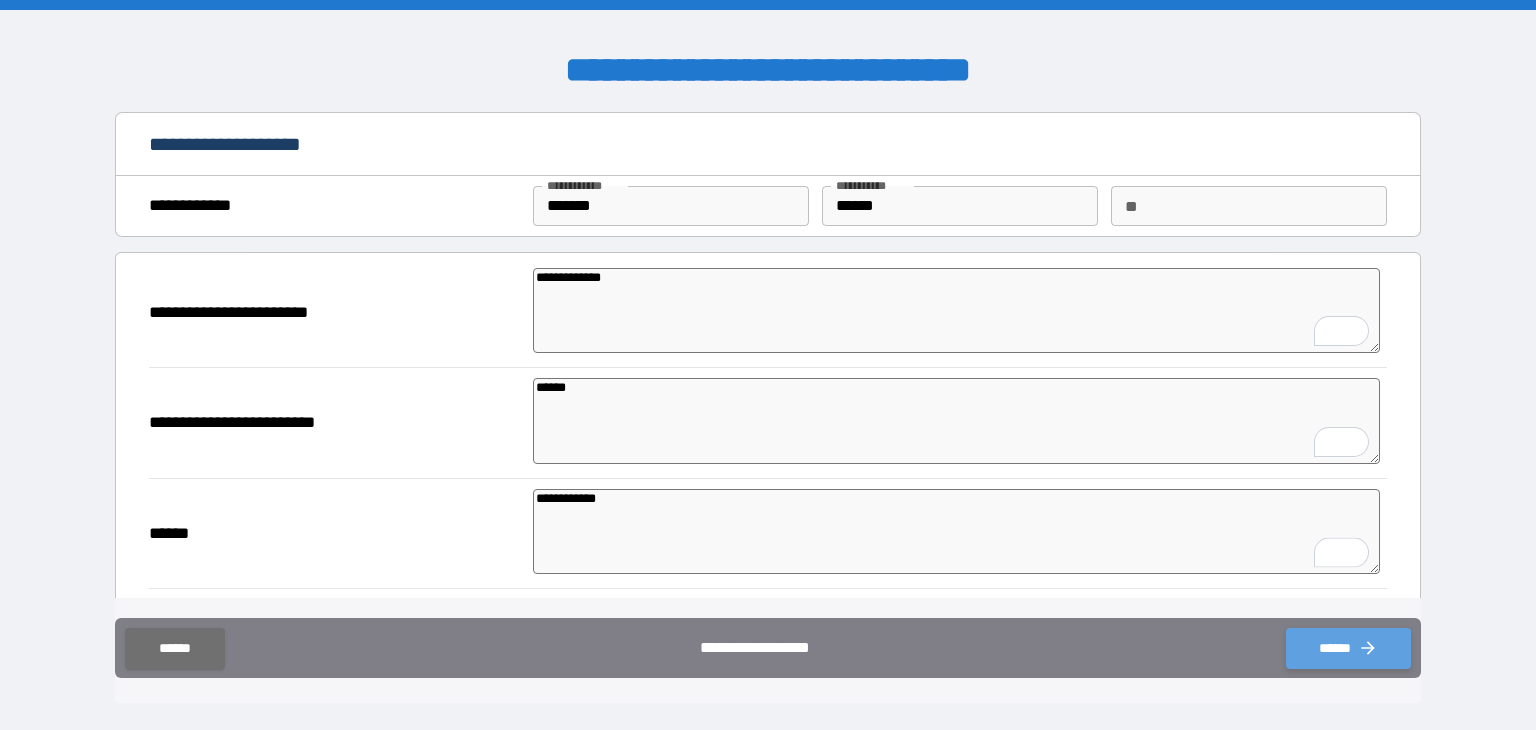 click on "******" at bounding box center (1348, 648) 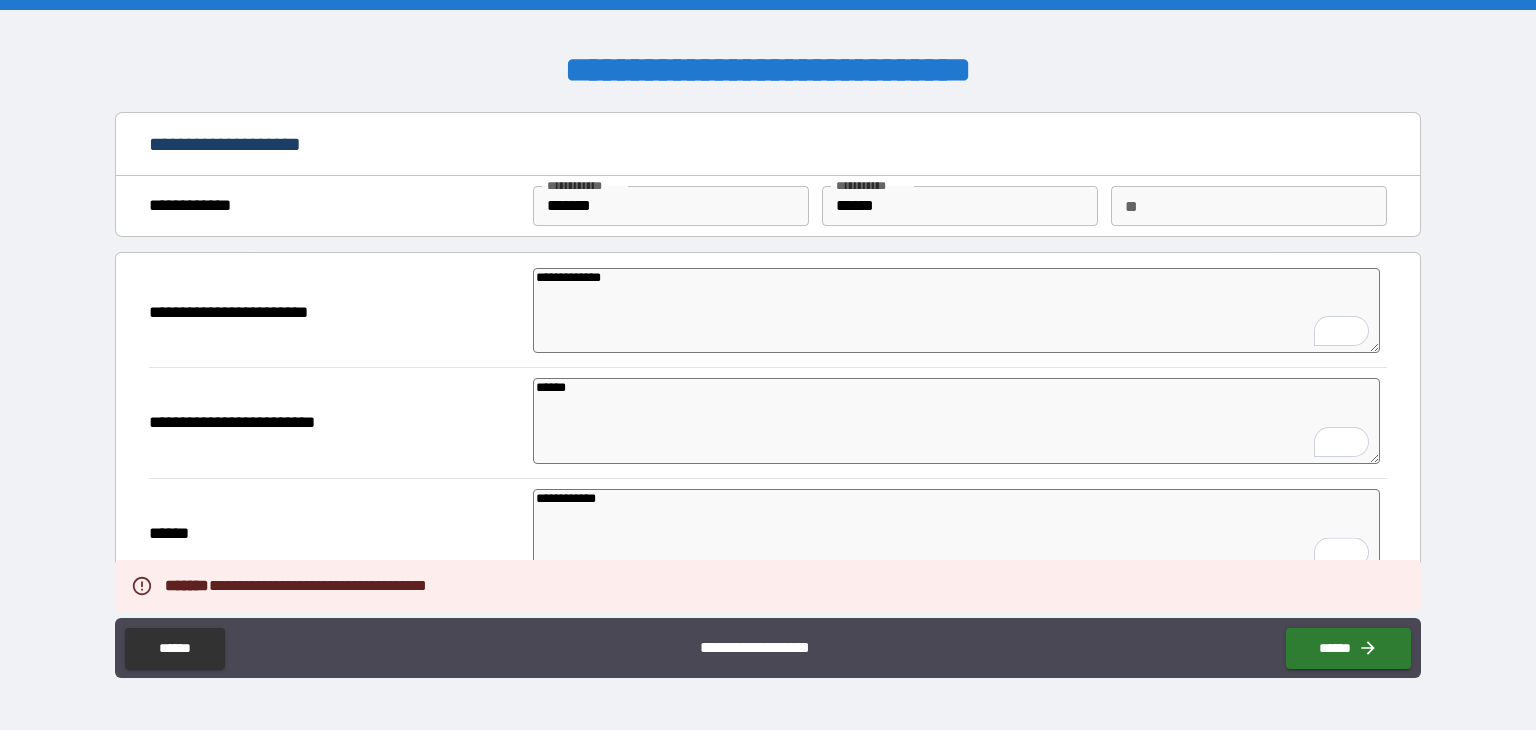 scroll, scrollTop: 282, scrollLeft: 0, axis: vertical 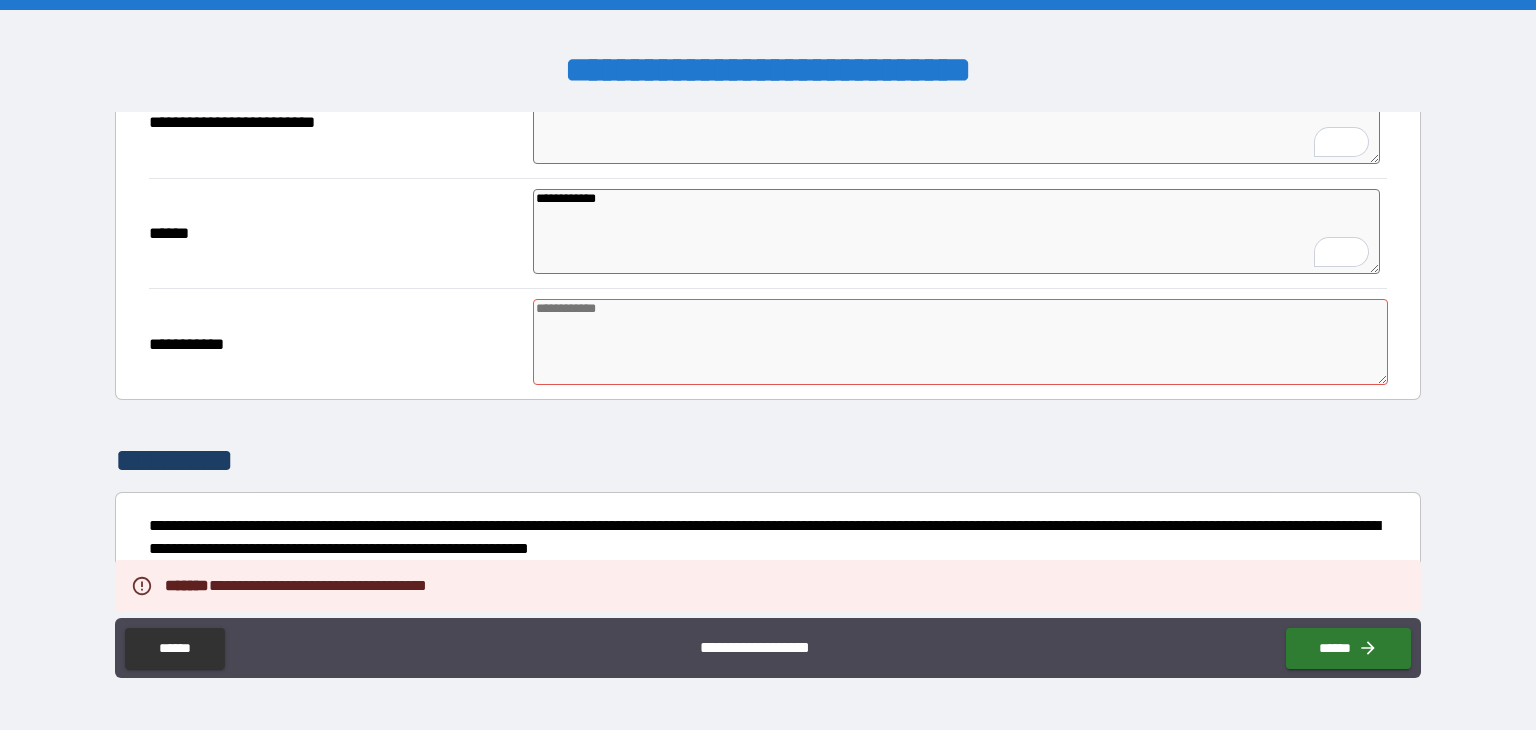 drag, startPoint x: 615, startPoint y: 194, endPoint x: 514, endPoint y: 197, distance: 101.04455 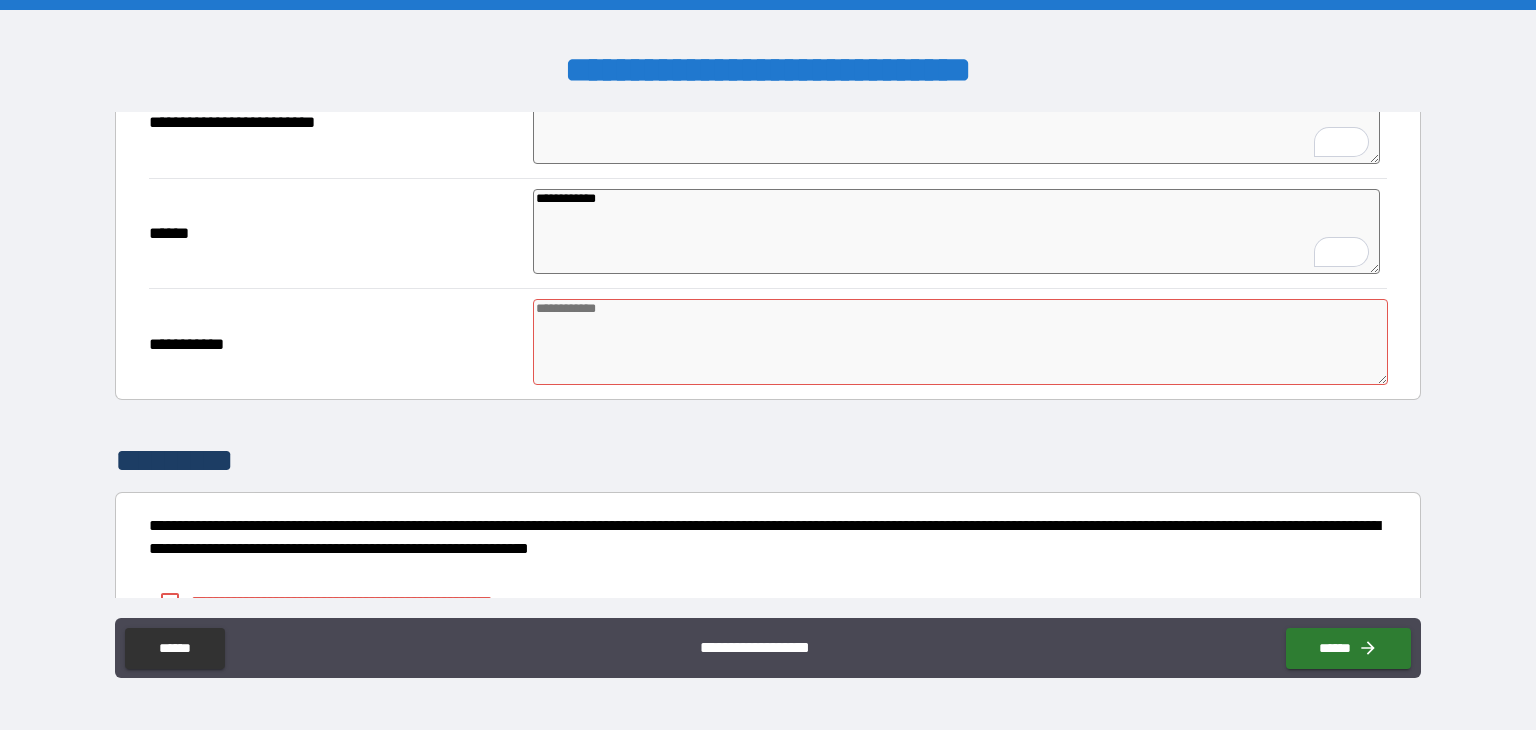 click at bounding box center (961, 342) 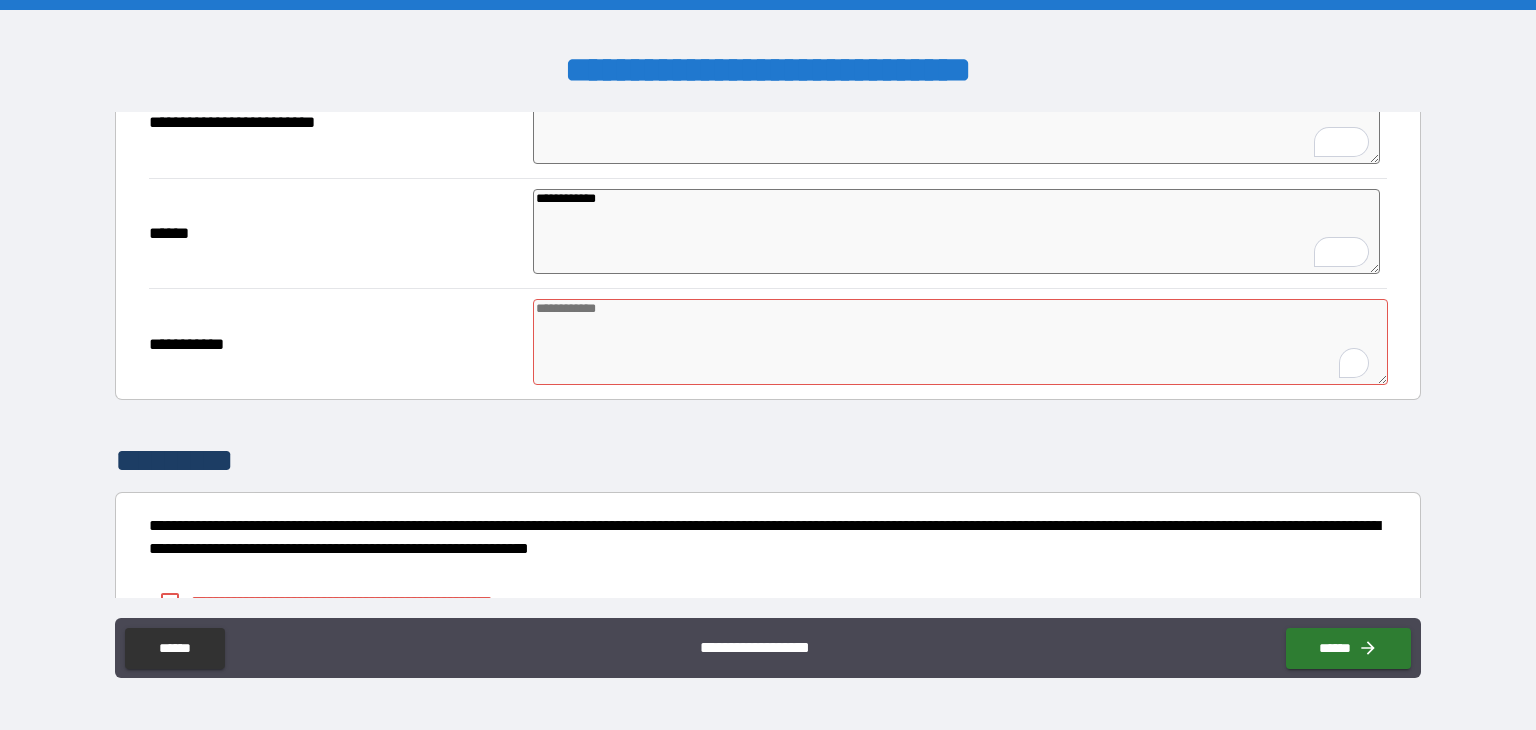 scroll, scrollTop: 300, scrollLeft: 0, axis: vertical 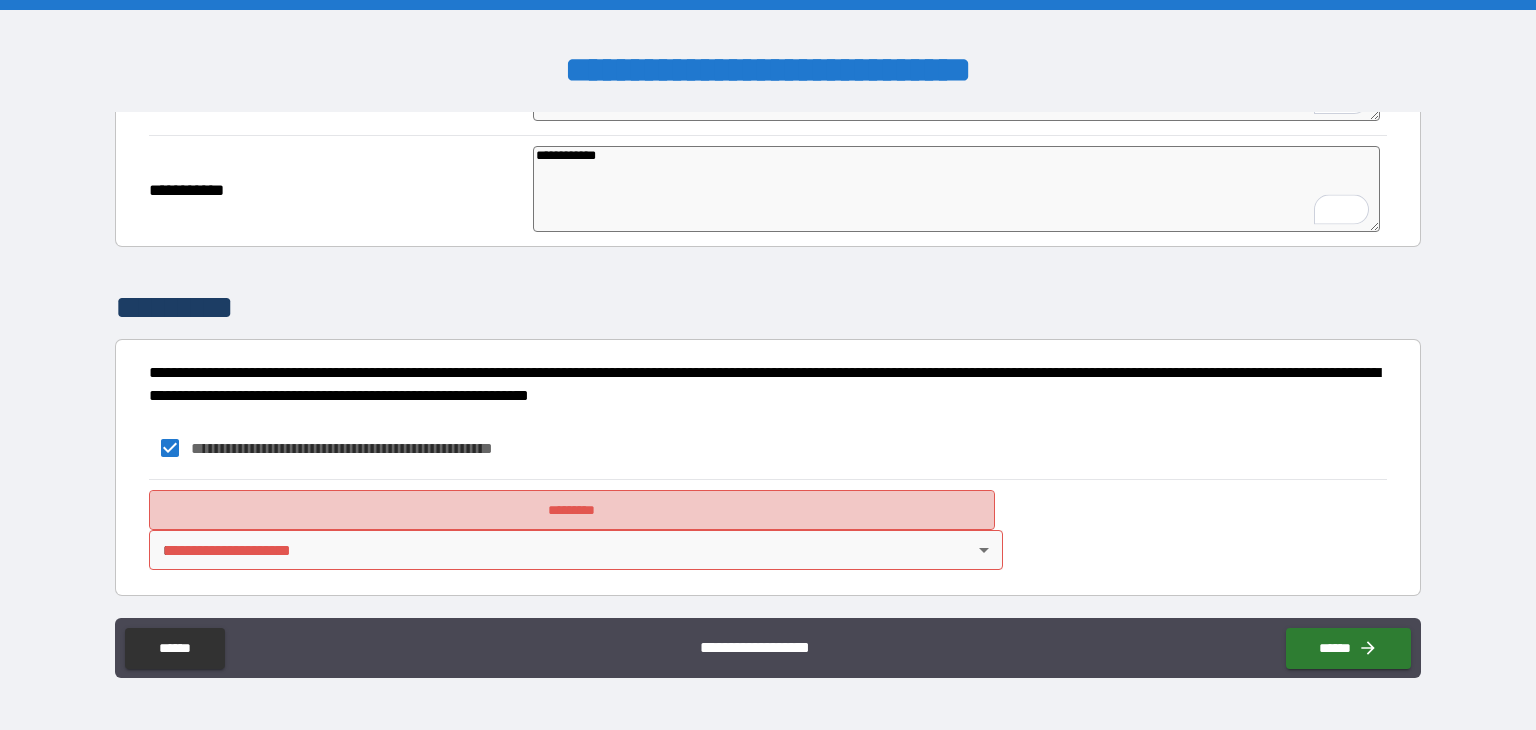 click on "*********" at bounding box center (572, 510) 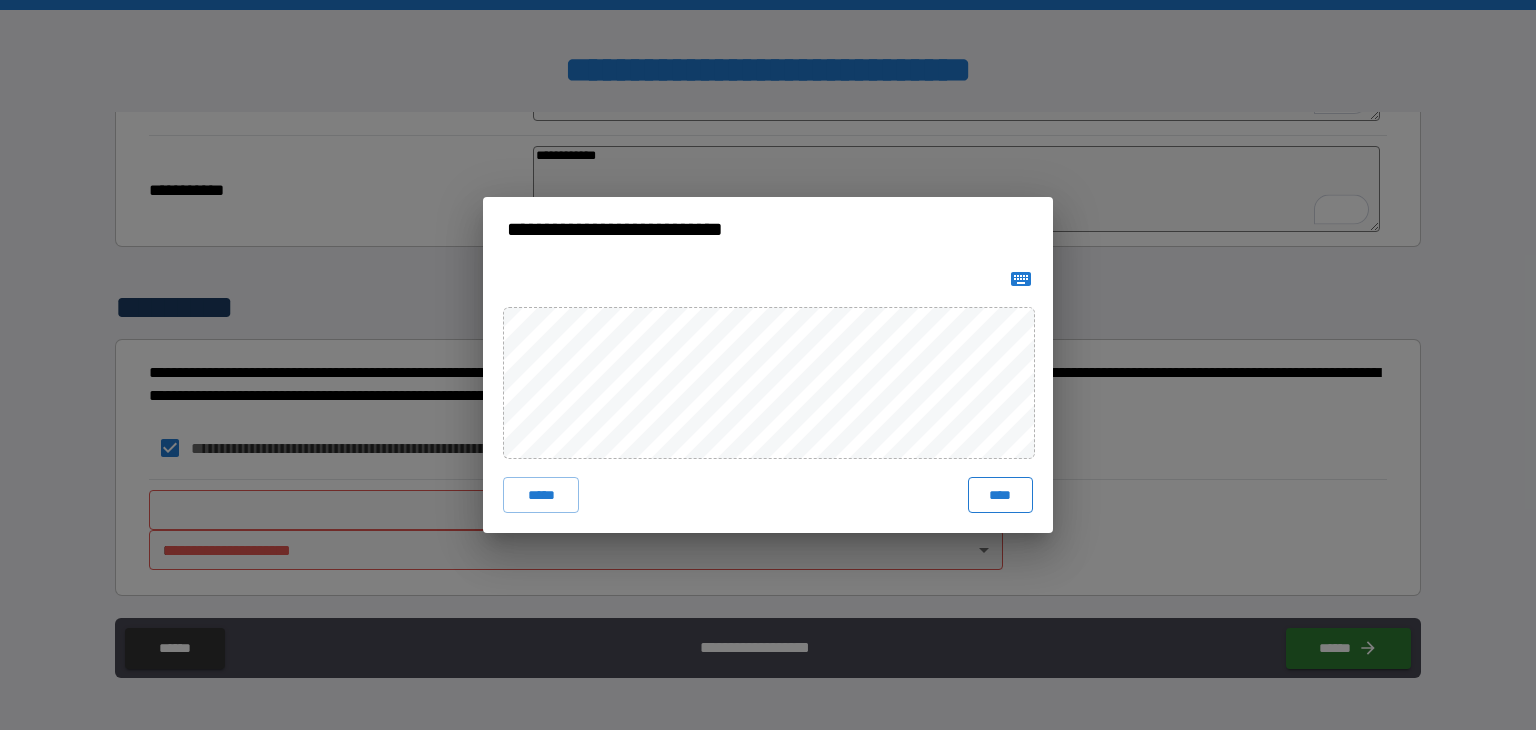 click on "****" at bounding box center [1000, 495] 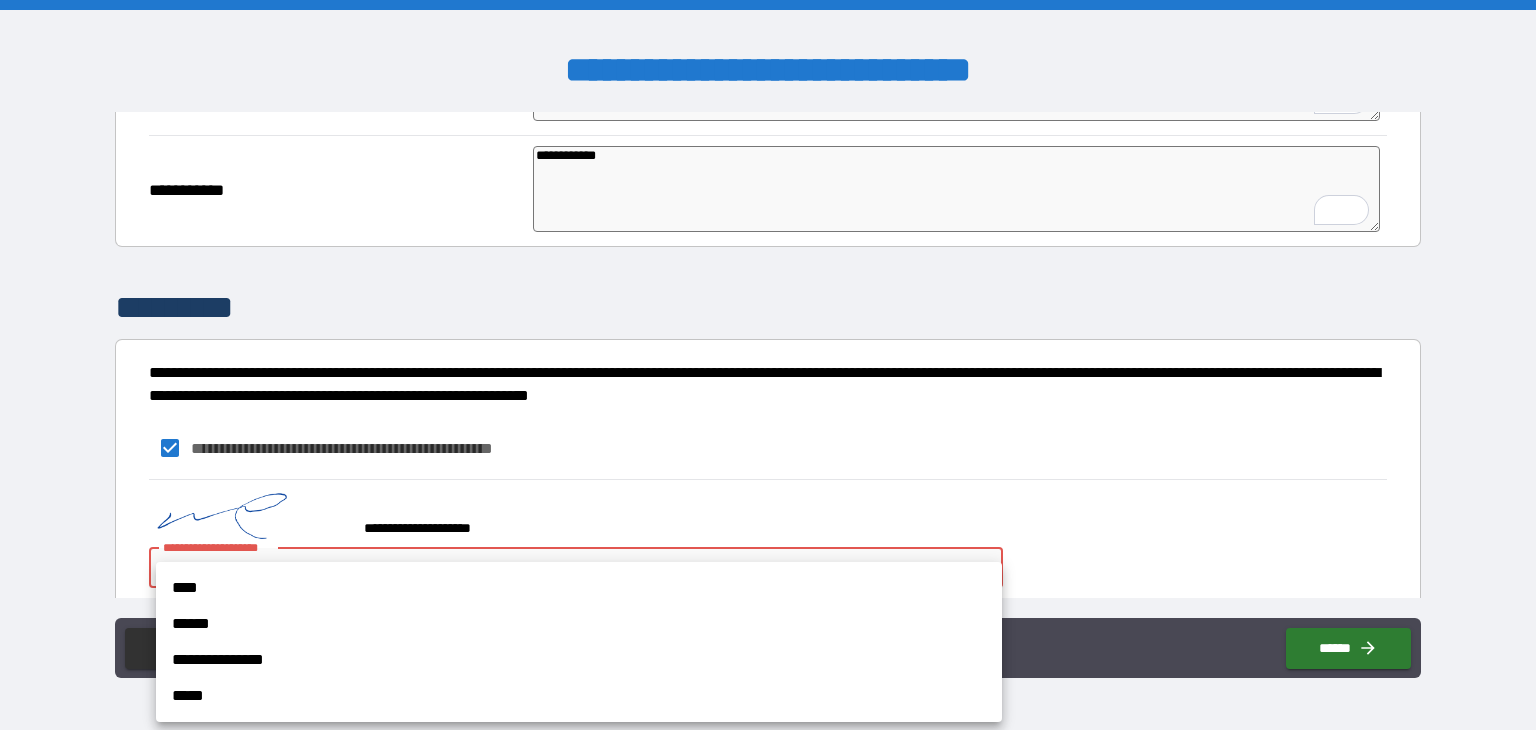 click on "**********" at bounding box center [768, 365] 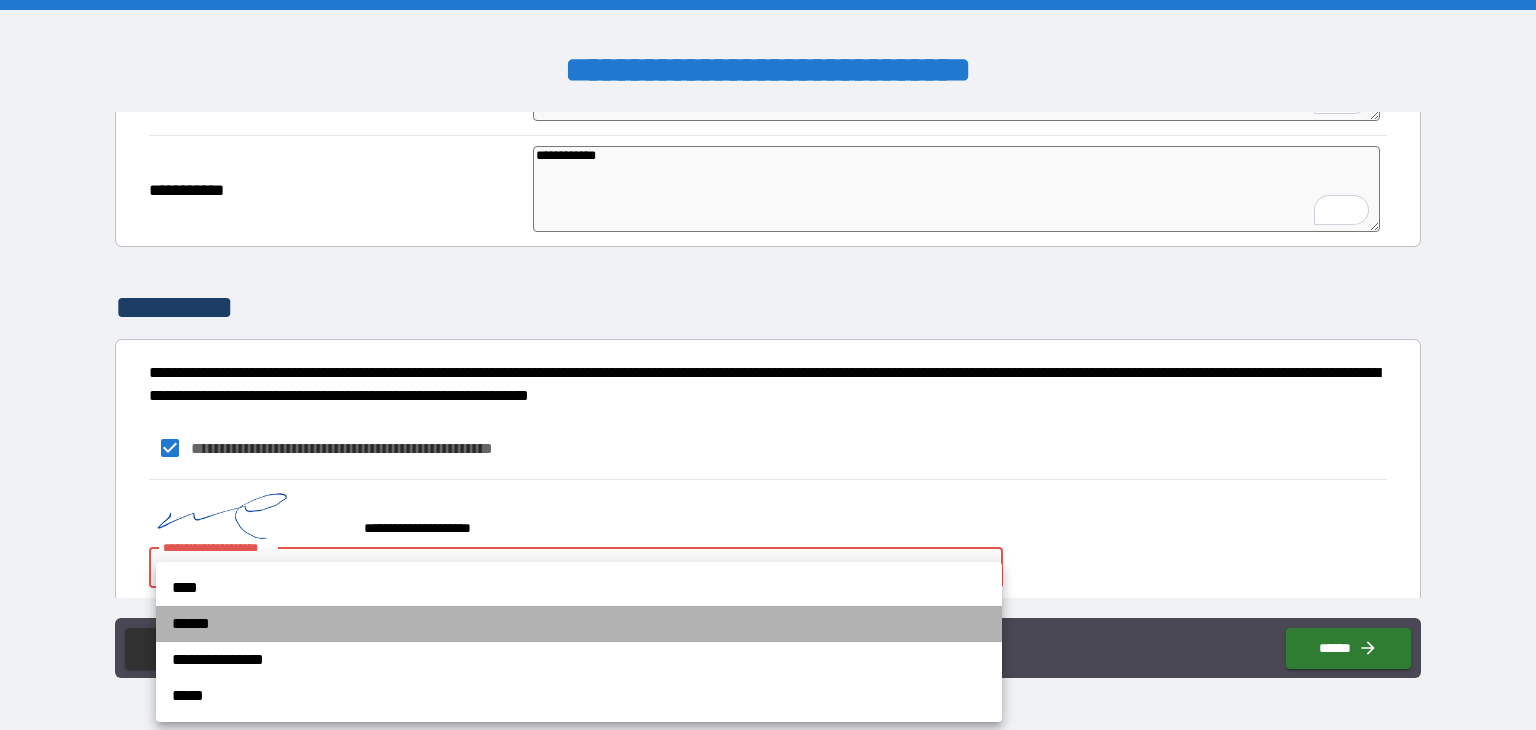 click on "******" at bounding box center (579, 624) 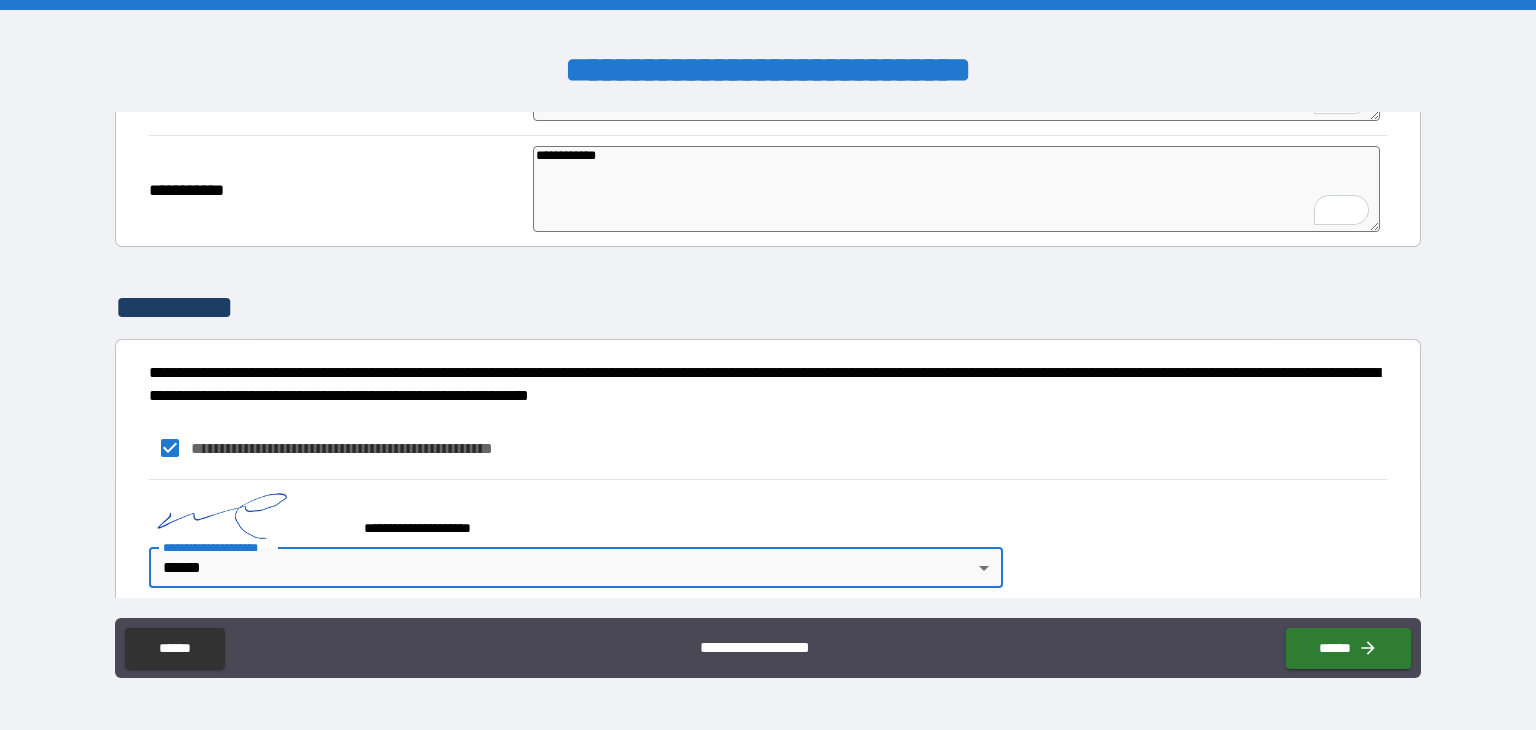 click on "**********" at bounding box center (768, 365) 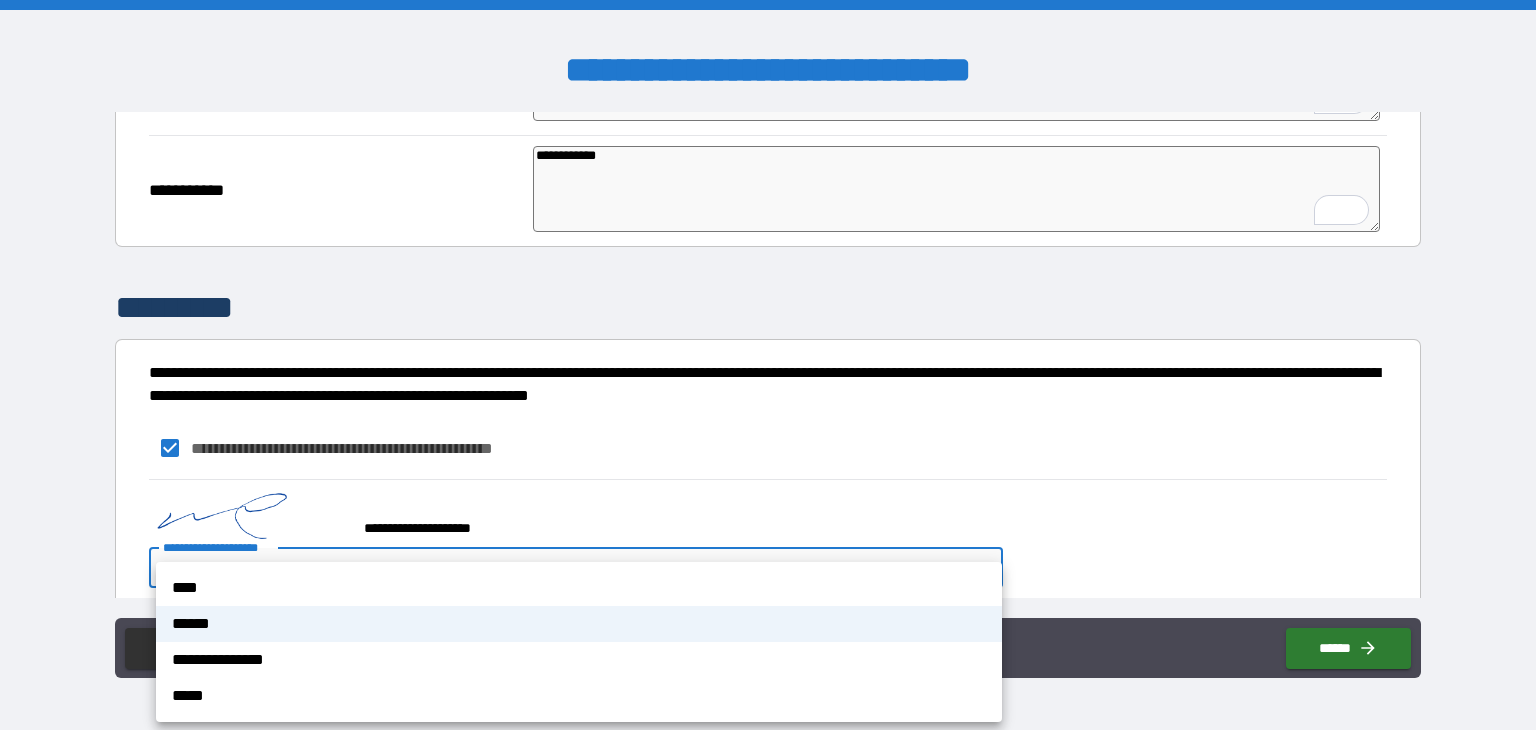click on "****" at bounding box center (579, 588) 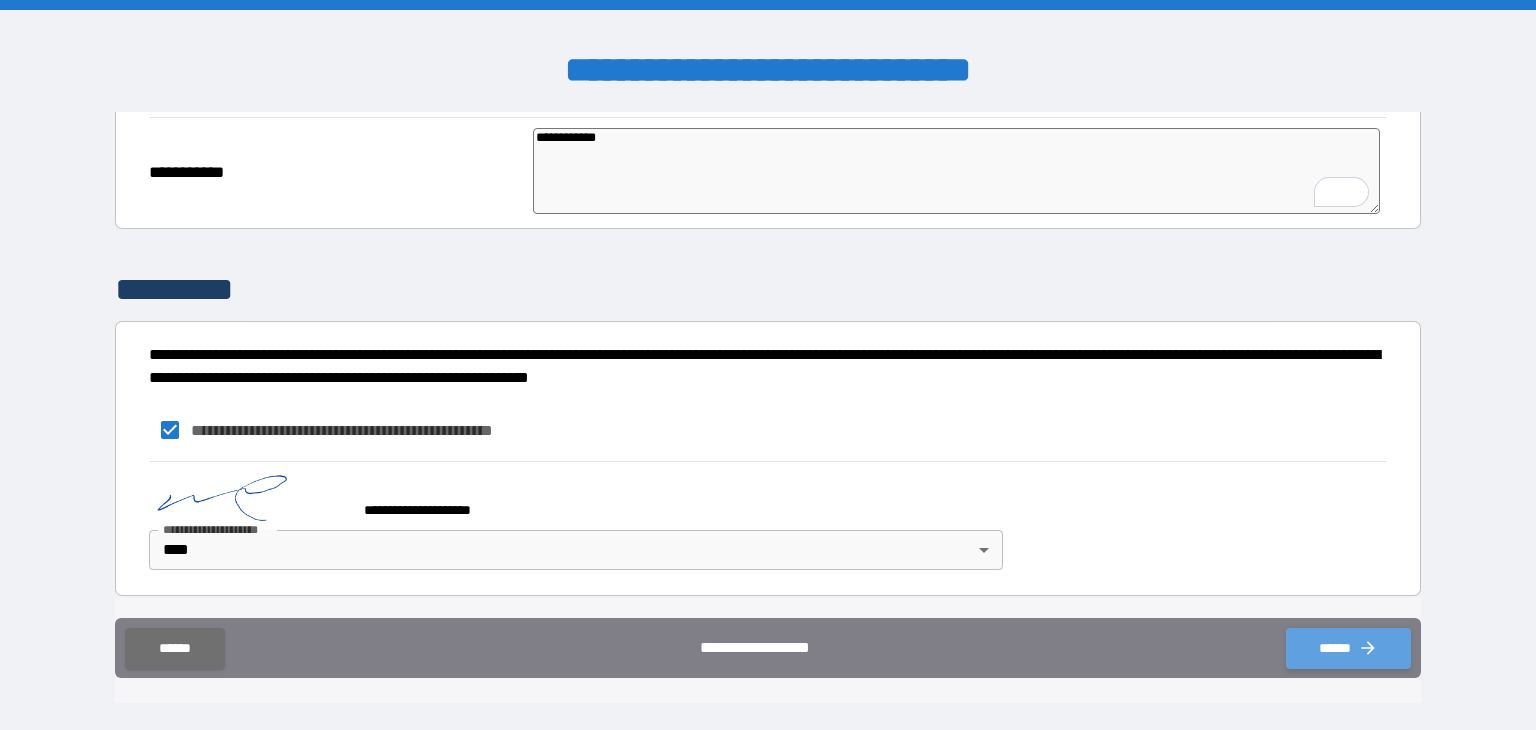 click on "******" at bounding box center (1348, 648) 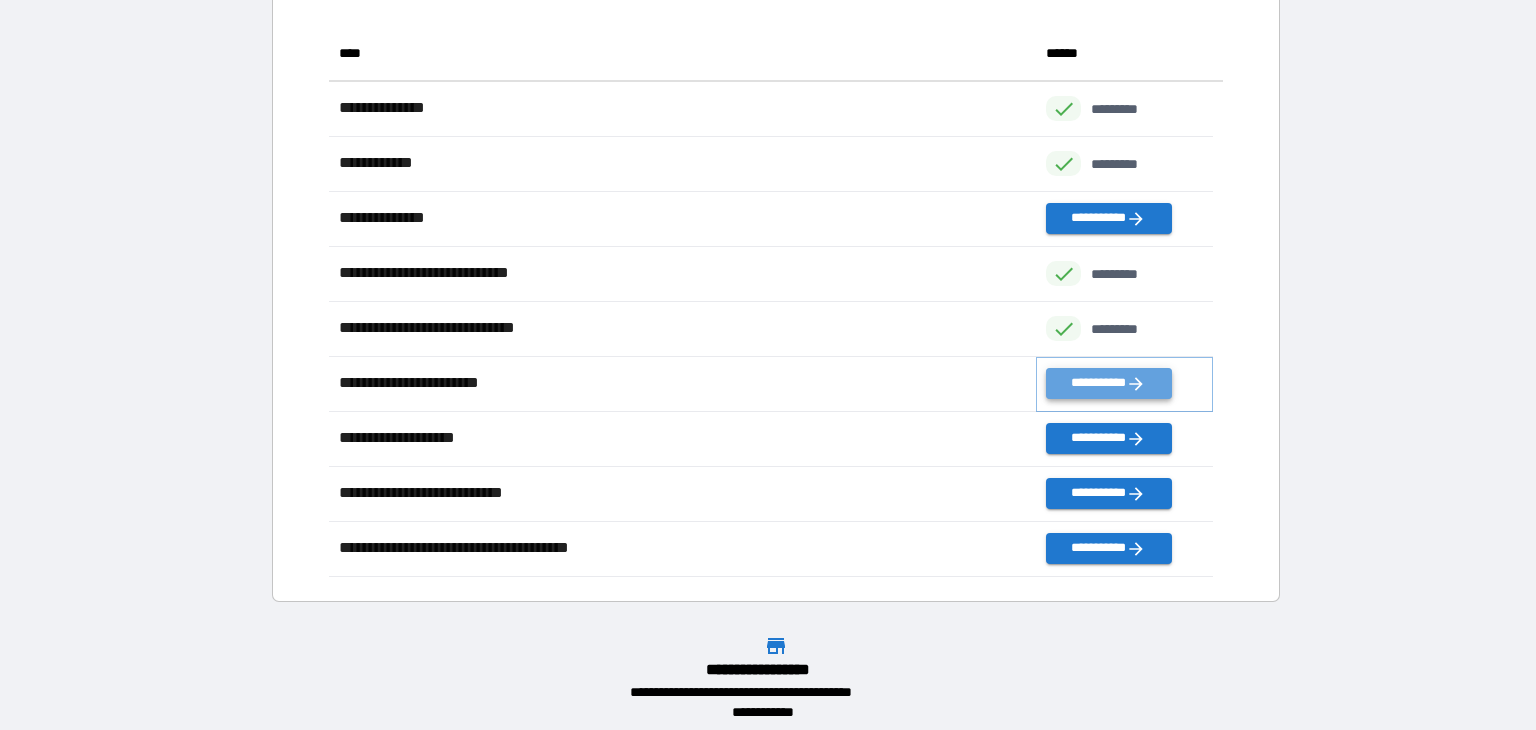 click on "**********" at bounding box center (1108, 383) 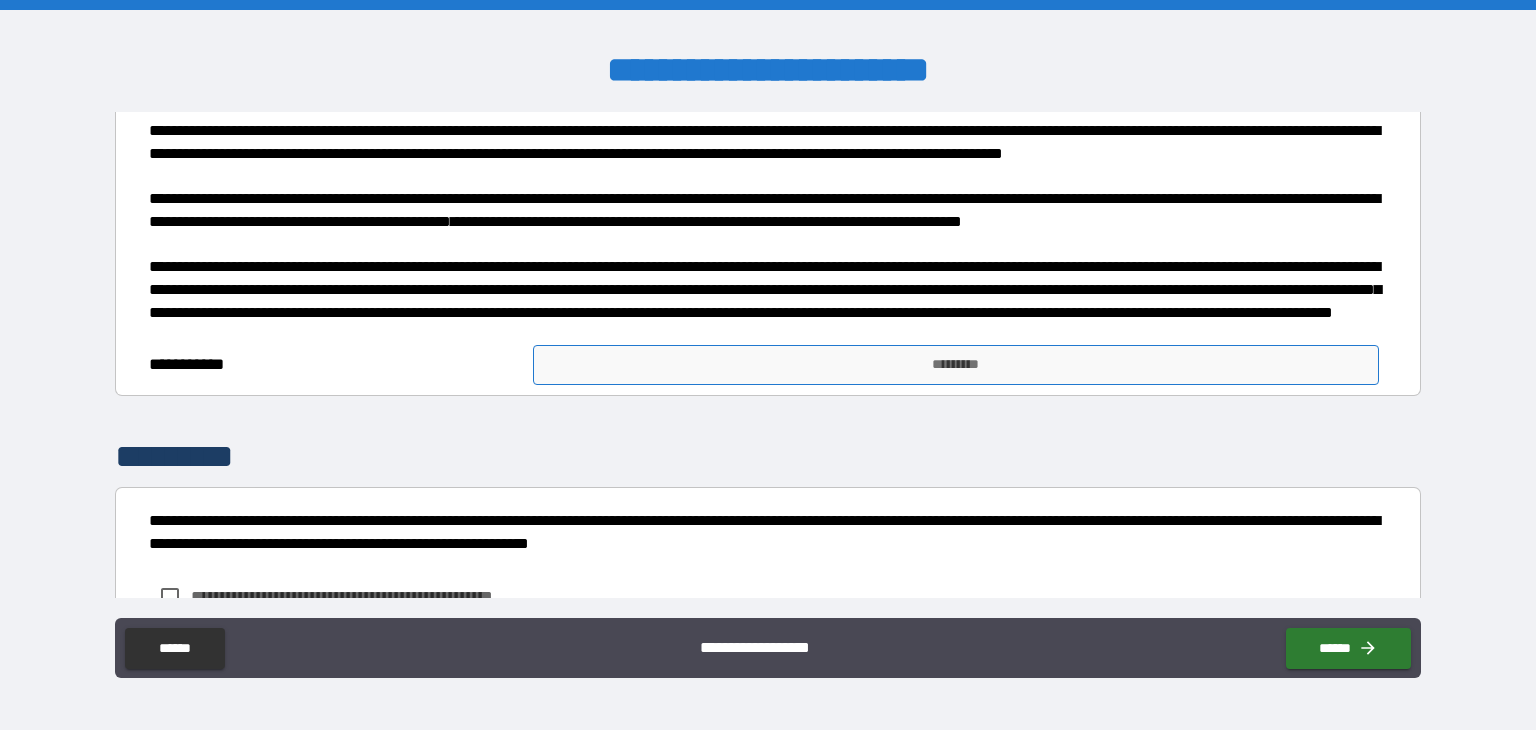 click on "*********" at bounding box center [956, 365] 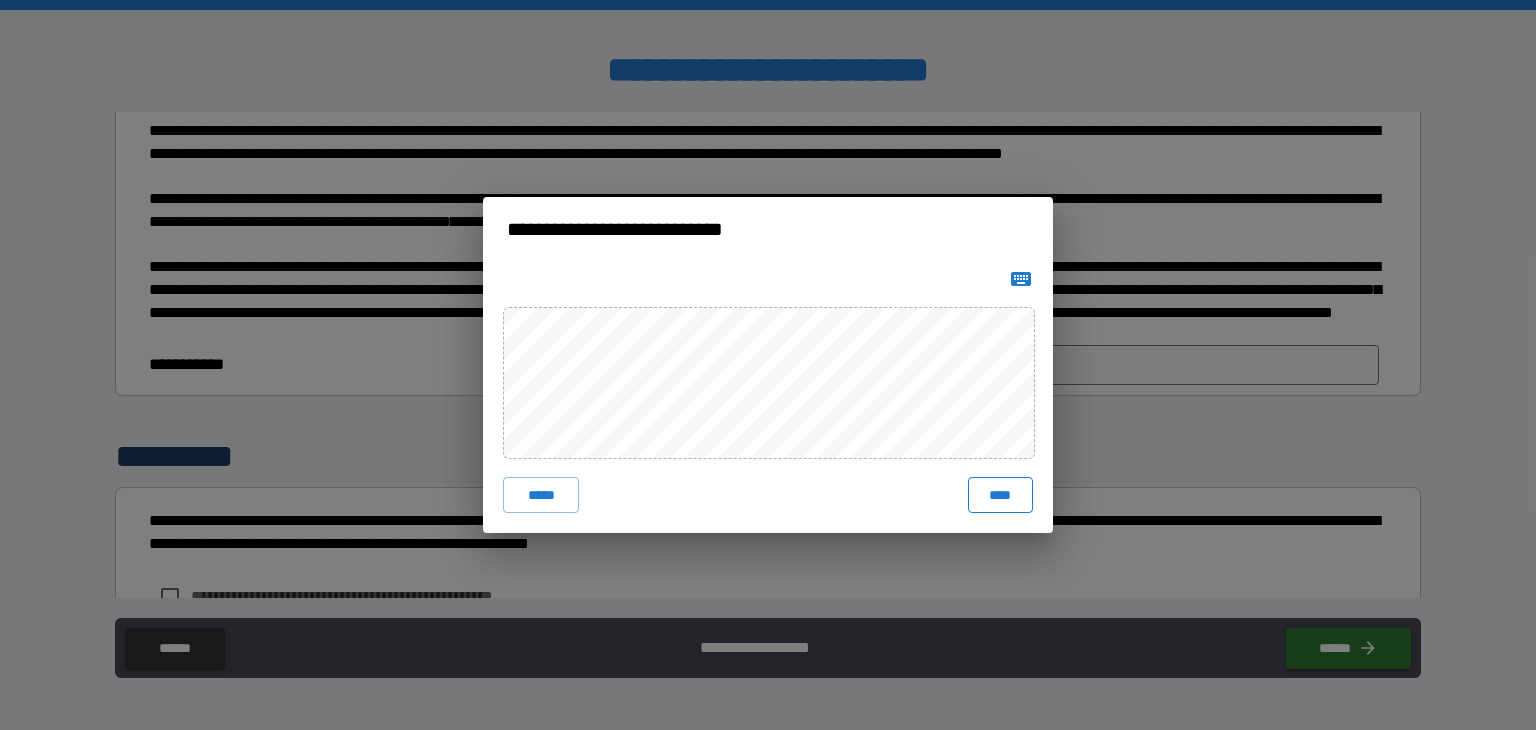 click on "****" at bounding box center (1000, 495) 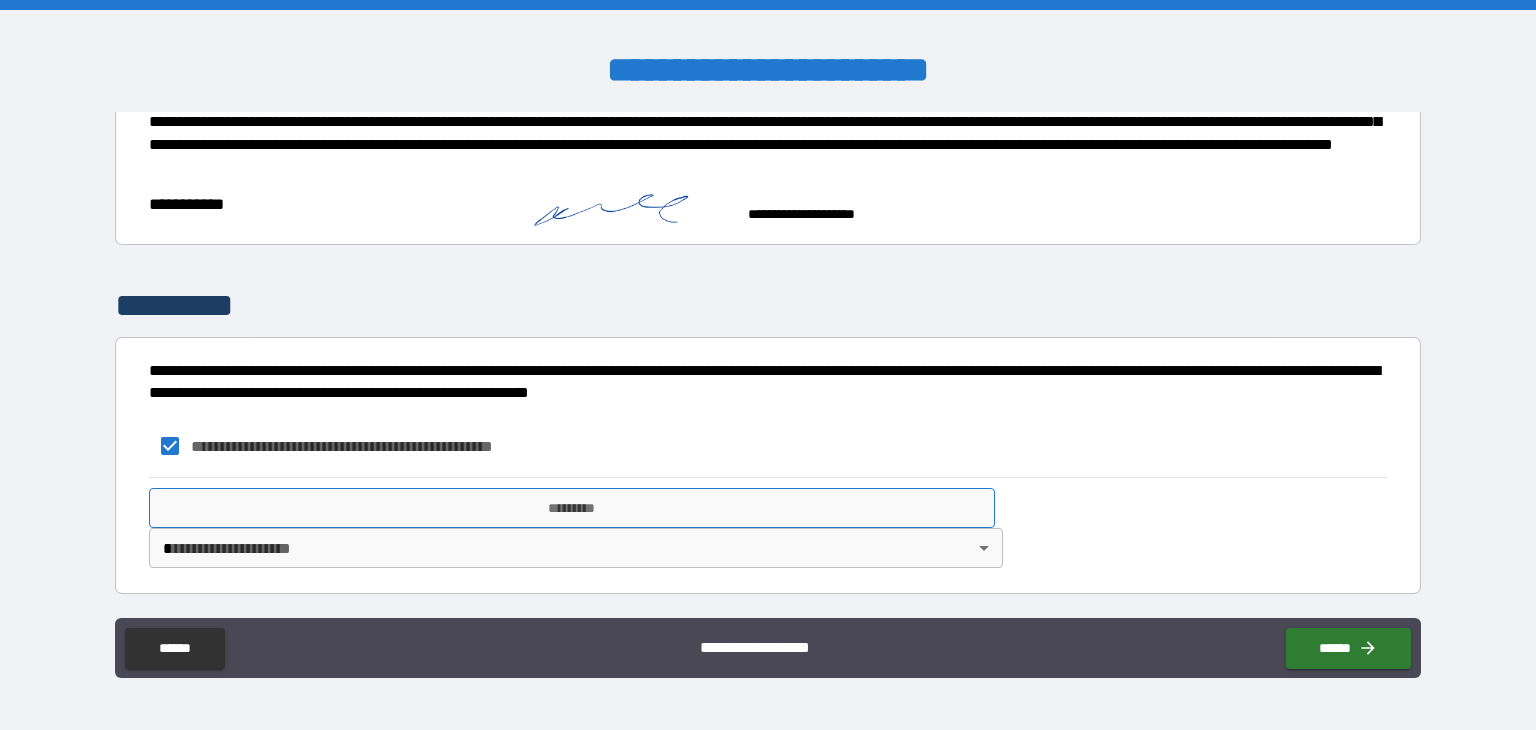 click on "*********" at bounding box center [572, 508] 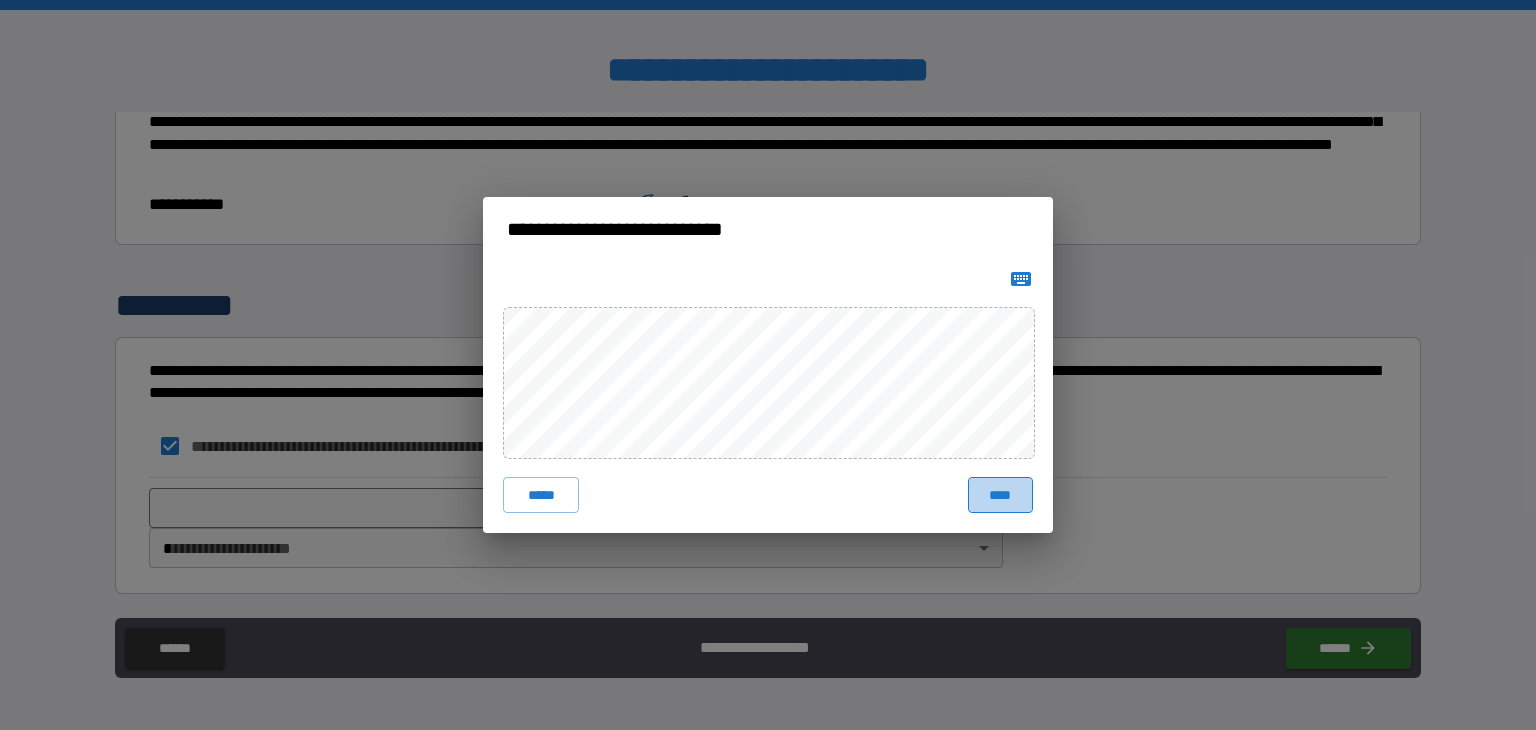 click on "****" at bounding box center (1000, 495) 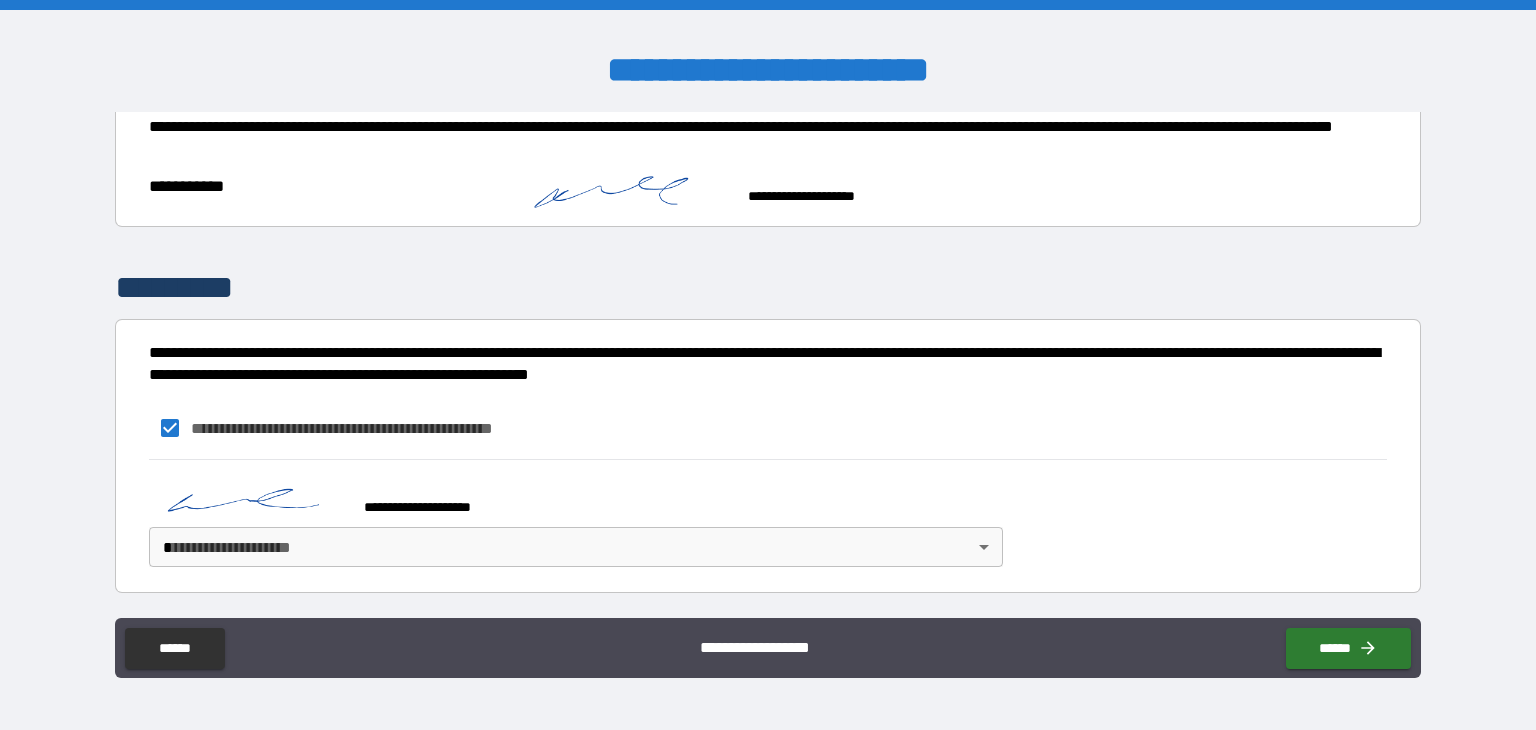 click on "**********" at bounding box center [768, 365] 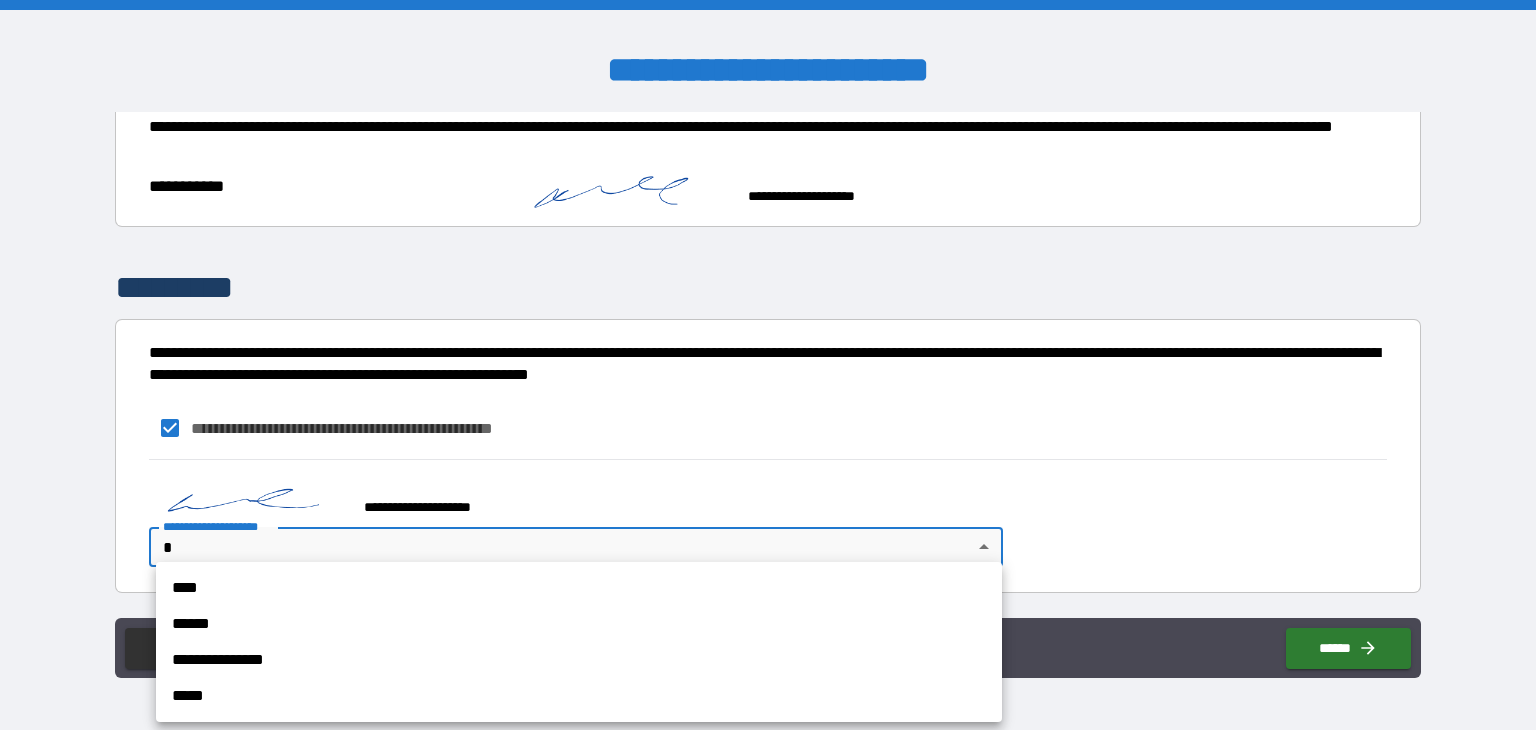 click on "****" at bounding box center (579, 588) 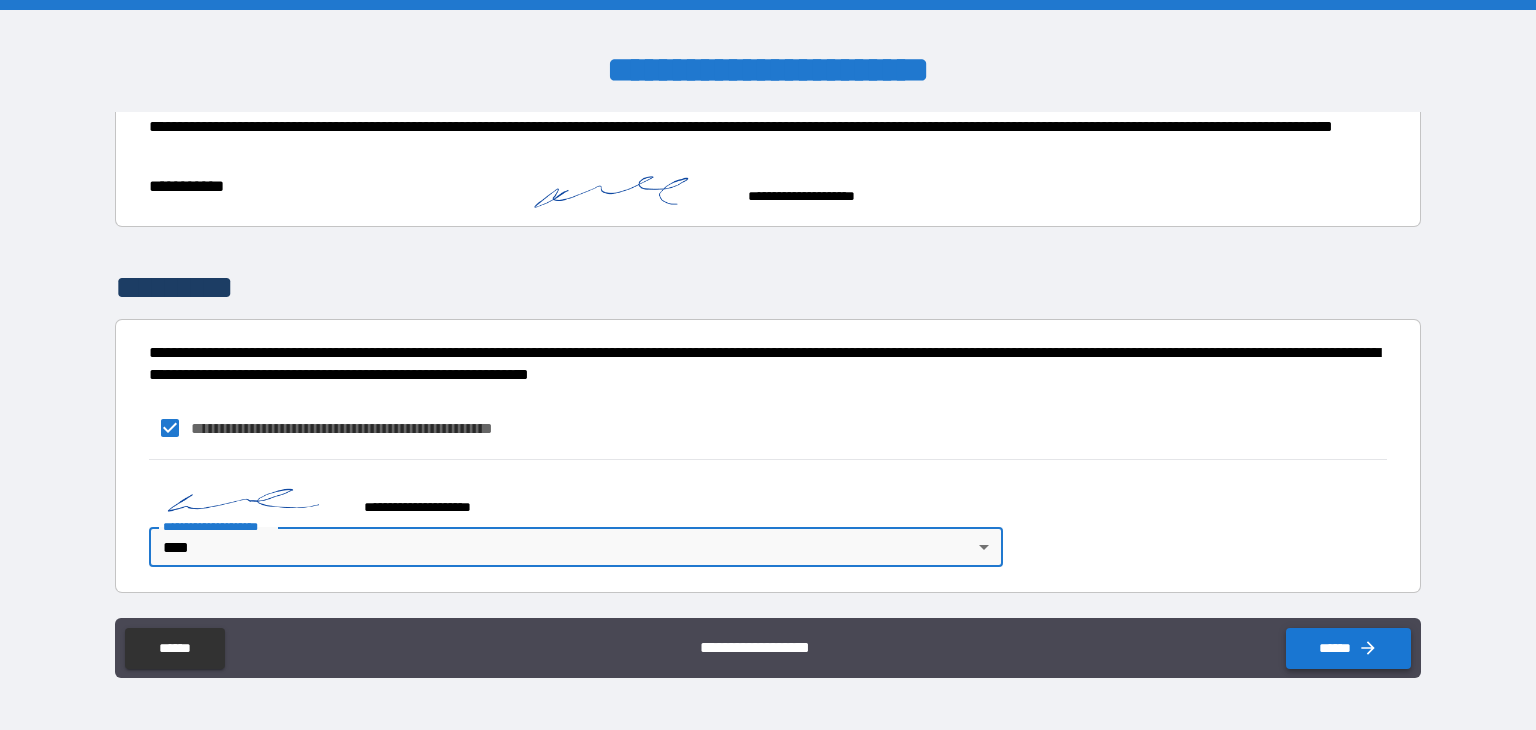 click on "******" at bounding box center (1348, 648) 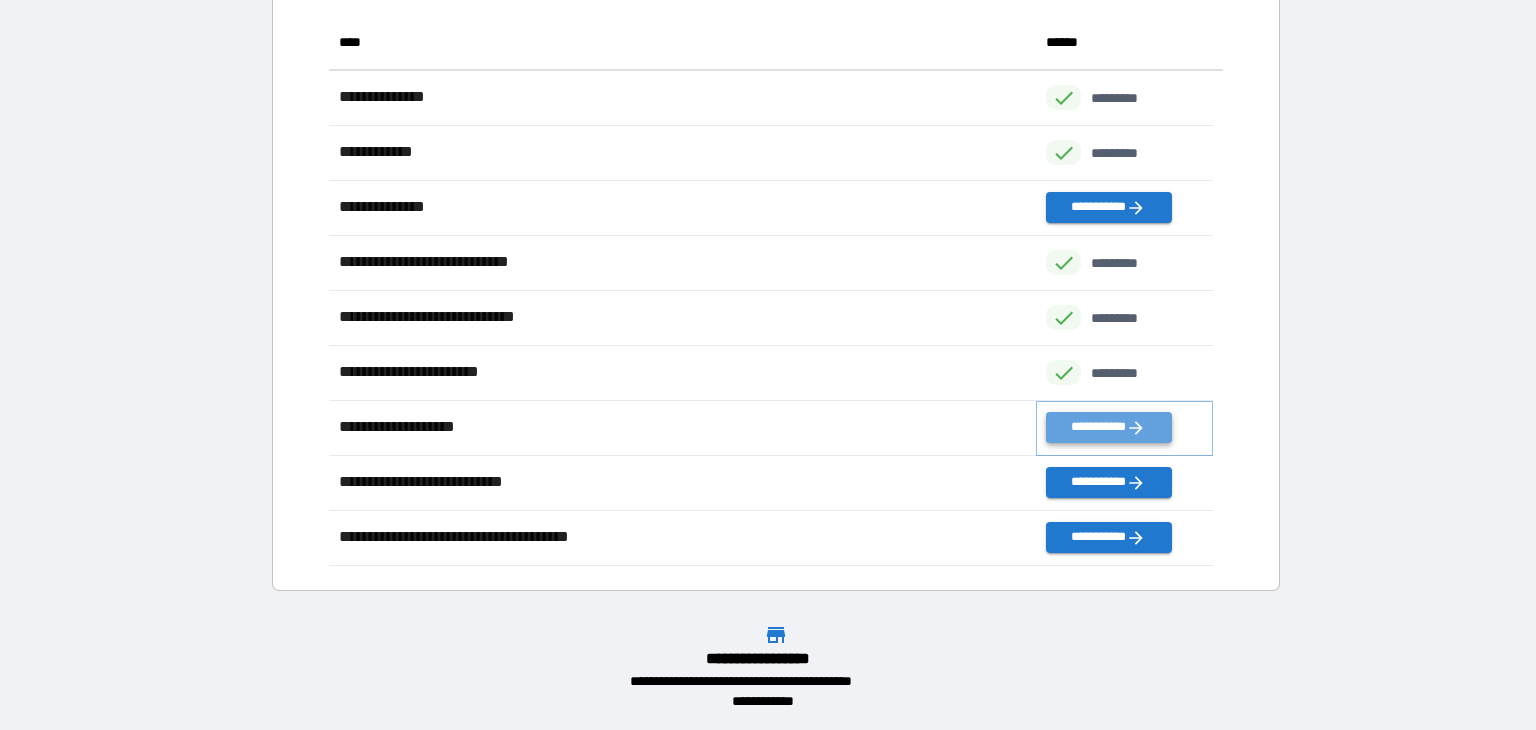 click on "**********" at bounding box center [1108, 427] 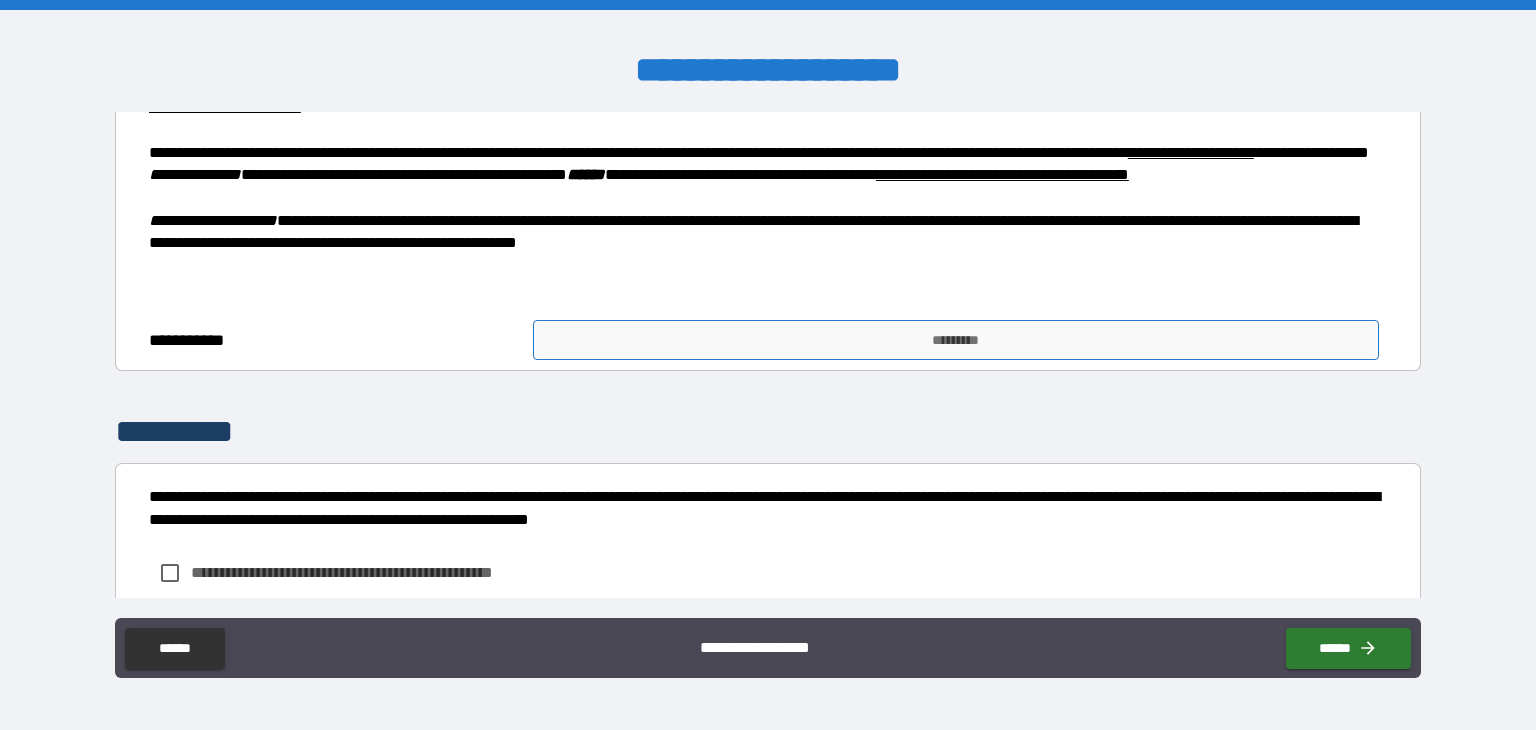 click on "*********" at bounding box center [956, 340] 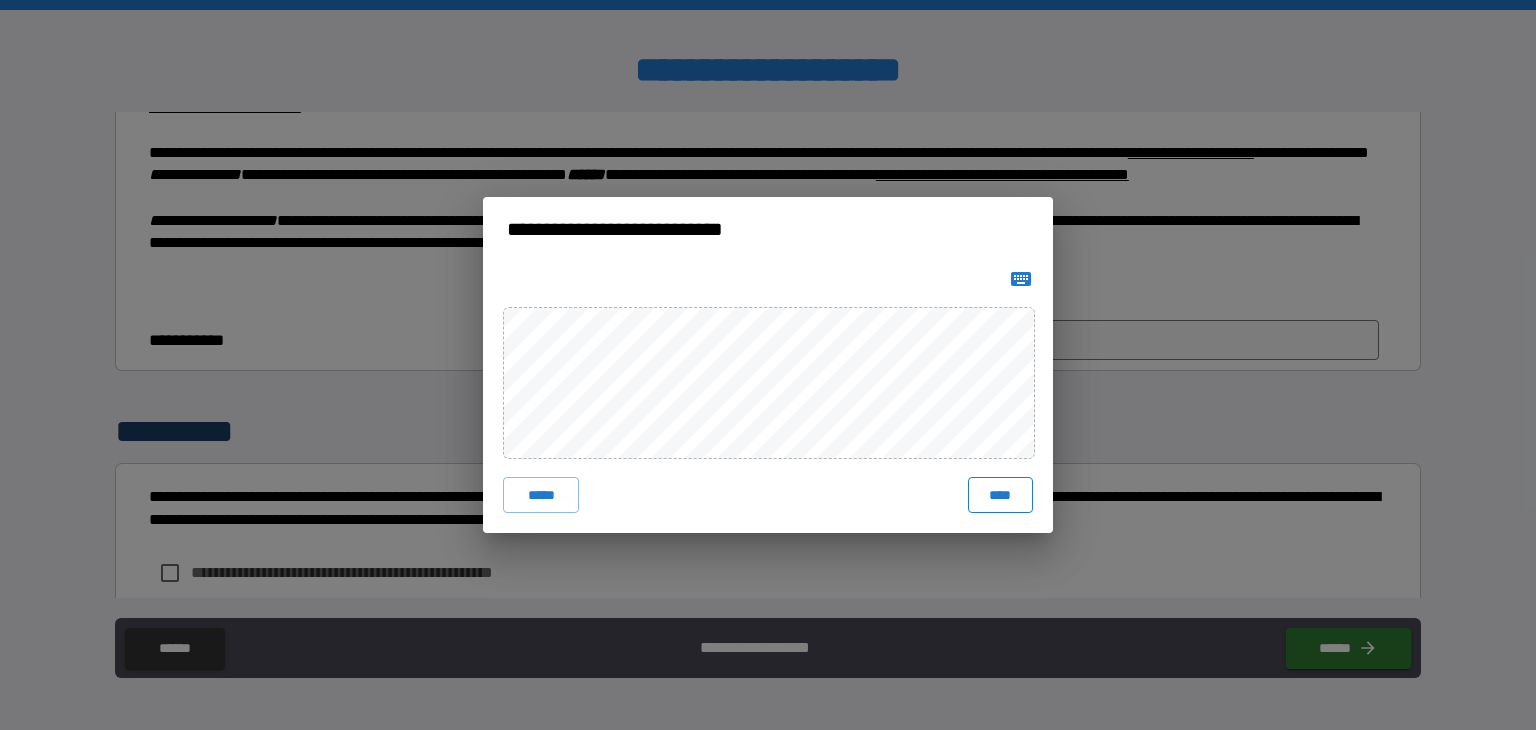 click on "****" at bounding box center (1000, 495) 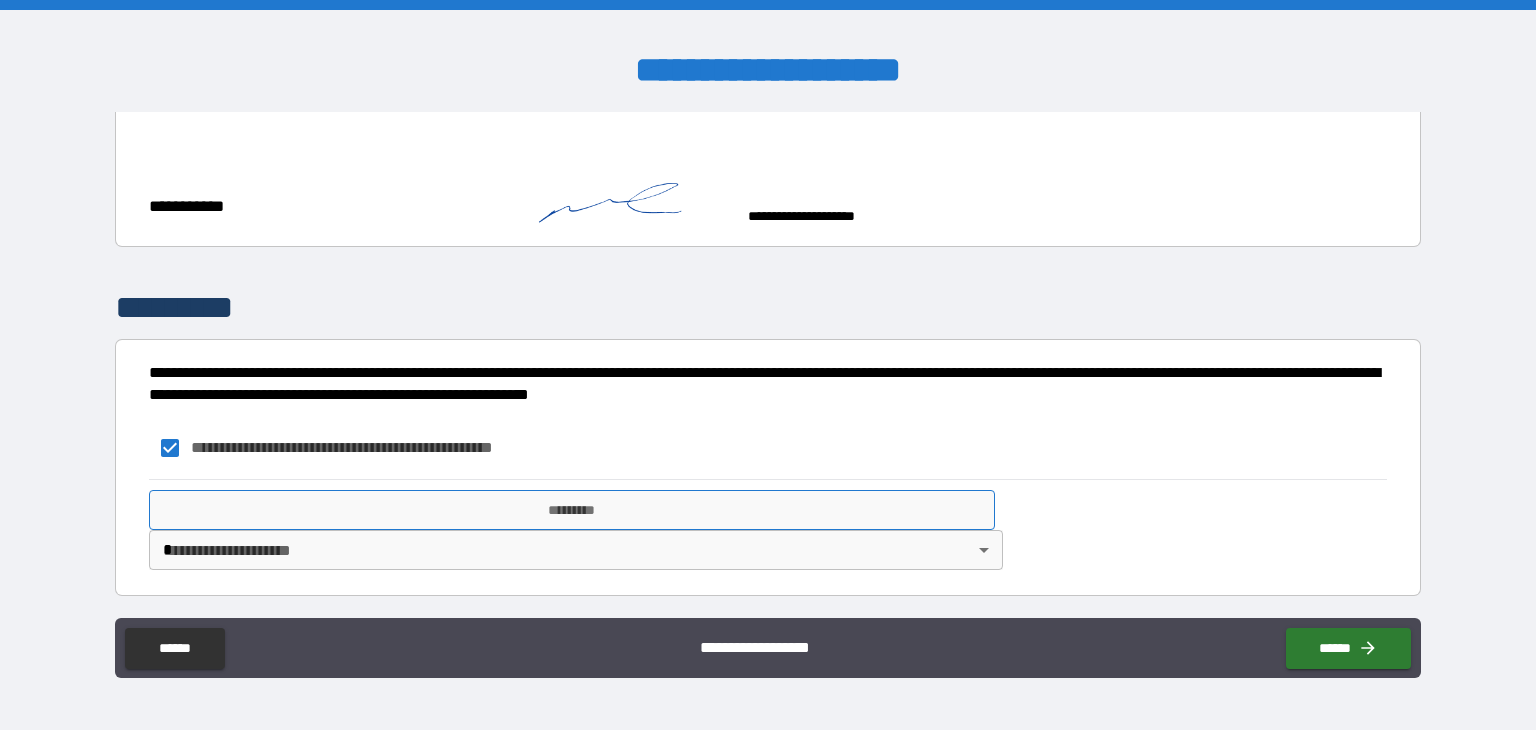 click on "*********" at bounding box center [572, 510] 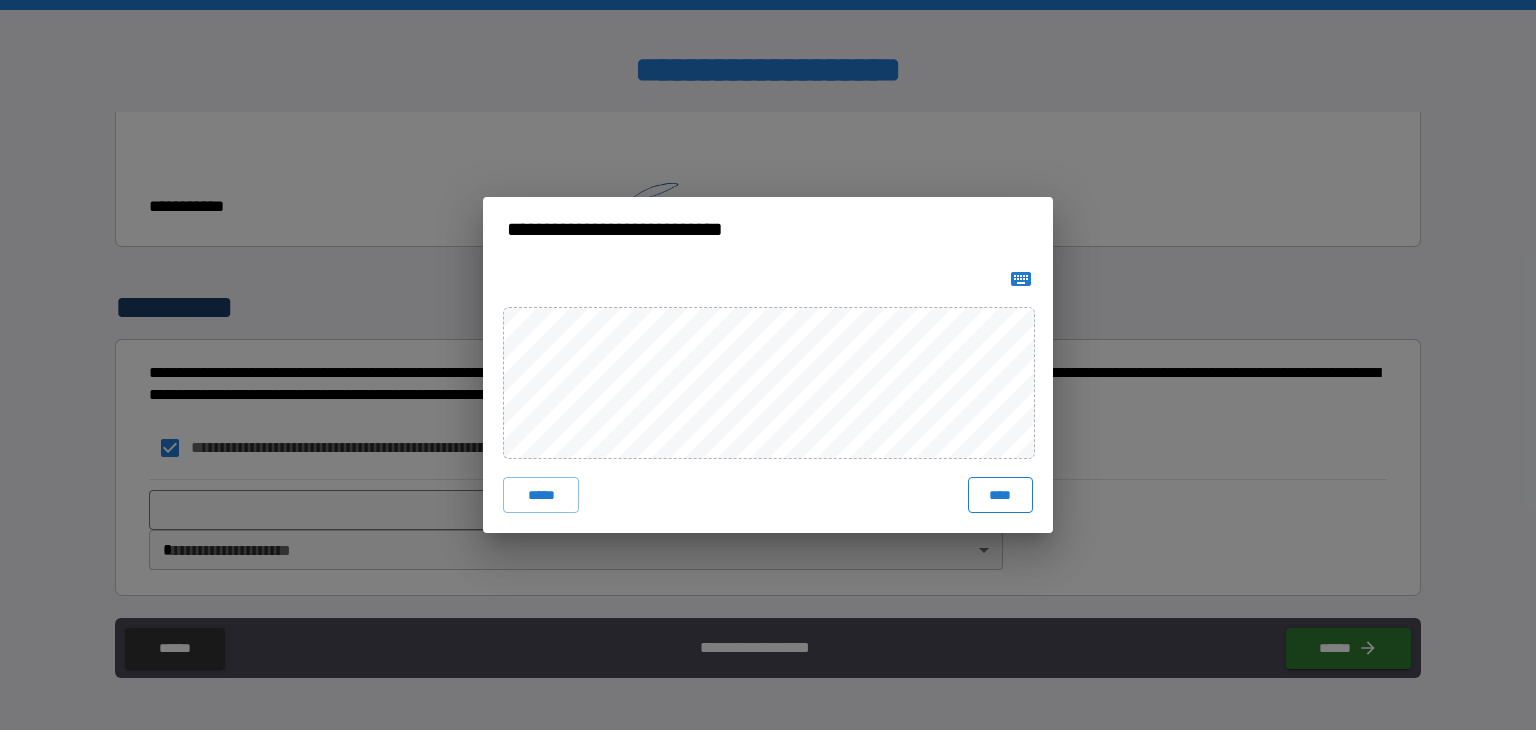 click on "****" at bounding box center (1000, 495) 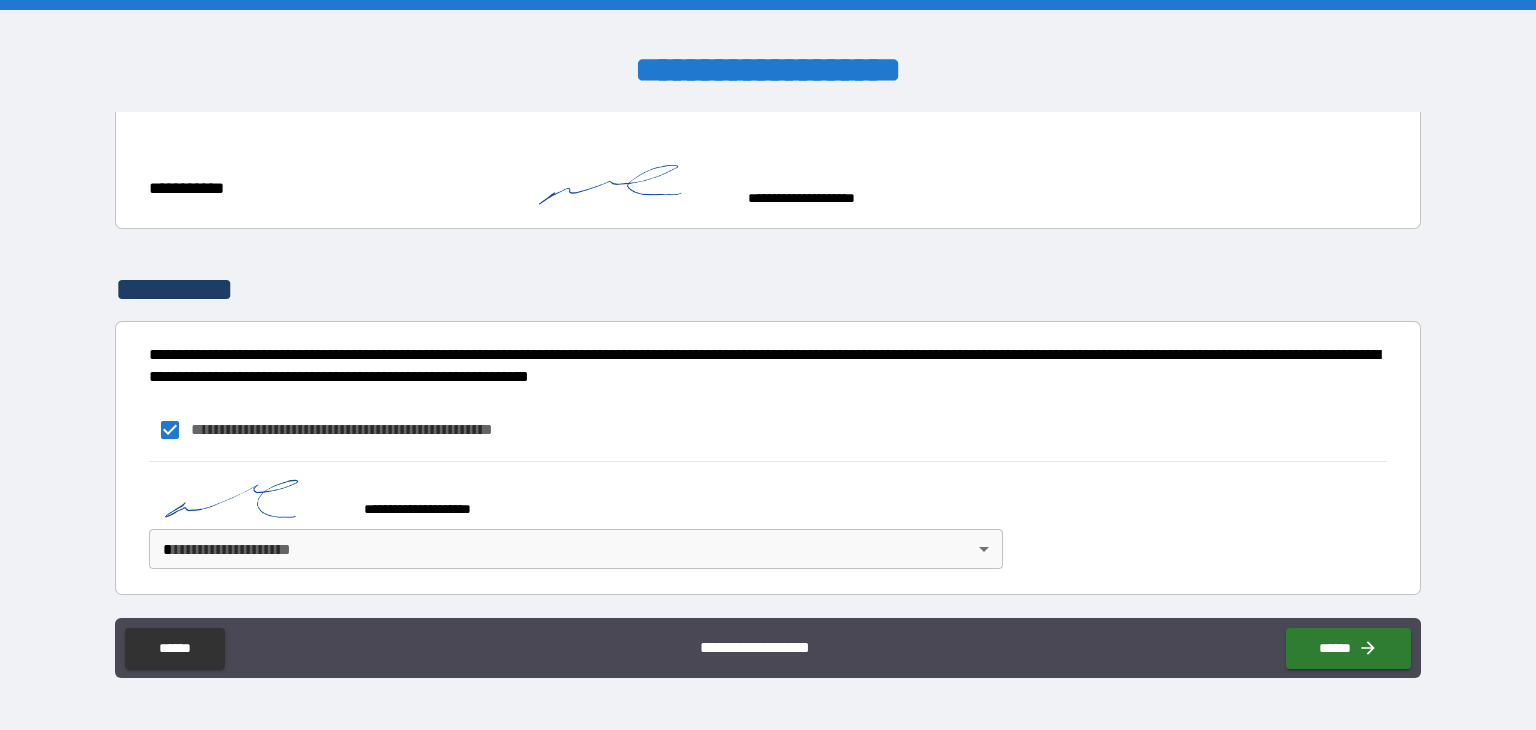 click on "**********" at bounding box center [768, 365] 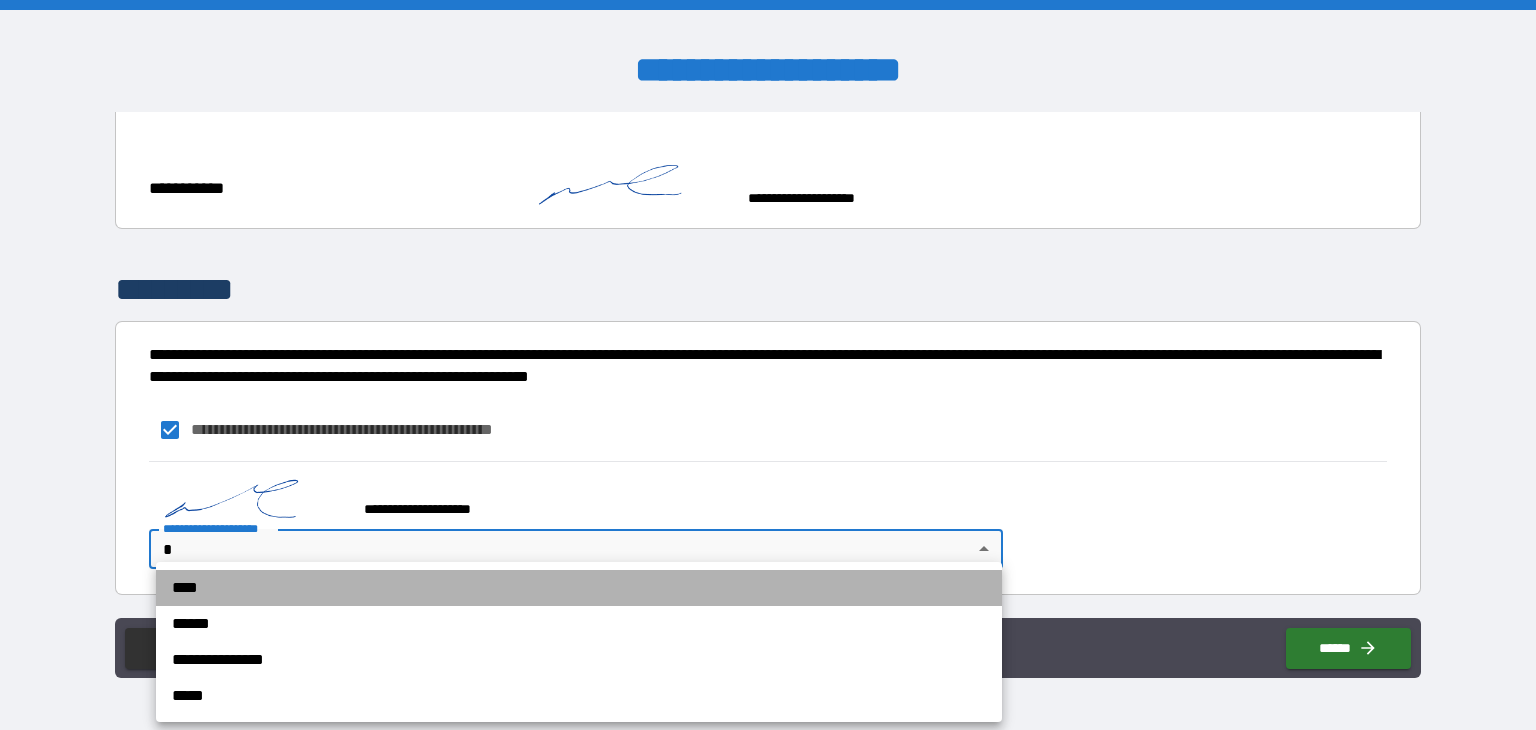 click on "****" at bounding box center (579, 588) 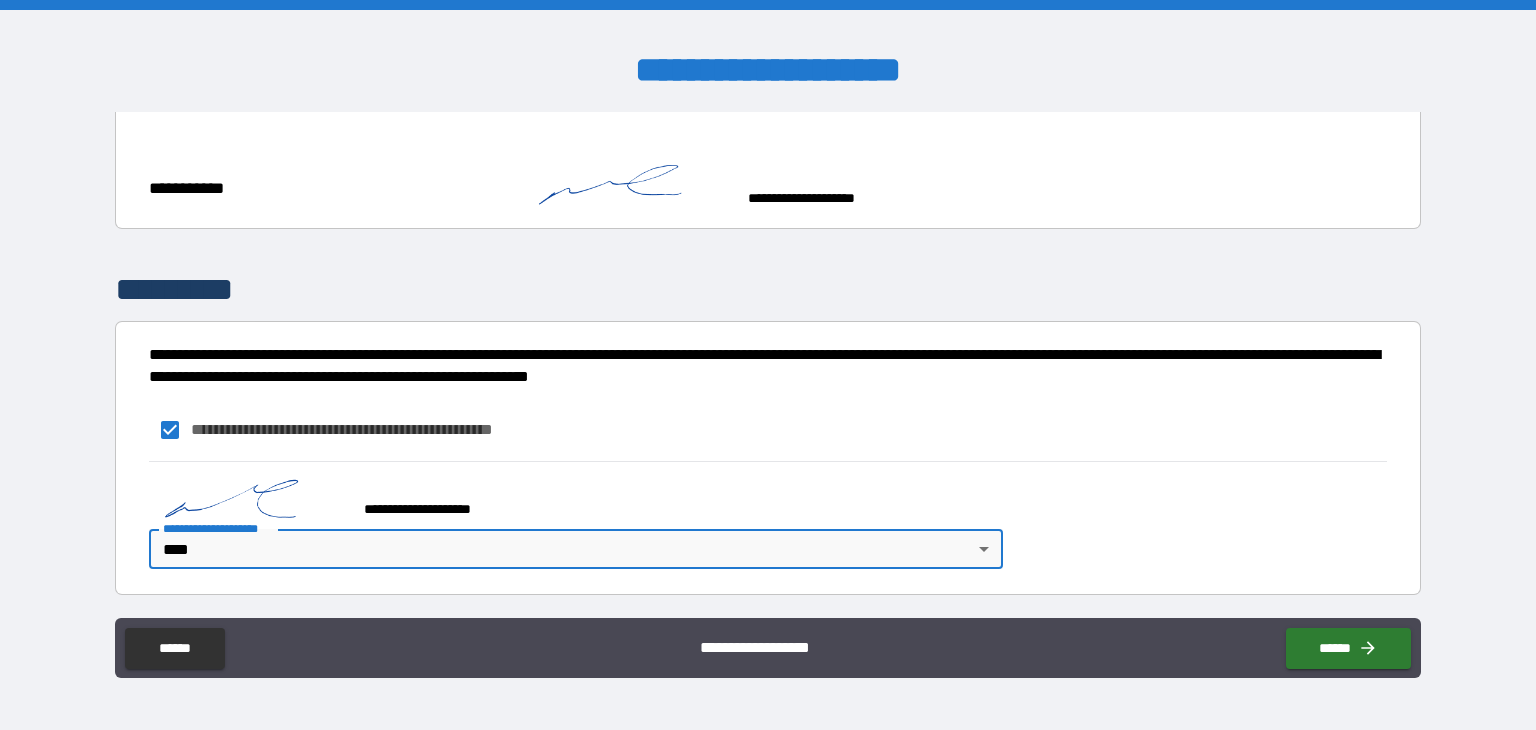 click on "**********" at bounding box center [762, 366] 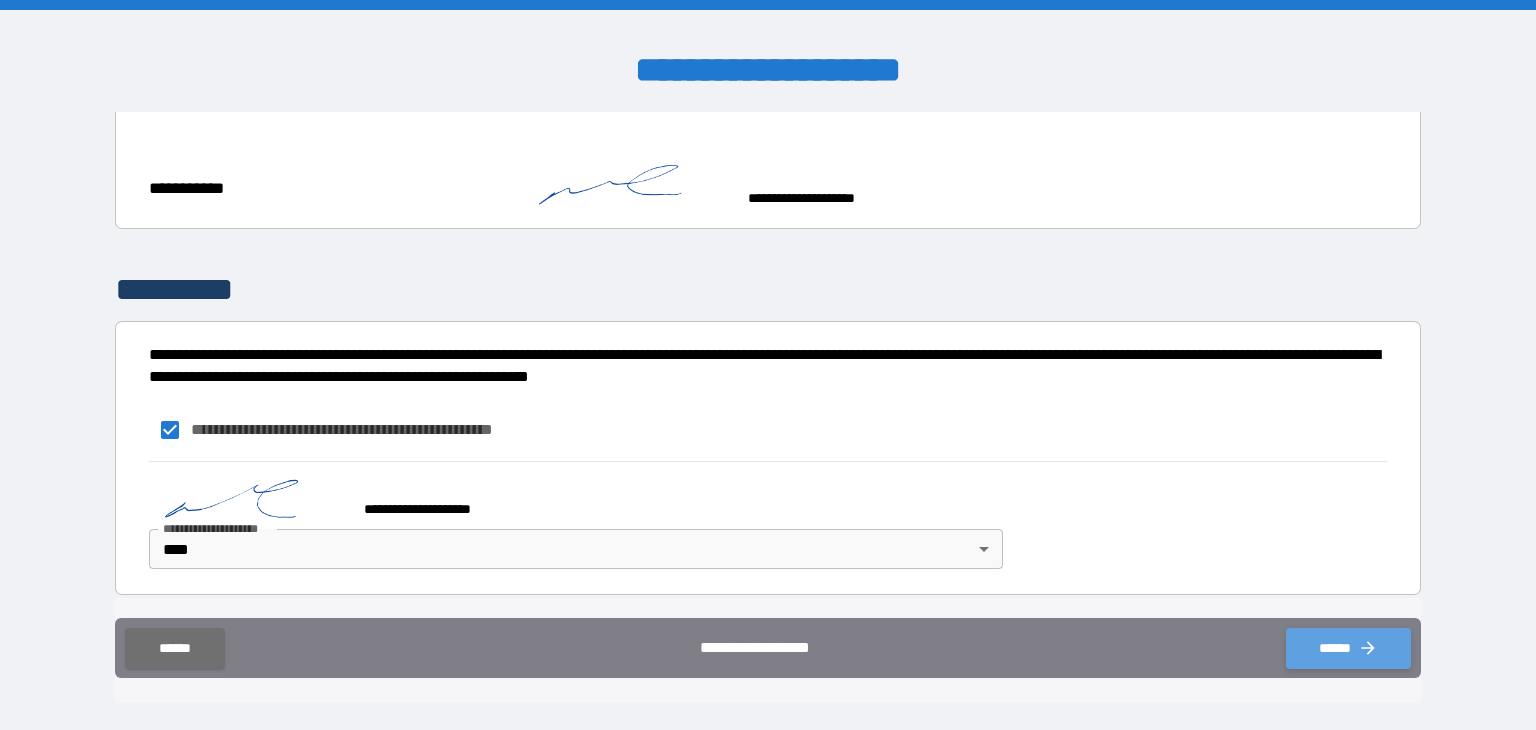 click on "******" at bounding box center [1348, 648] 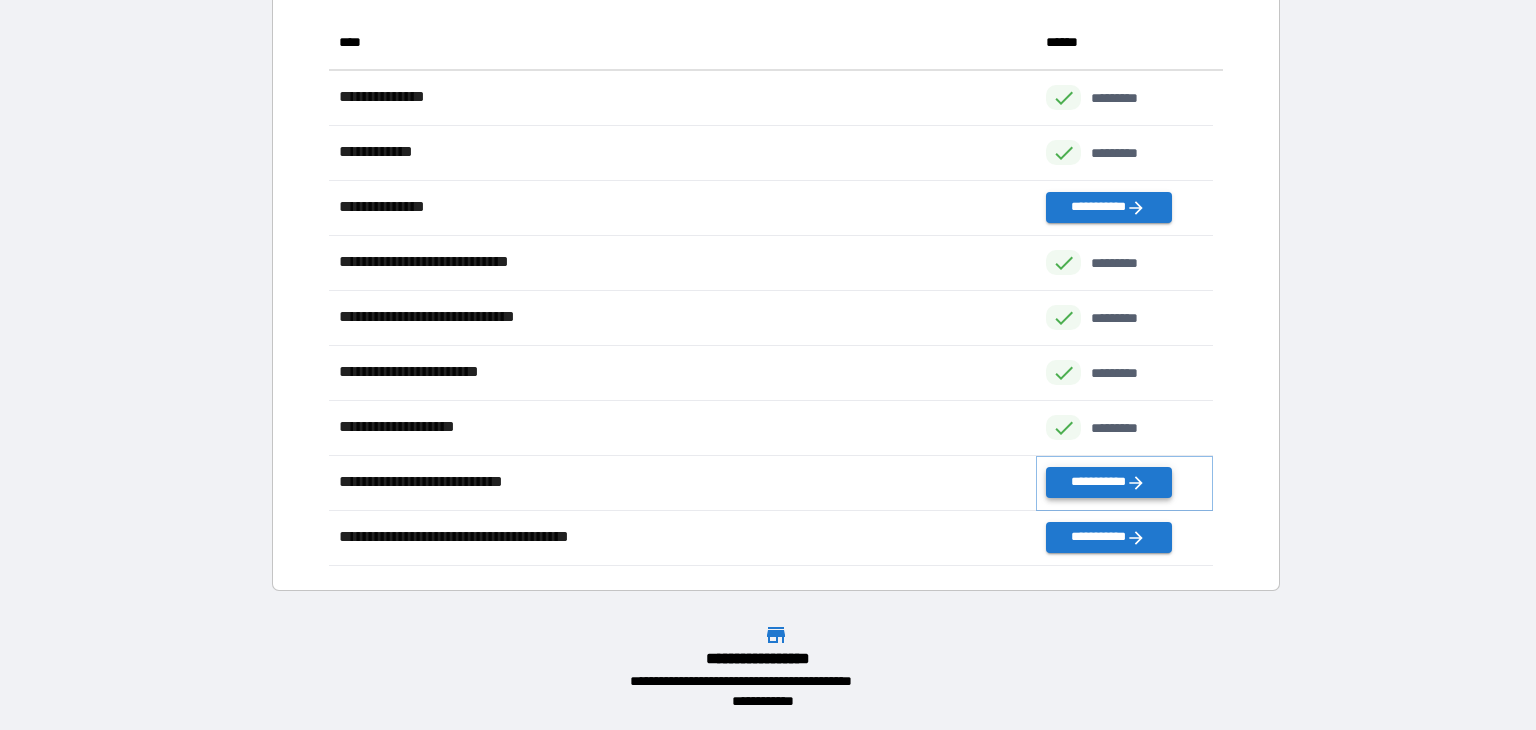 click on "**********" at bounding box center [1108, 482] 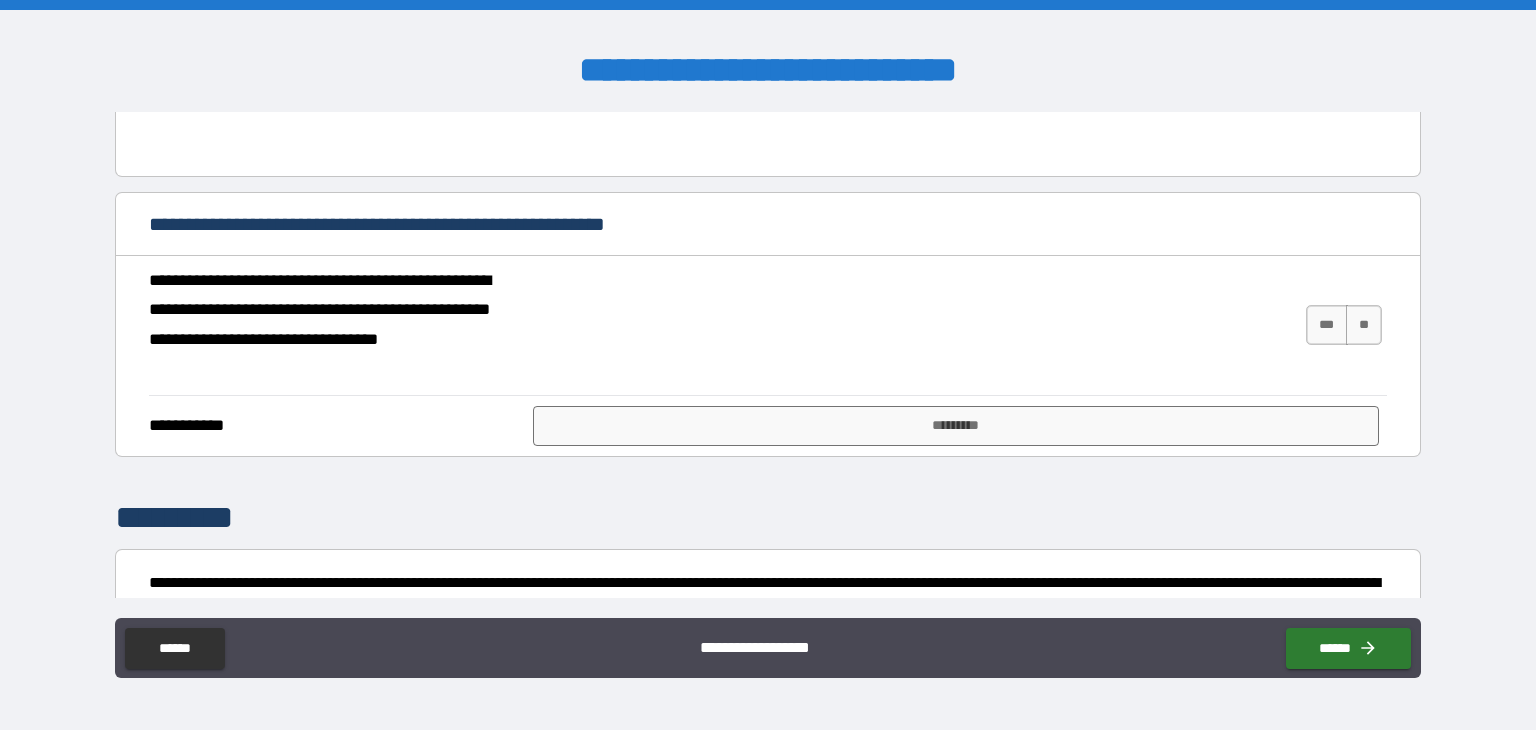 scroll, scrollTop: 3800, scrollLeft: 0, axis: vertical 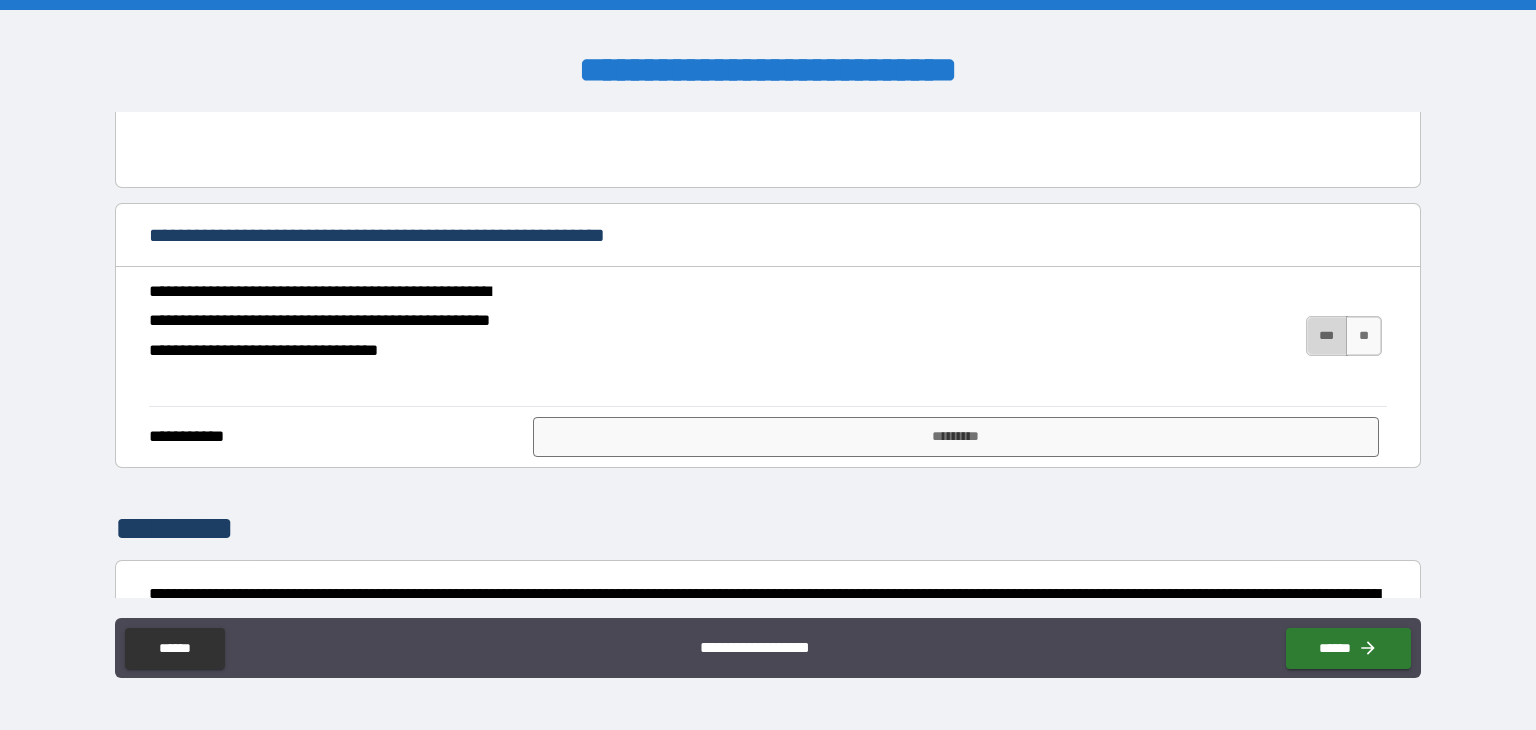 click on "***" at bounding box center (1327, 336) 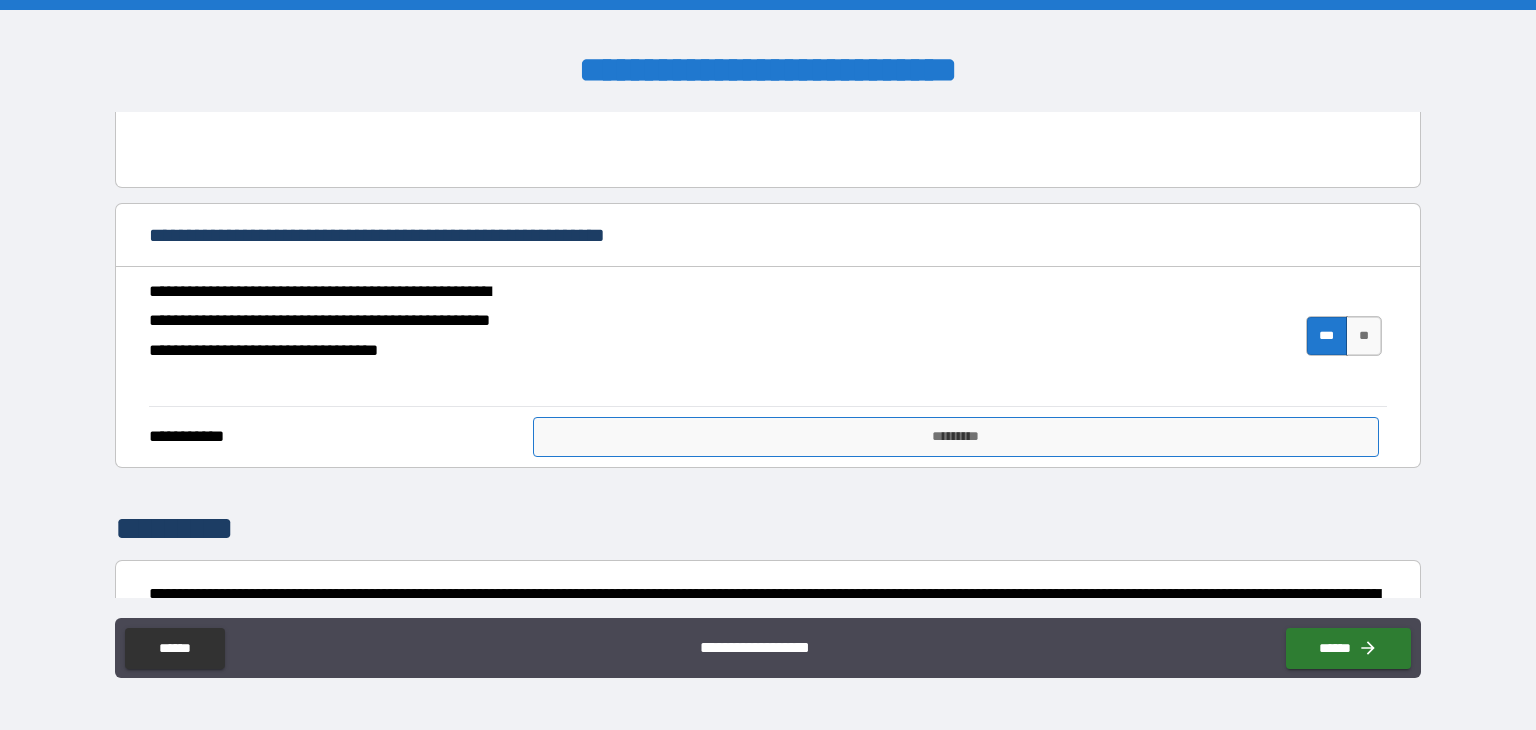click on "*********" at bounding box center [956, 437] 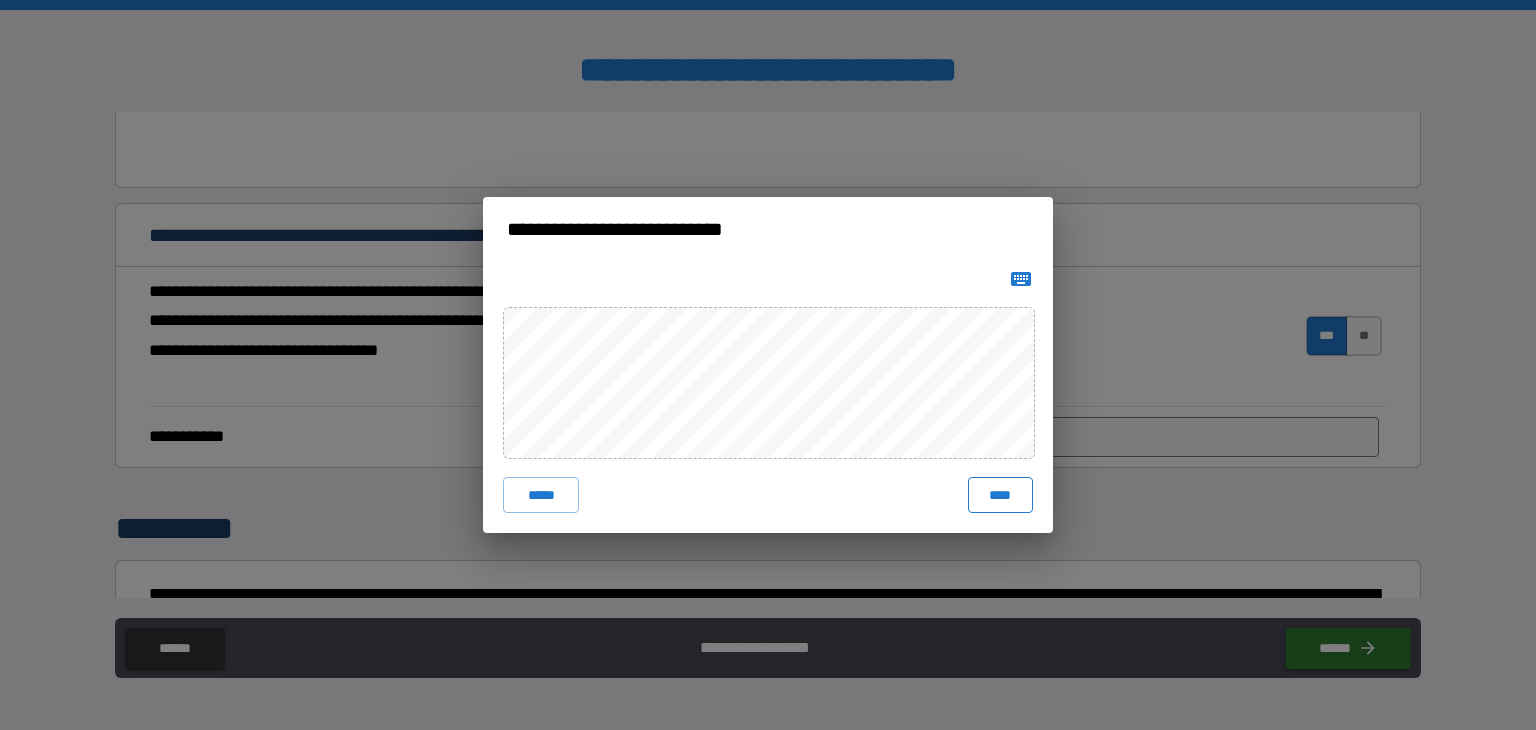 click on "****" at bounding box center [1000, 495] 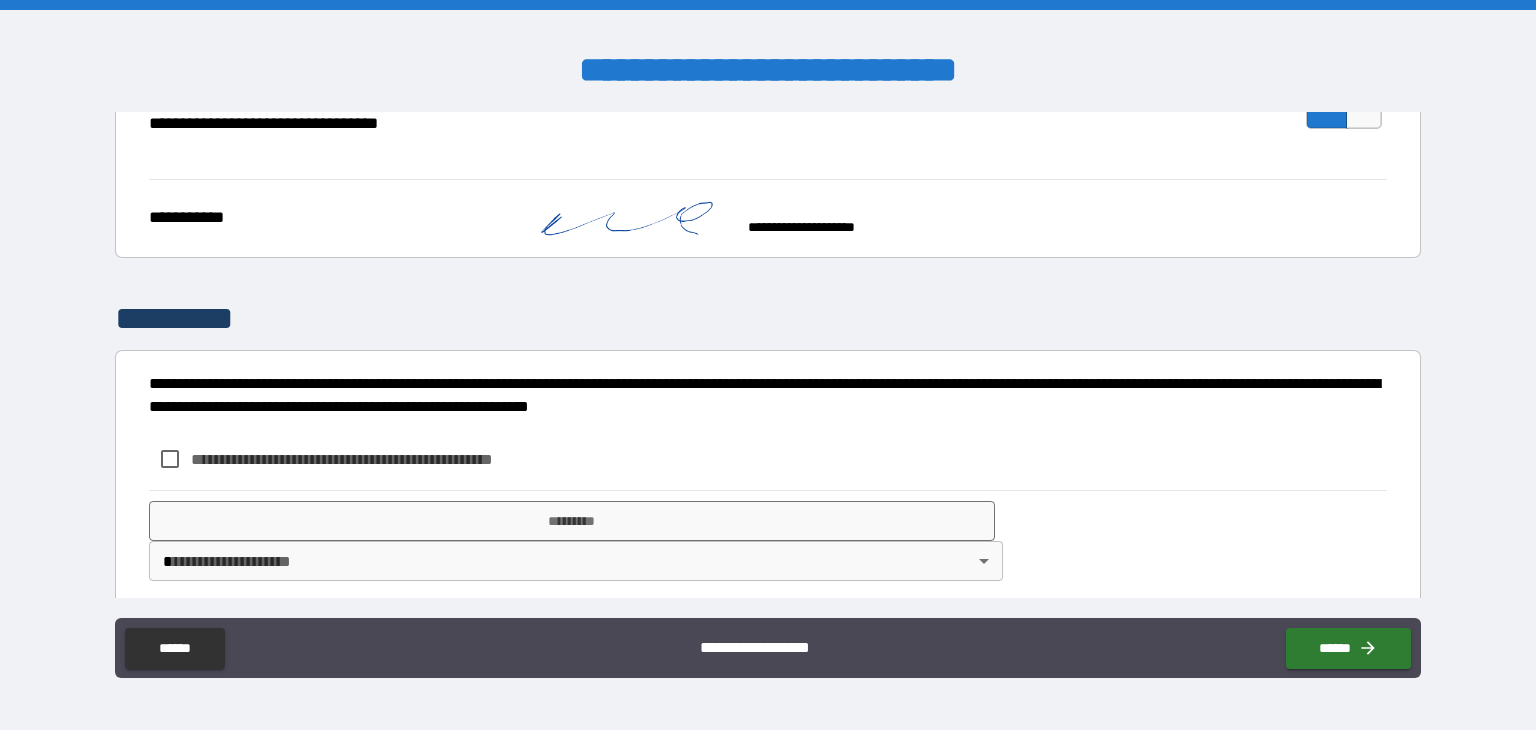 scroll, scrollTop: 4038, scrollLeft: 0, axis: vertical 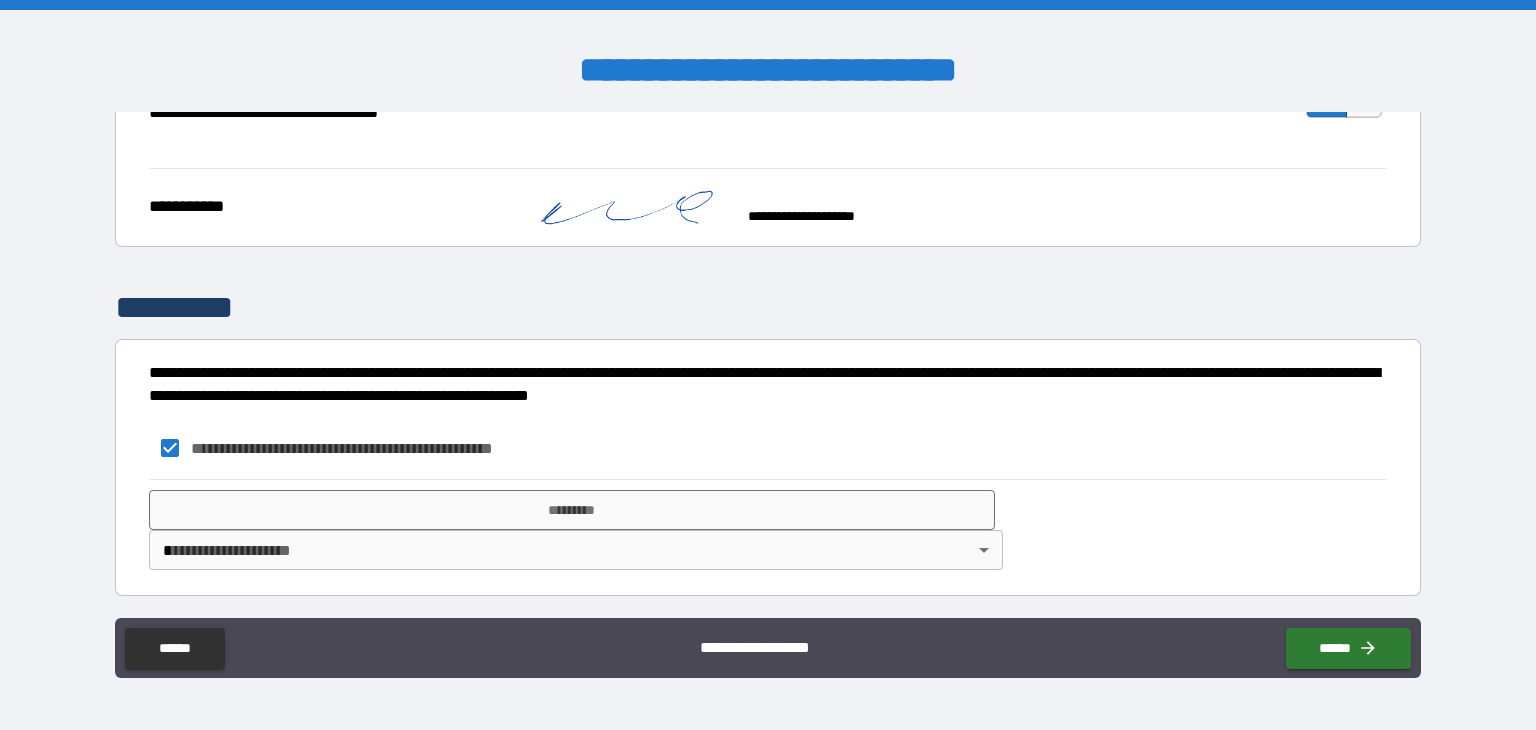 click on "**********" at bounding box center (768, 529) 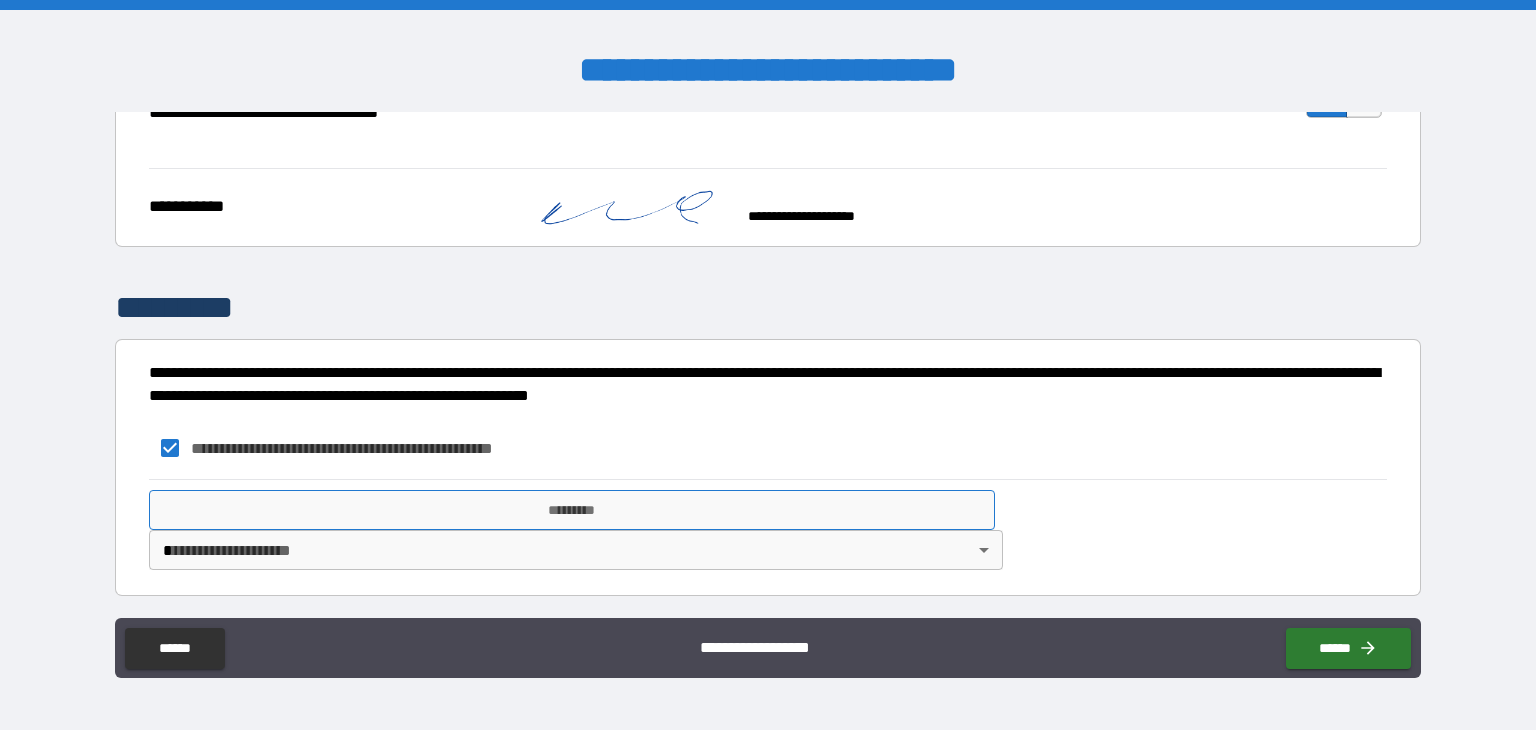 click on "*********" at bounding box center [572, 510] 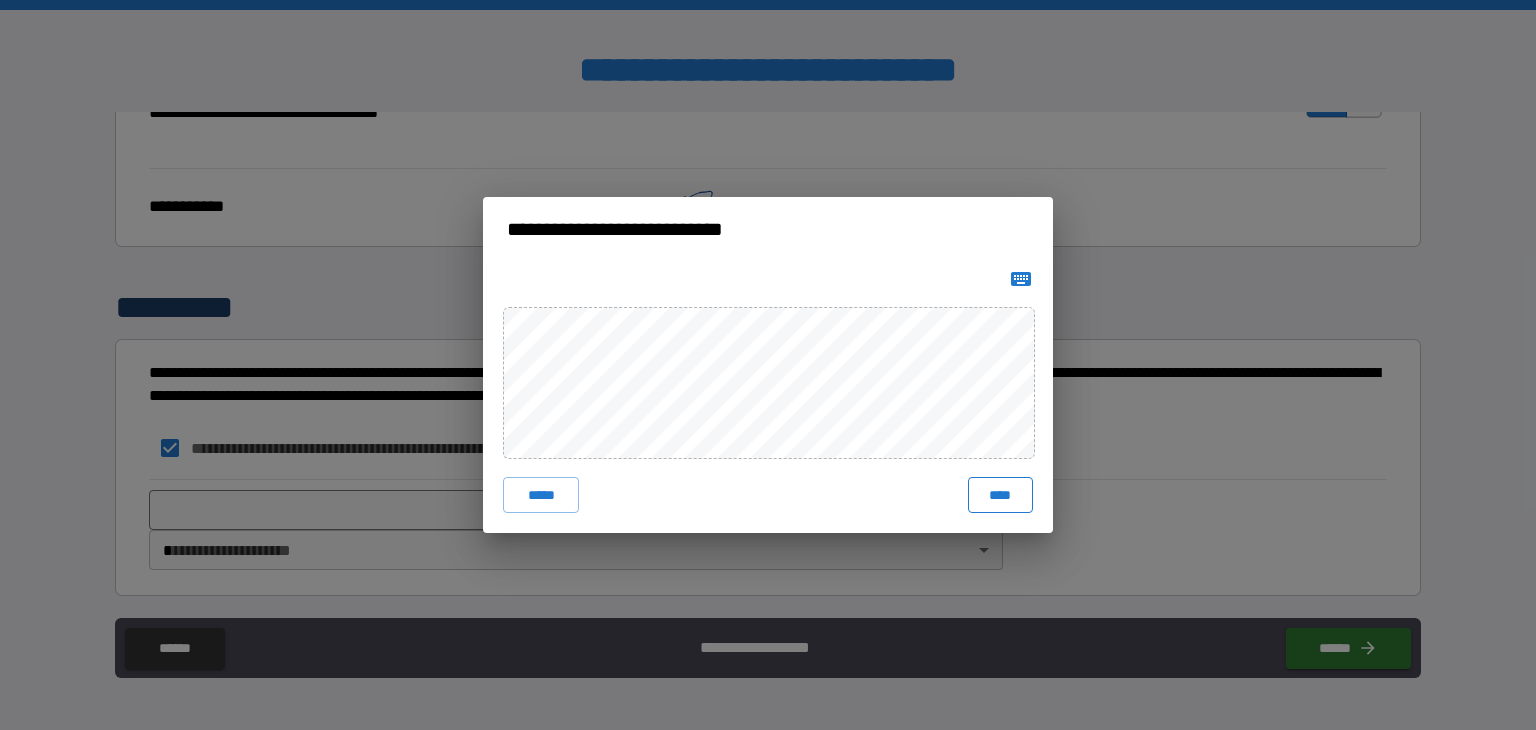 click on "****" at bounding box center (1000, 495) 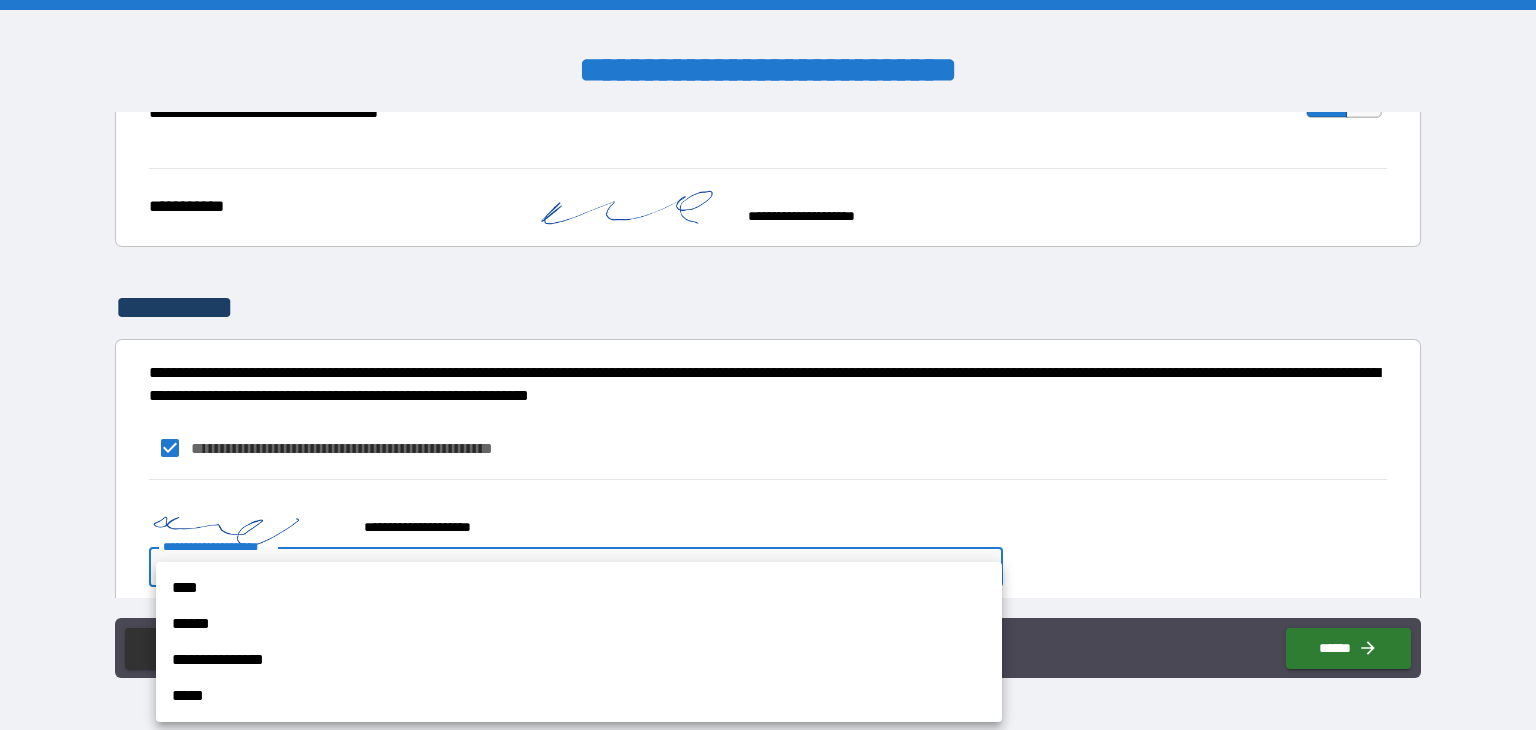 click on "**********" at bounding box center (768, 365) 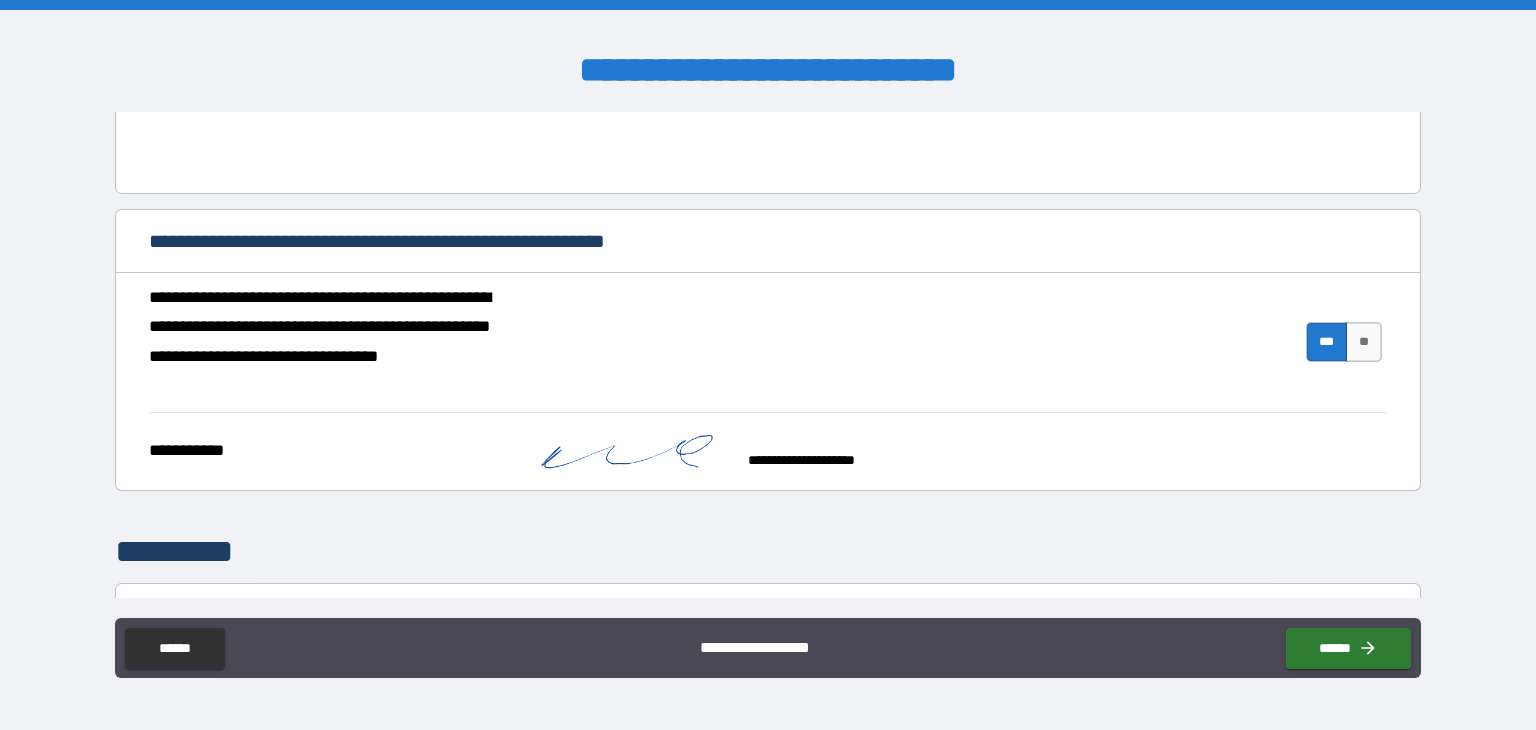 scroll, scrollTop: 4056, scrollLeft: 0, axis: vertical 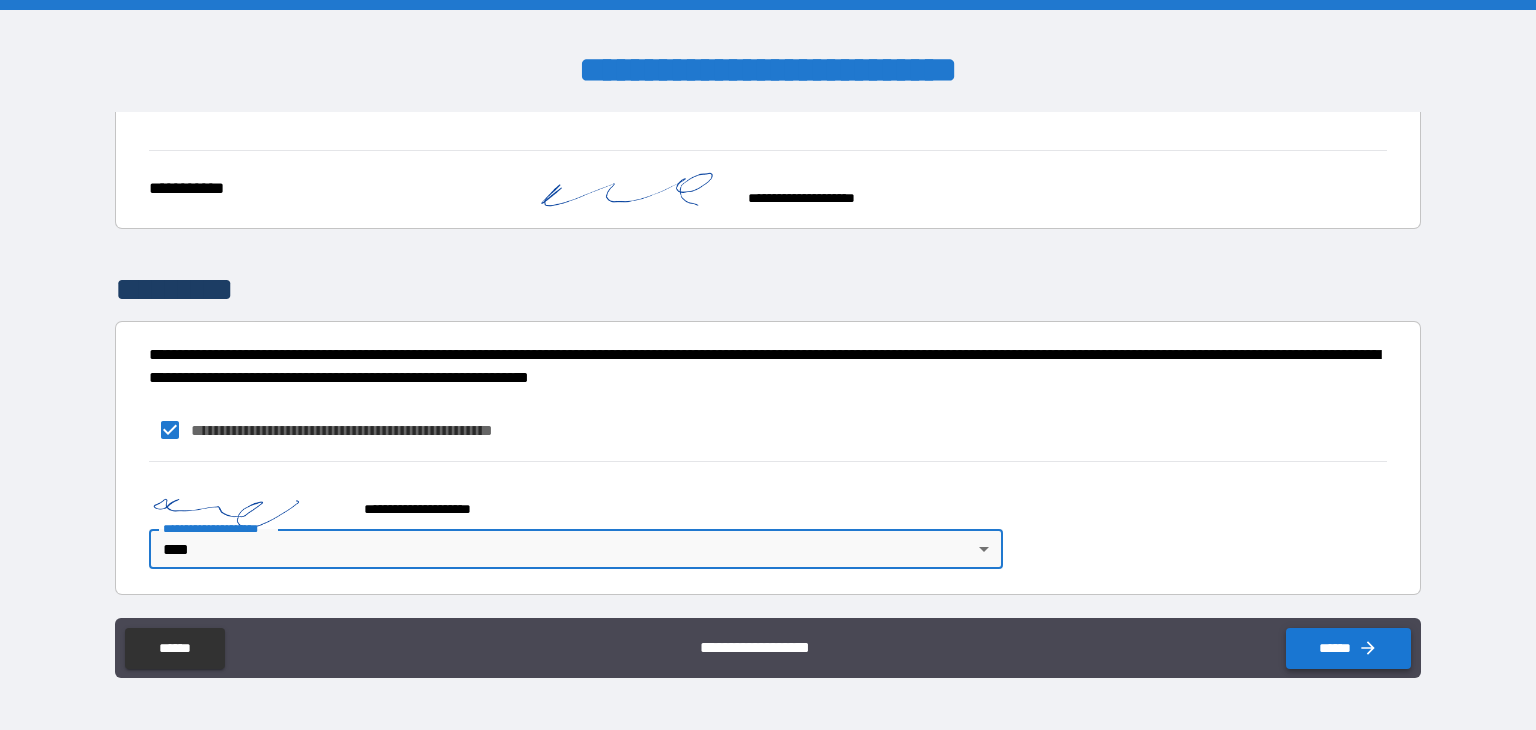 click on "******" at bounding box center [1348, 648] 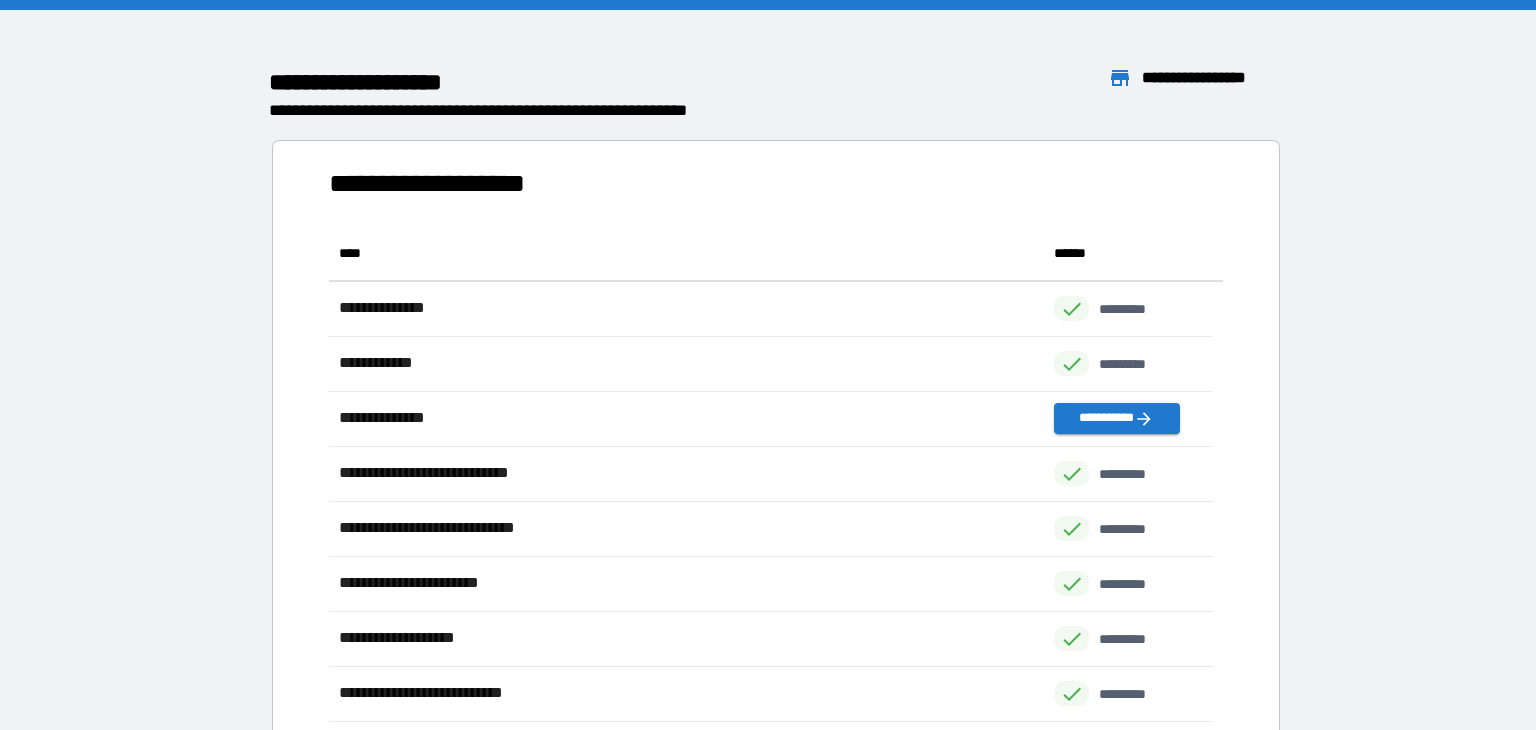 scroll, scrollTop: 16, scrollLeft: 16, axis: both 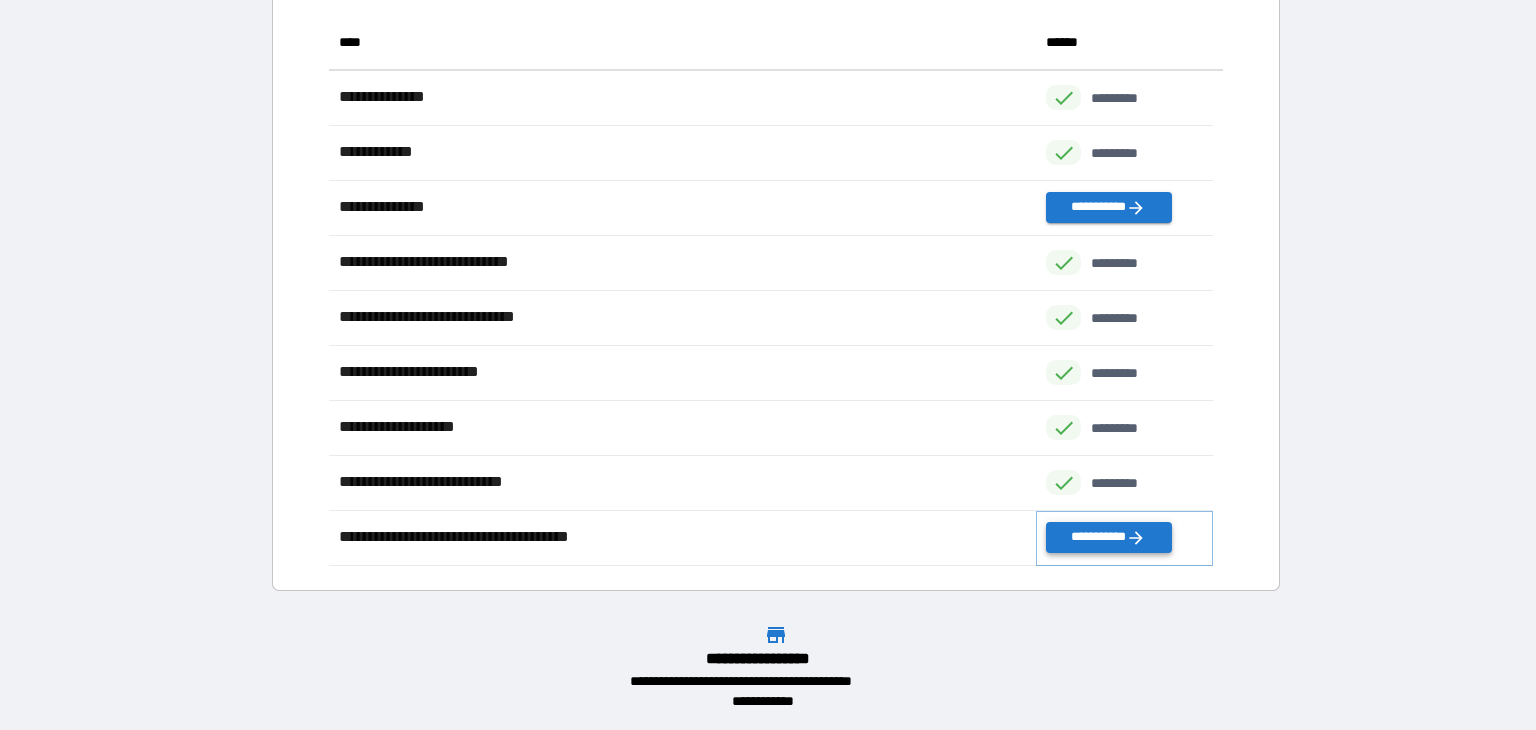 click on "**********" at bounding box center [1108, 537] 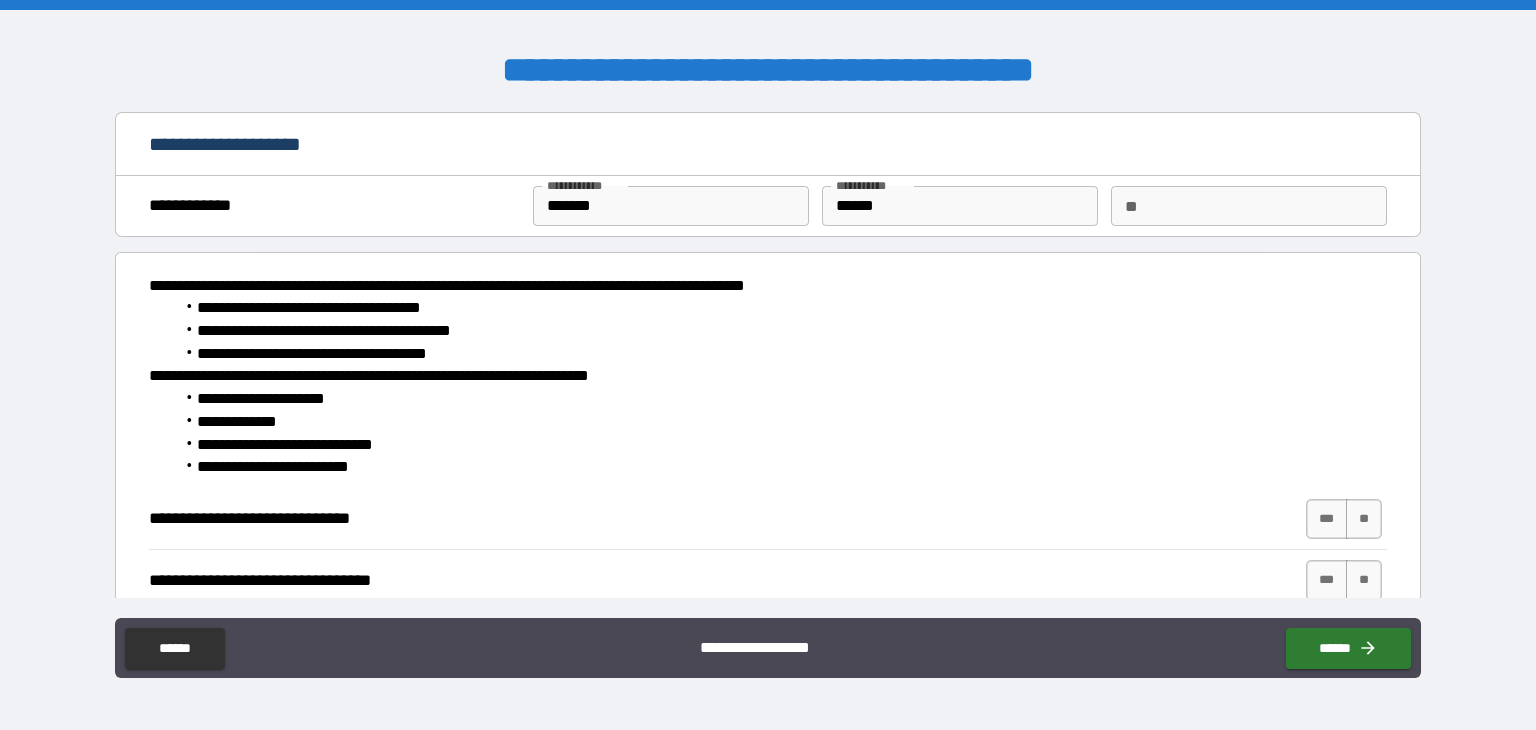 scroll, scrollTop: 100, scrollLeft: 0, axis: vertical 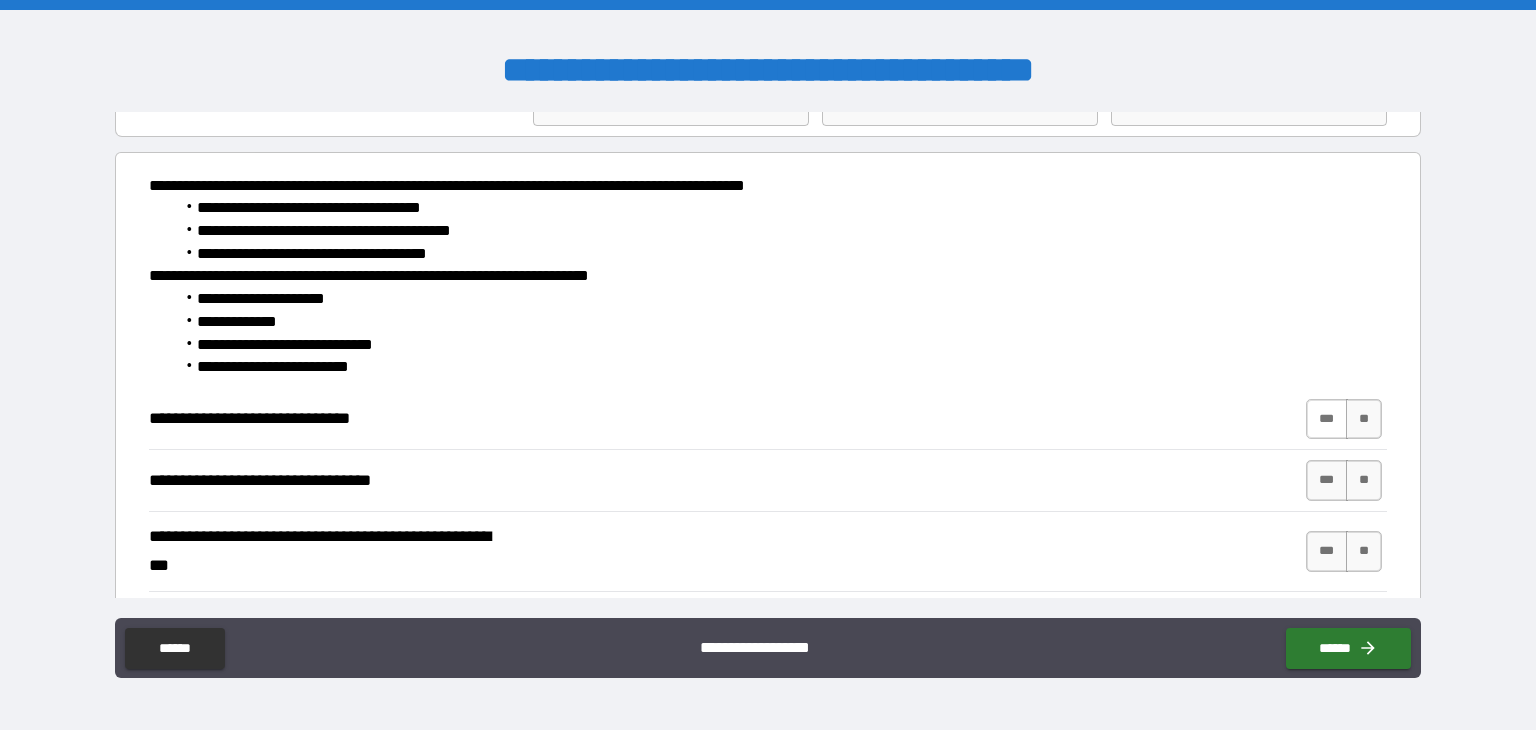 click on "***" at bounding box center (1327, 419) 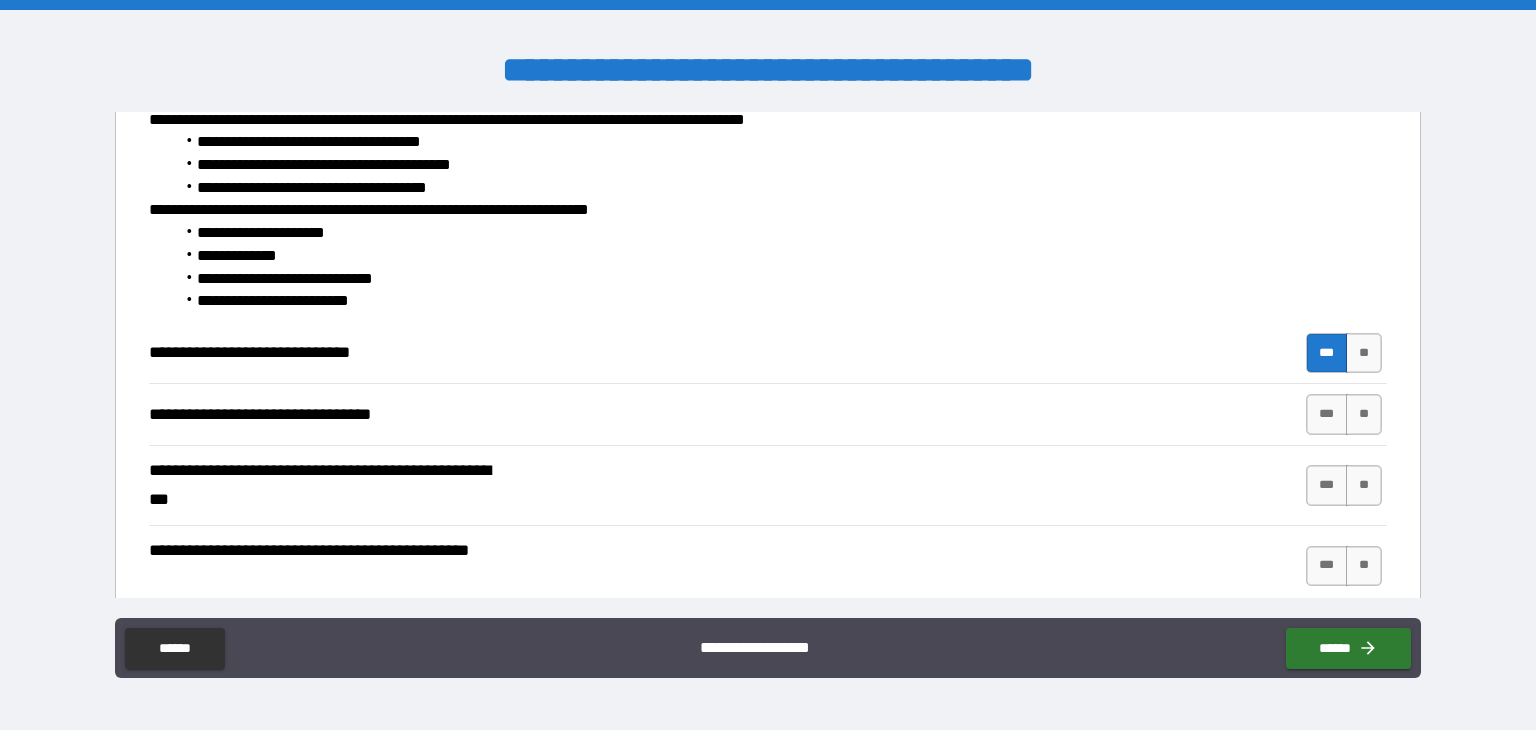 scroll, scrollTop: 200, scrollLeft: 0, axis: vertical 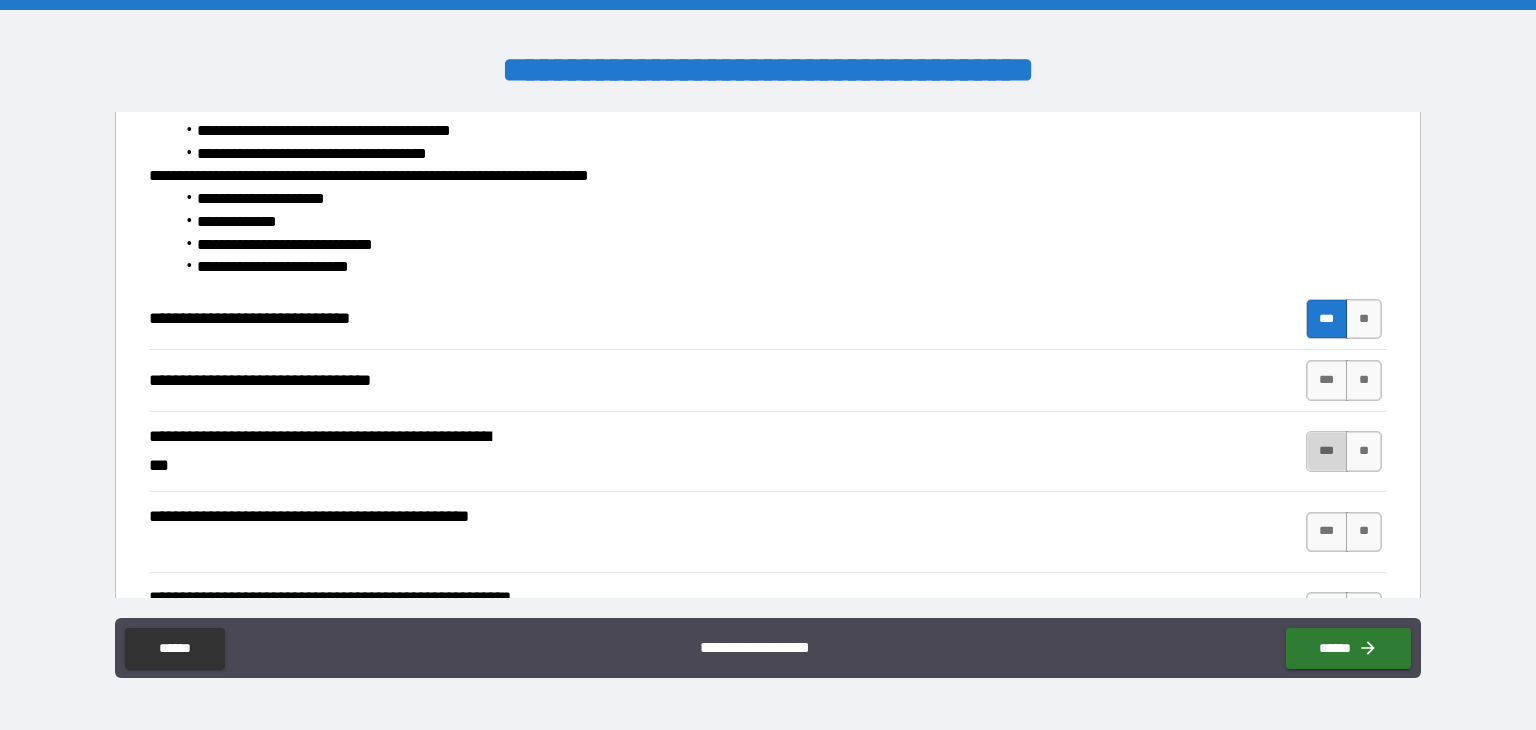 click on "***" at bounding box center [1327, 451] 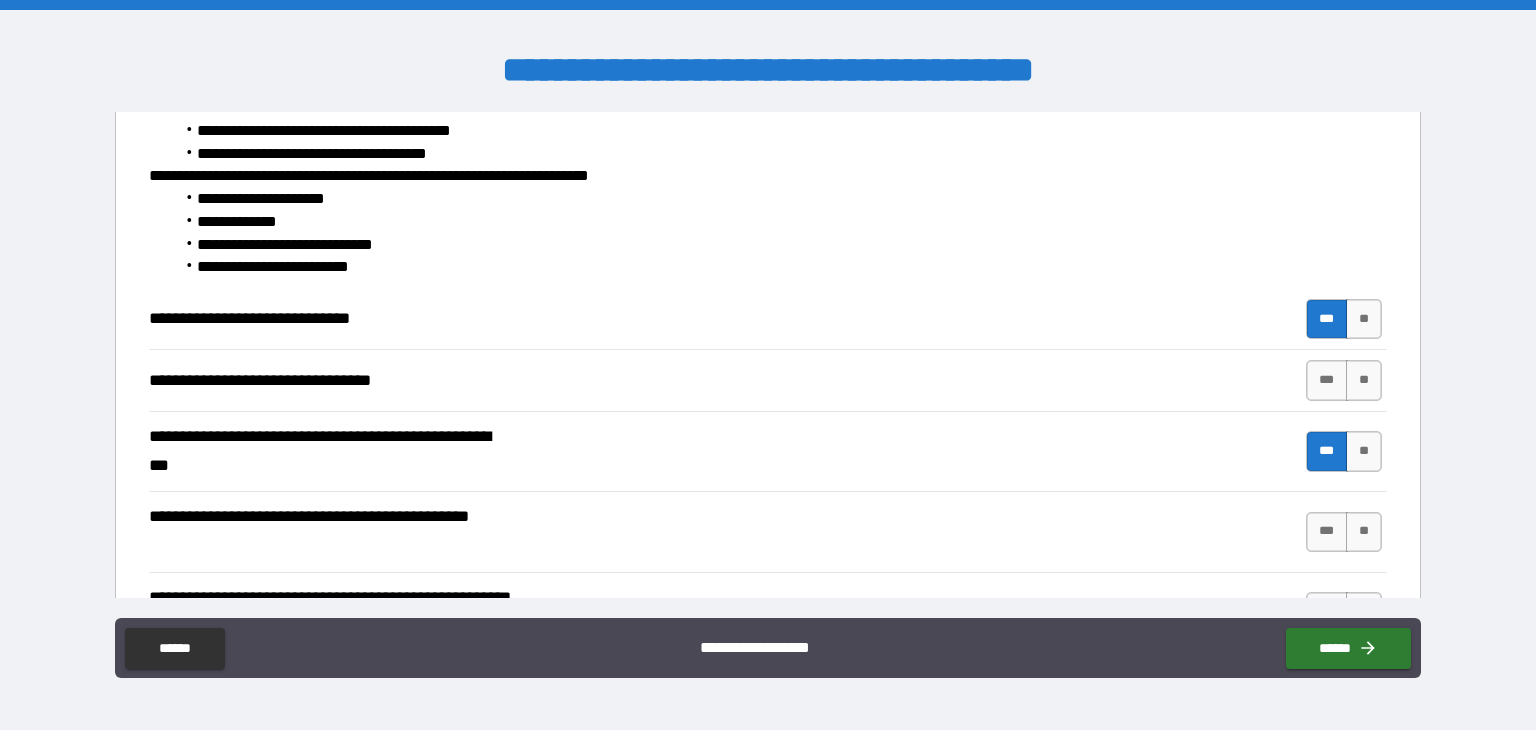 scroll, scrollTop: 300, scrollLeft: 0, axis: vertical 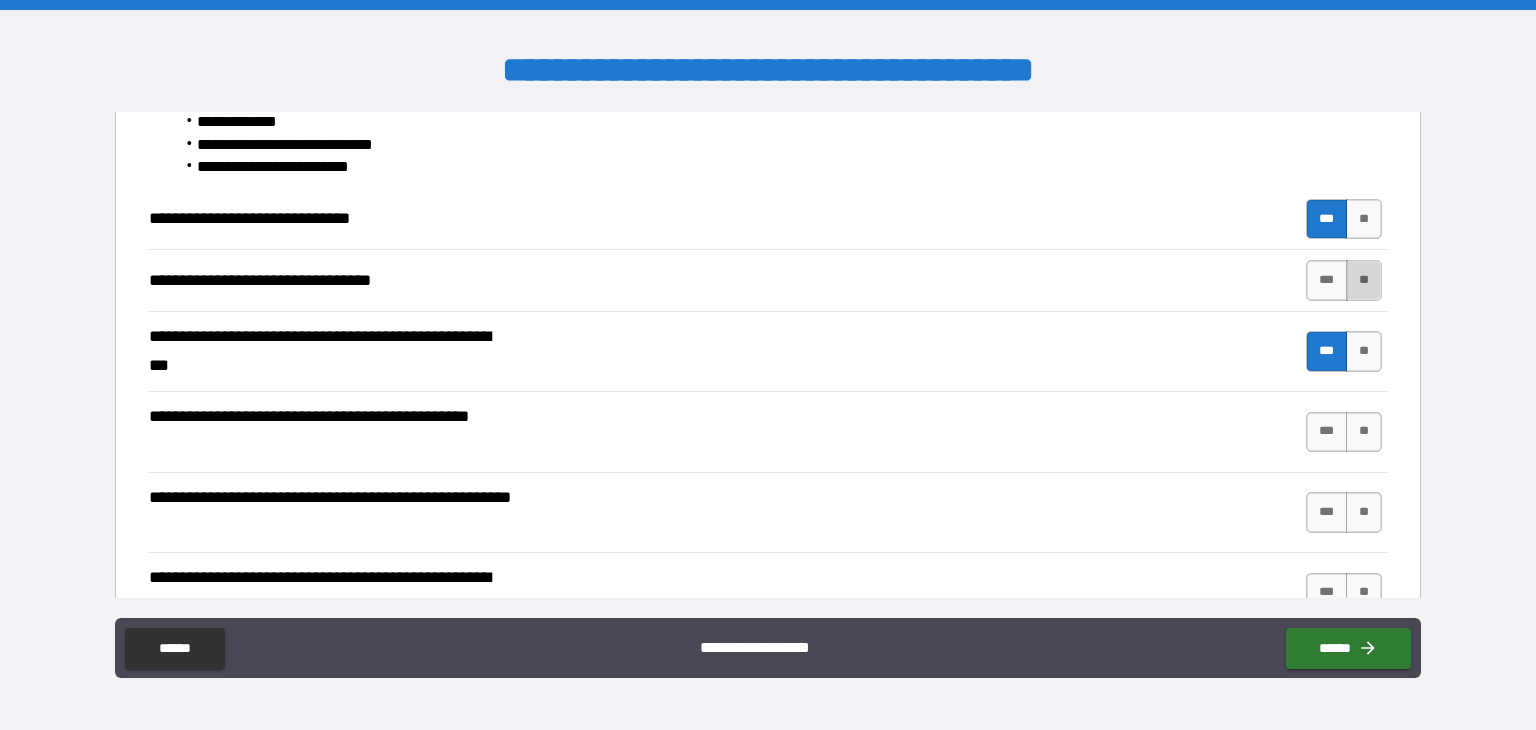 click on "**" at bounding box center (1364, 280) 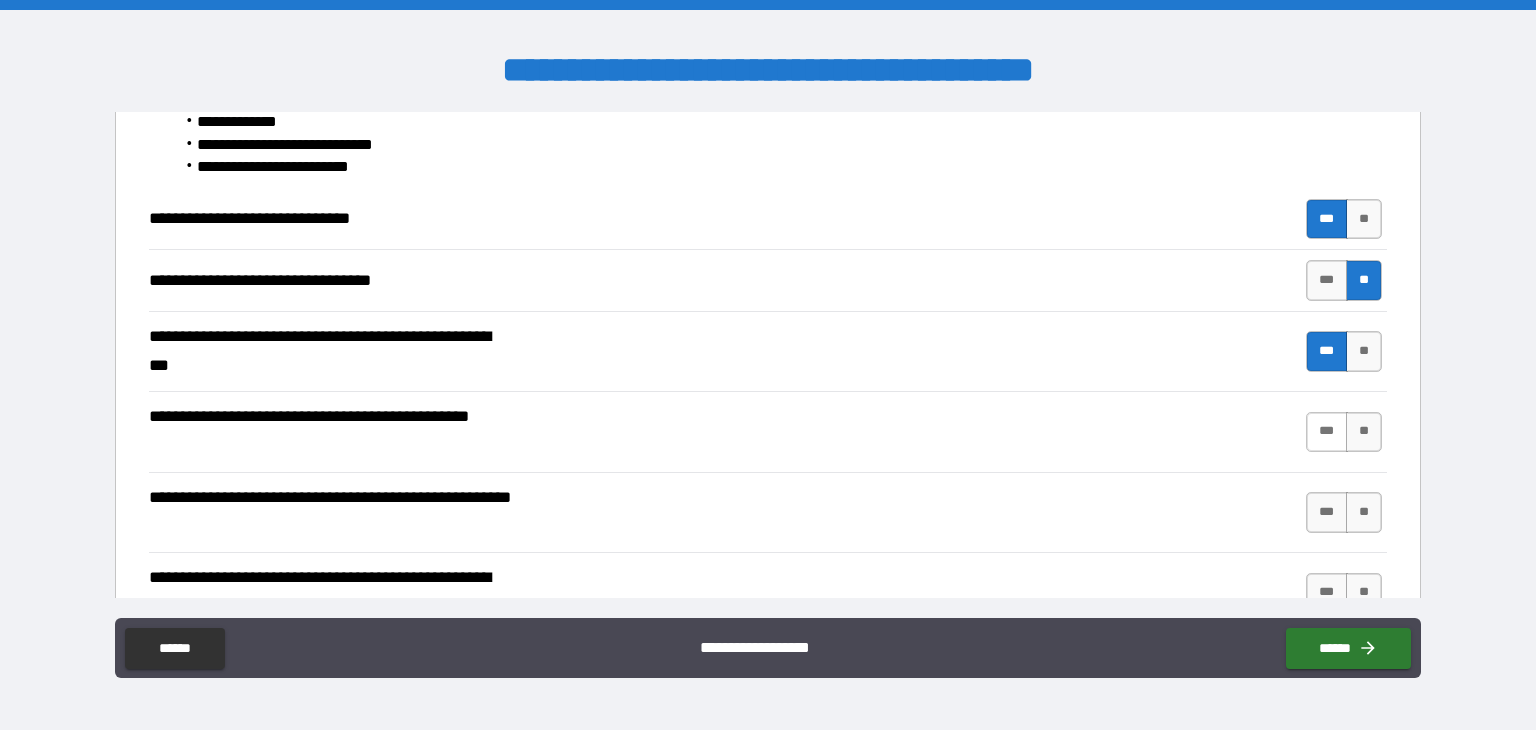 click on "***" at bounding box center (1327, 432) 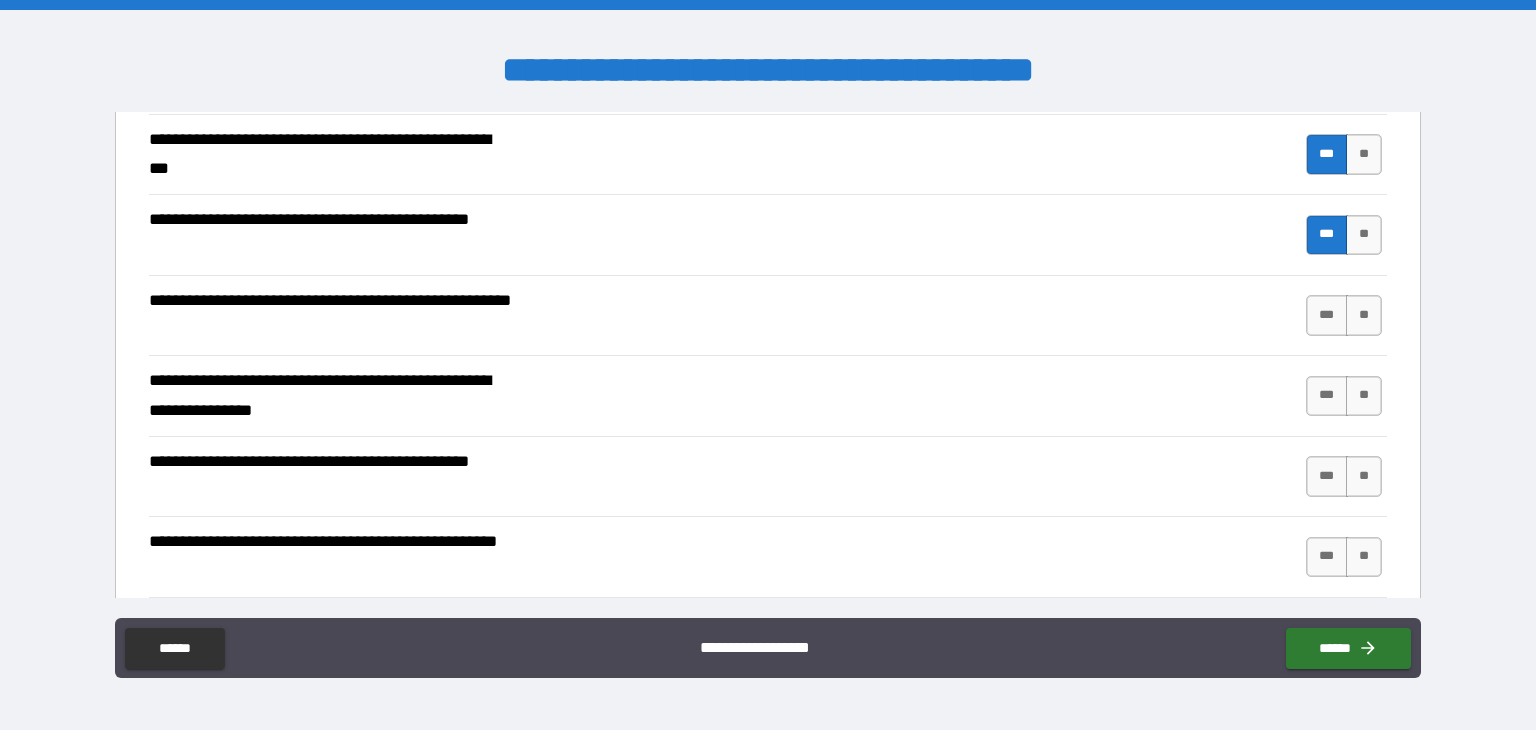 scroll, scrollTop: 500, scrollLeft: 0, axis: vertical 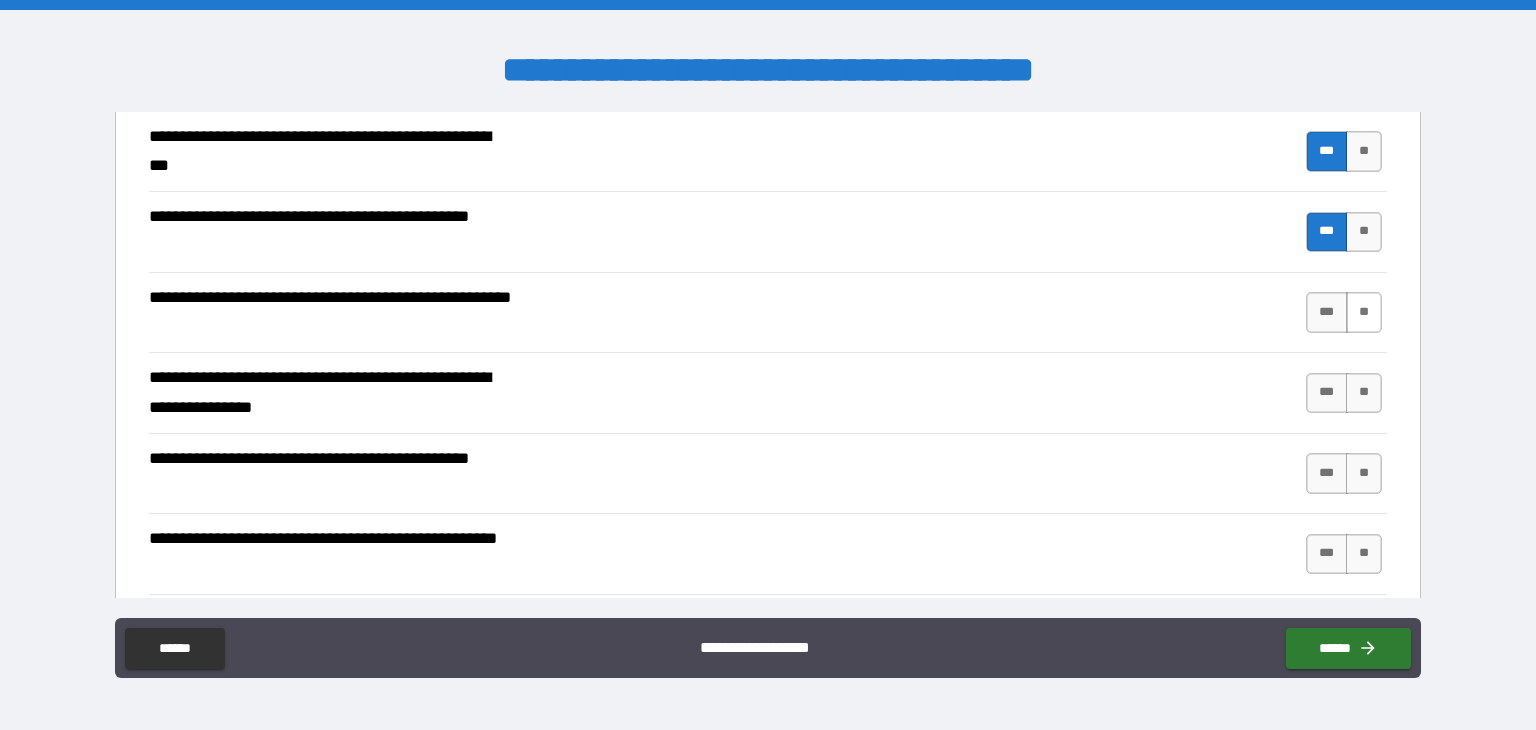 click on "**" at bounding box center [1364, 312] 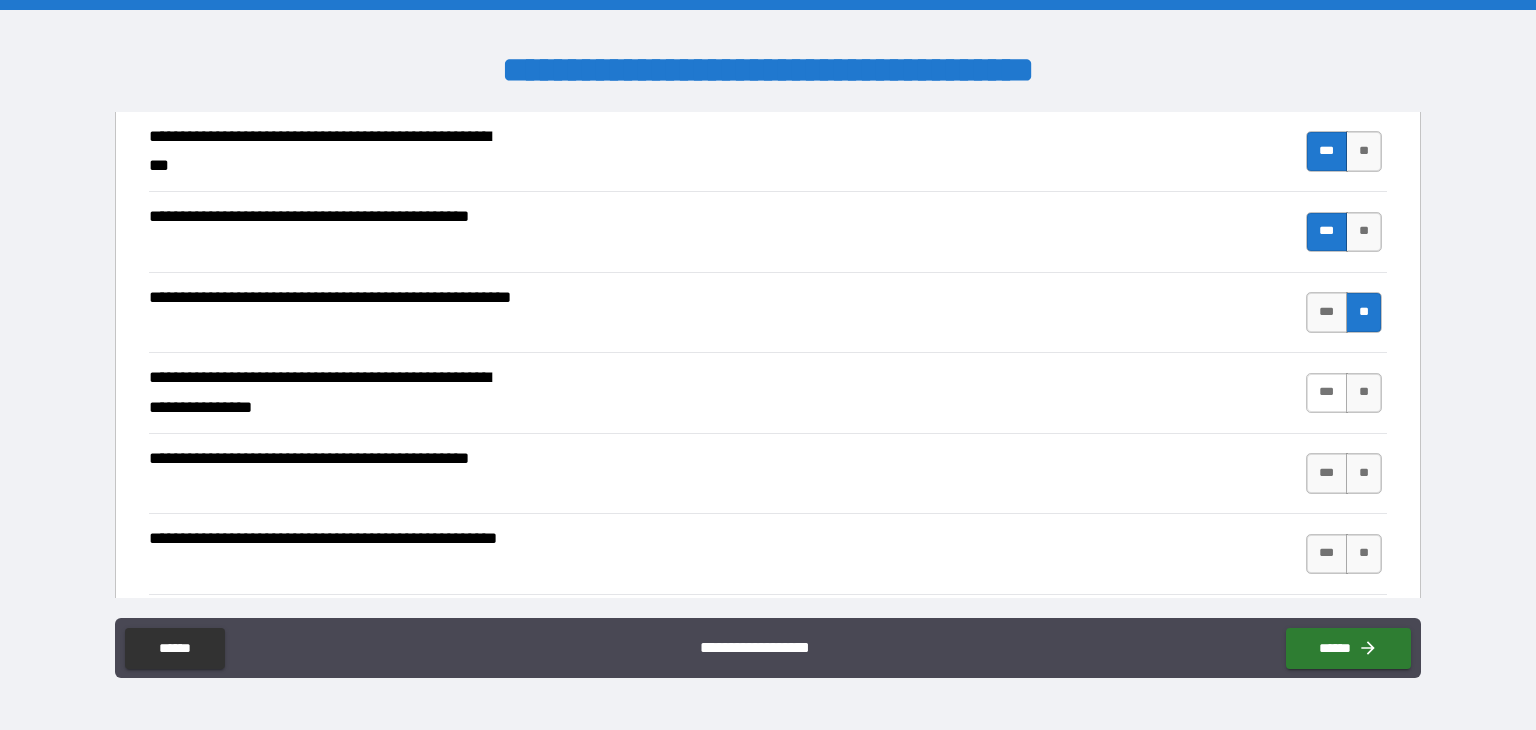 click on "***" at bounding box center (1327, 393) 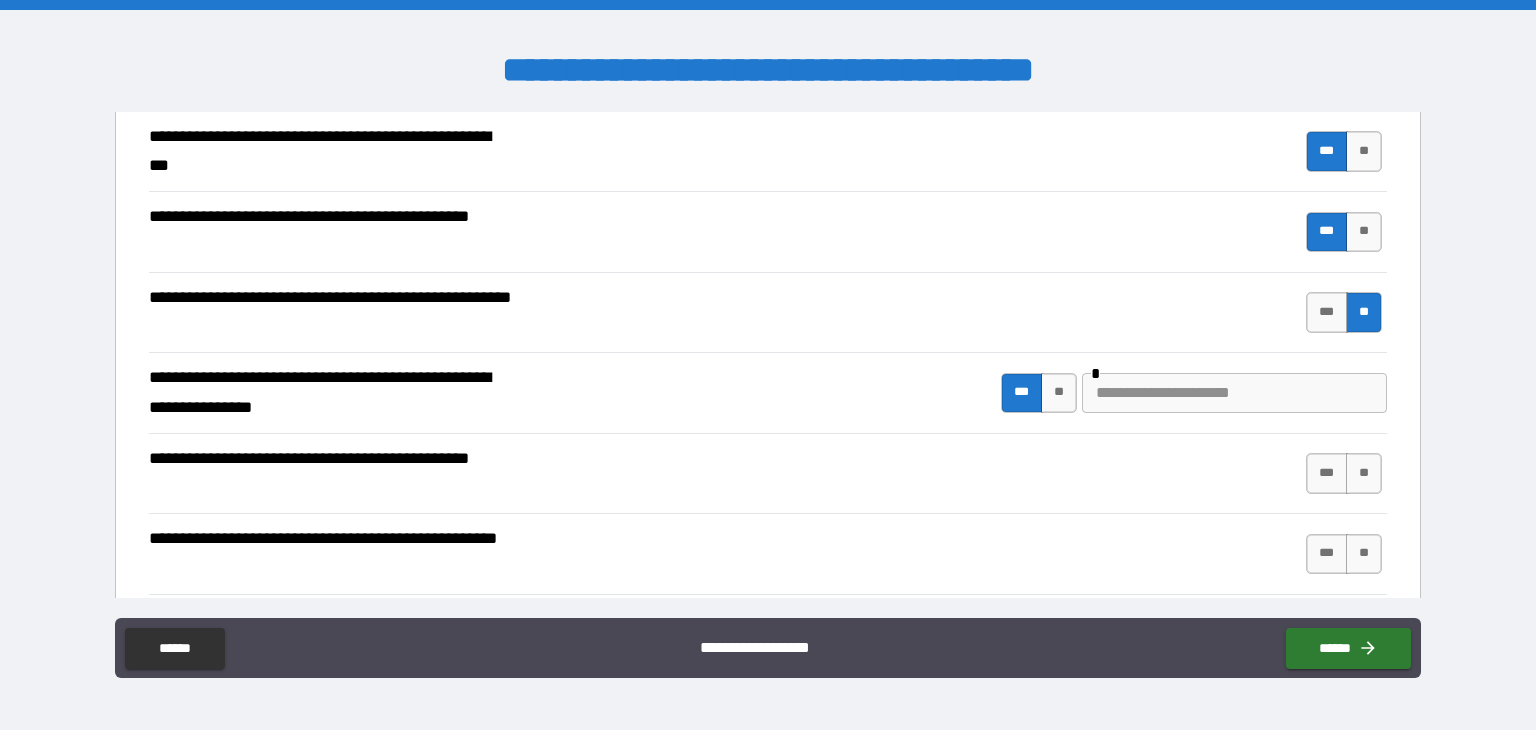 click at bounding box center (1234, 393) 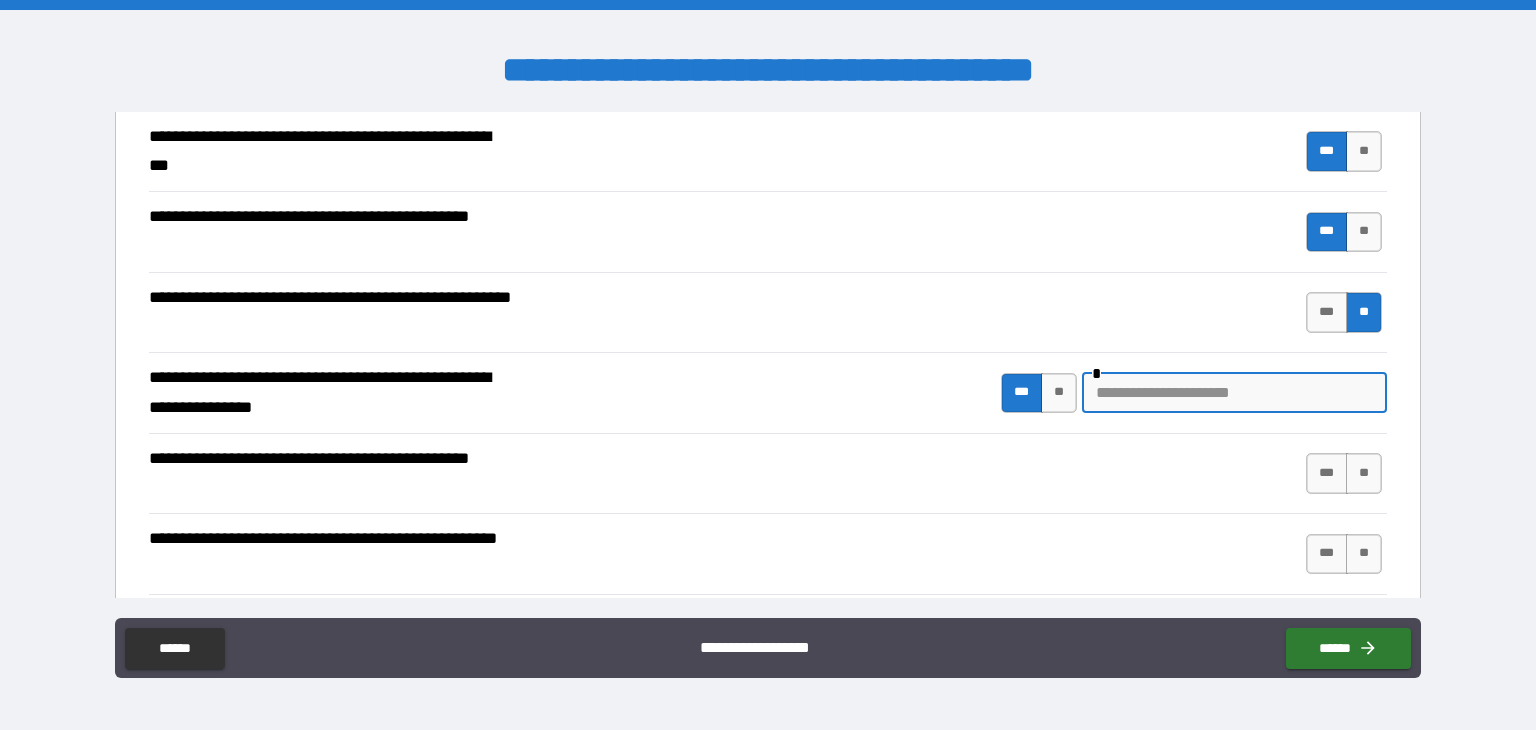 click at bounding box center (1234, 393) 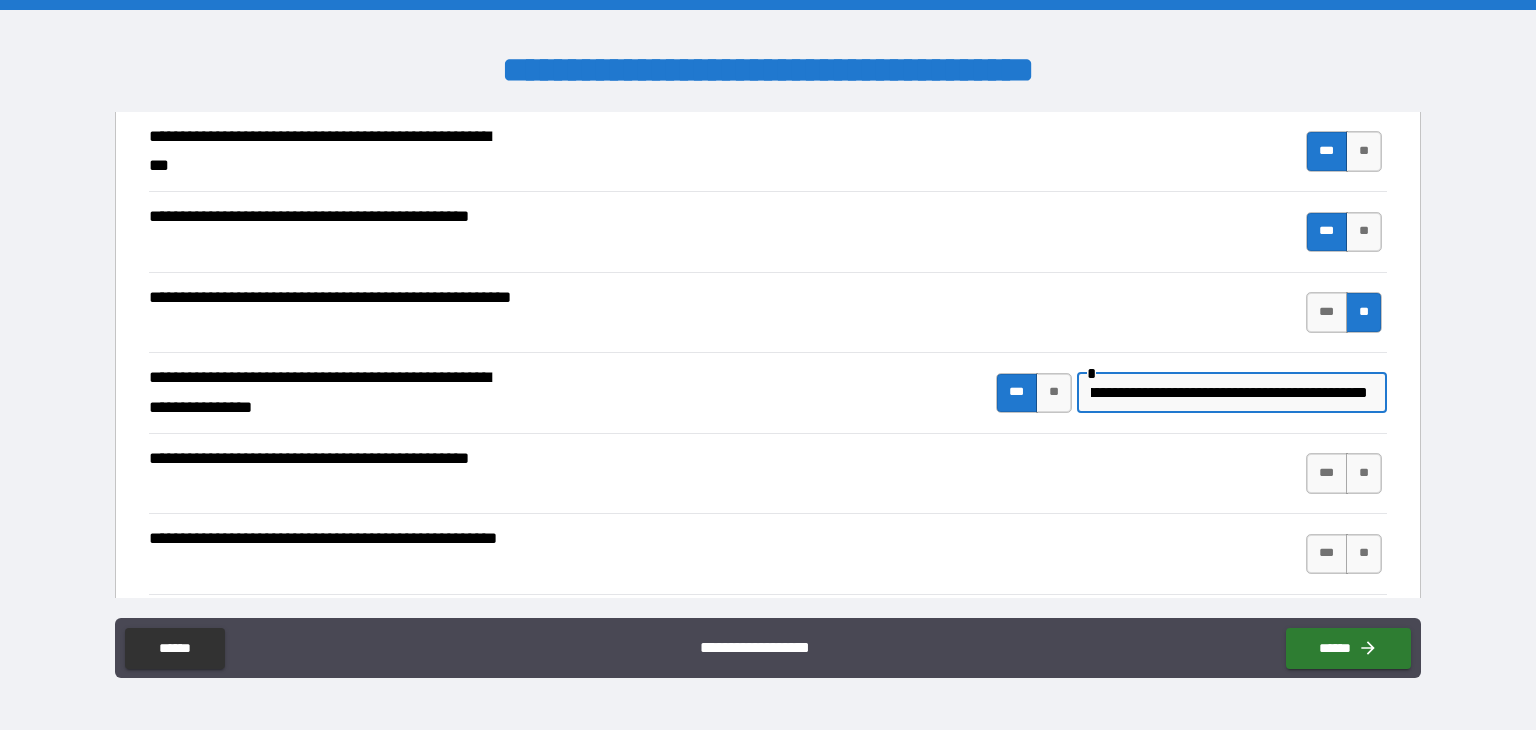 scroll, scrollTop: 0, scrollLeft: 160, axis: horizontal 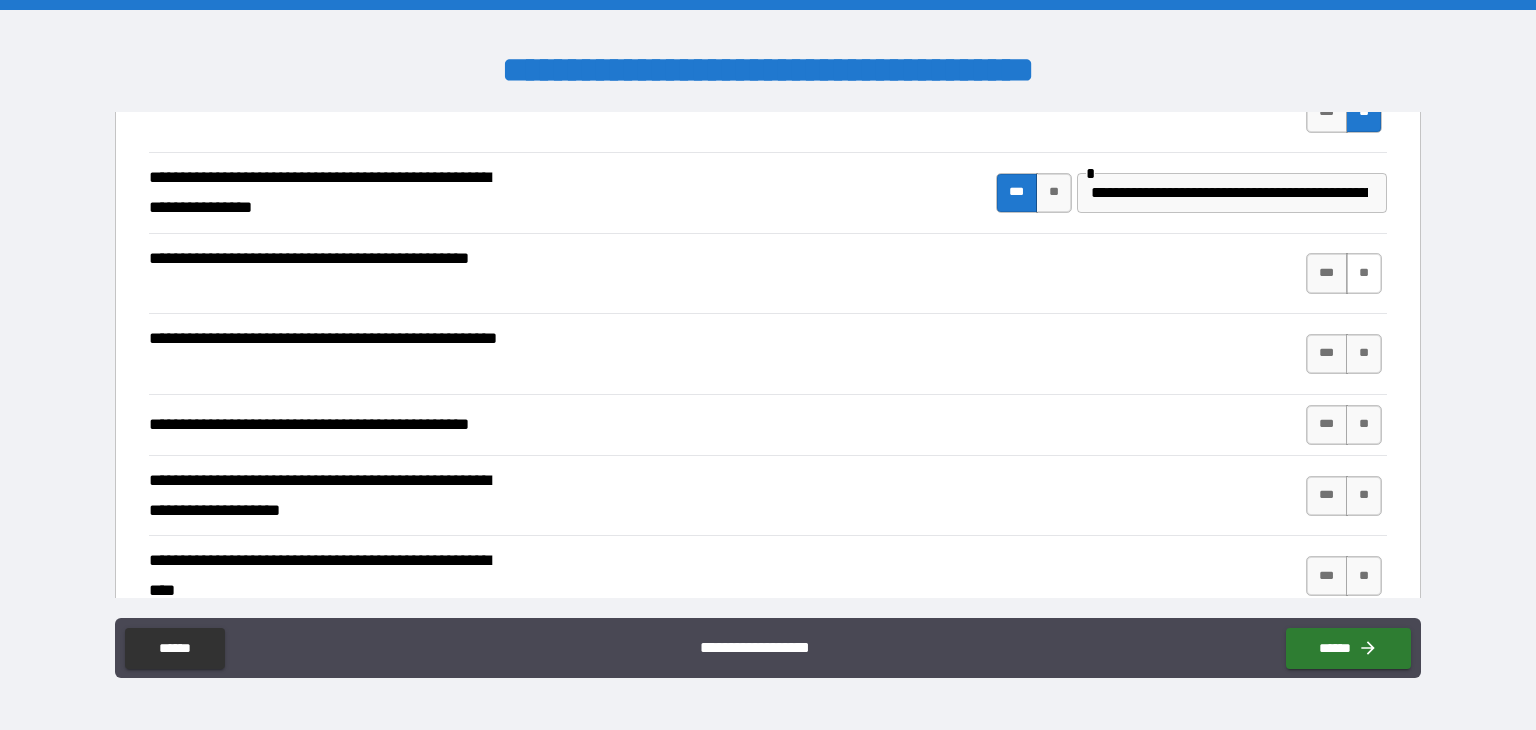 click on "**" at bounding box center [1364, 273] 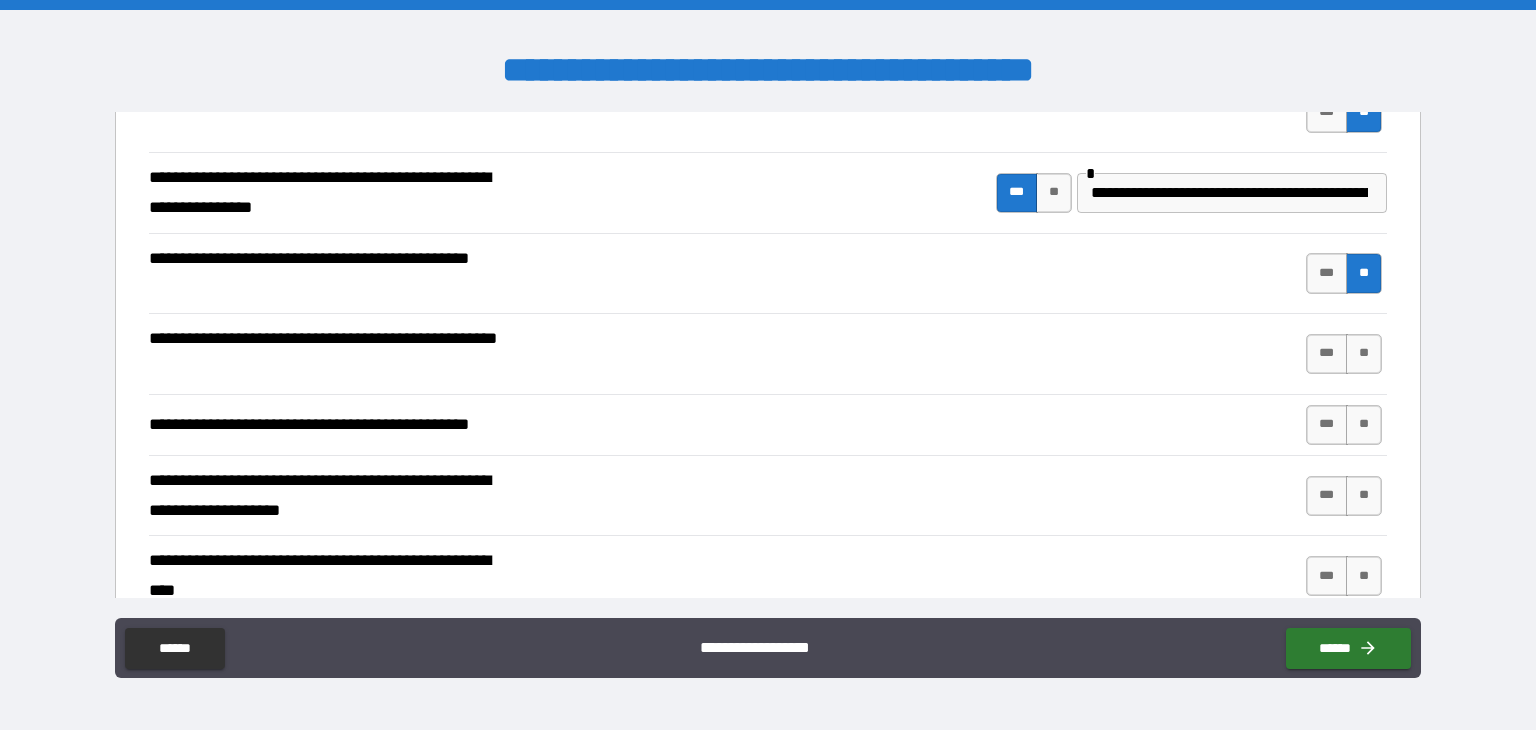 scroll, scrollTop: 800, scrollLeft: 0, axis: vertical 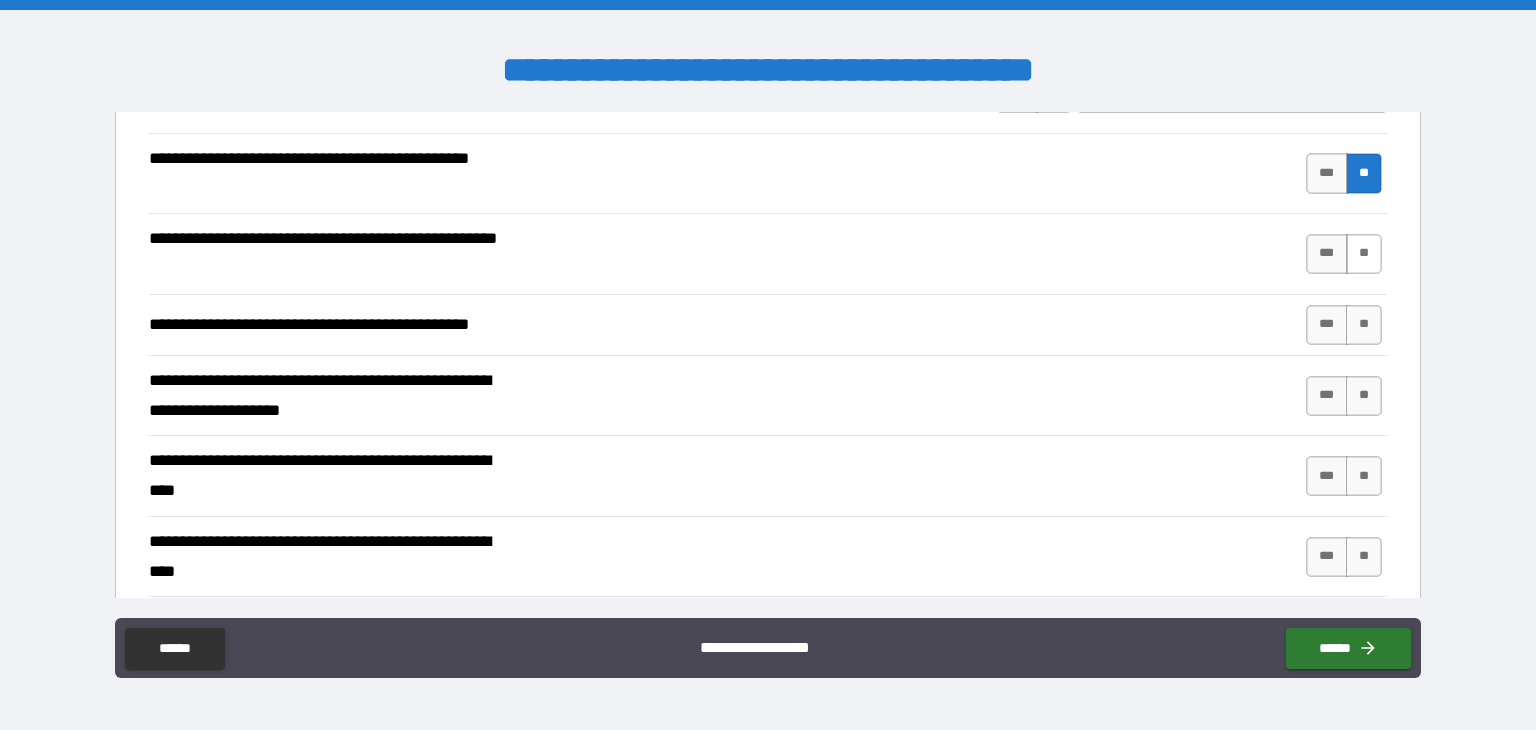 click on "**" at bounding box center [1364, 254] 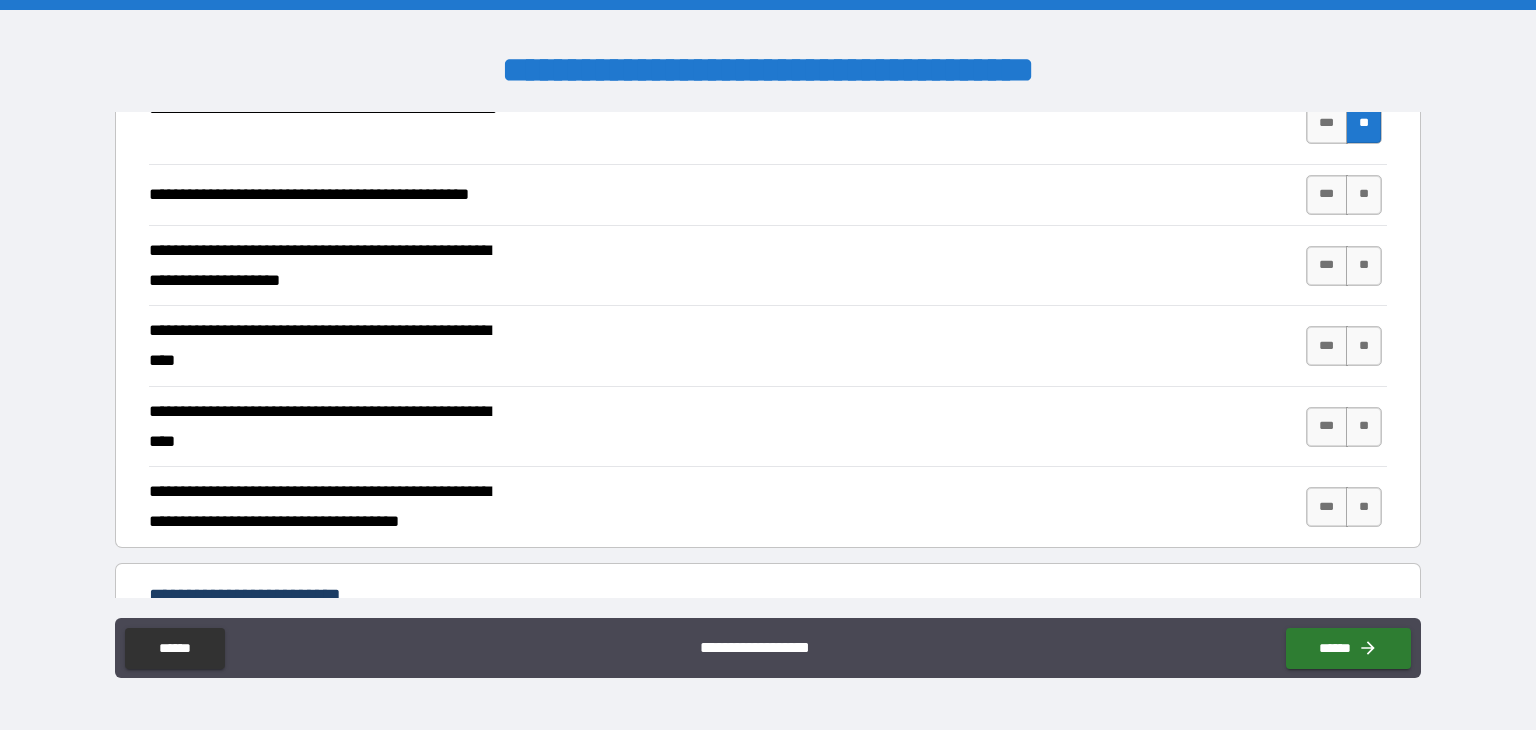 scroll, scrollTop: 800, scrollLeft: 0, axis: vertical 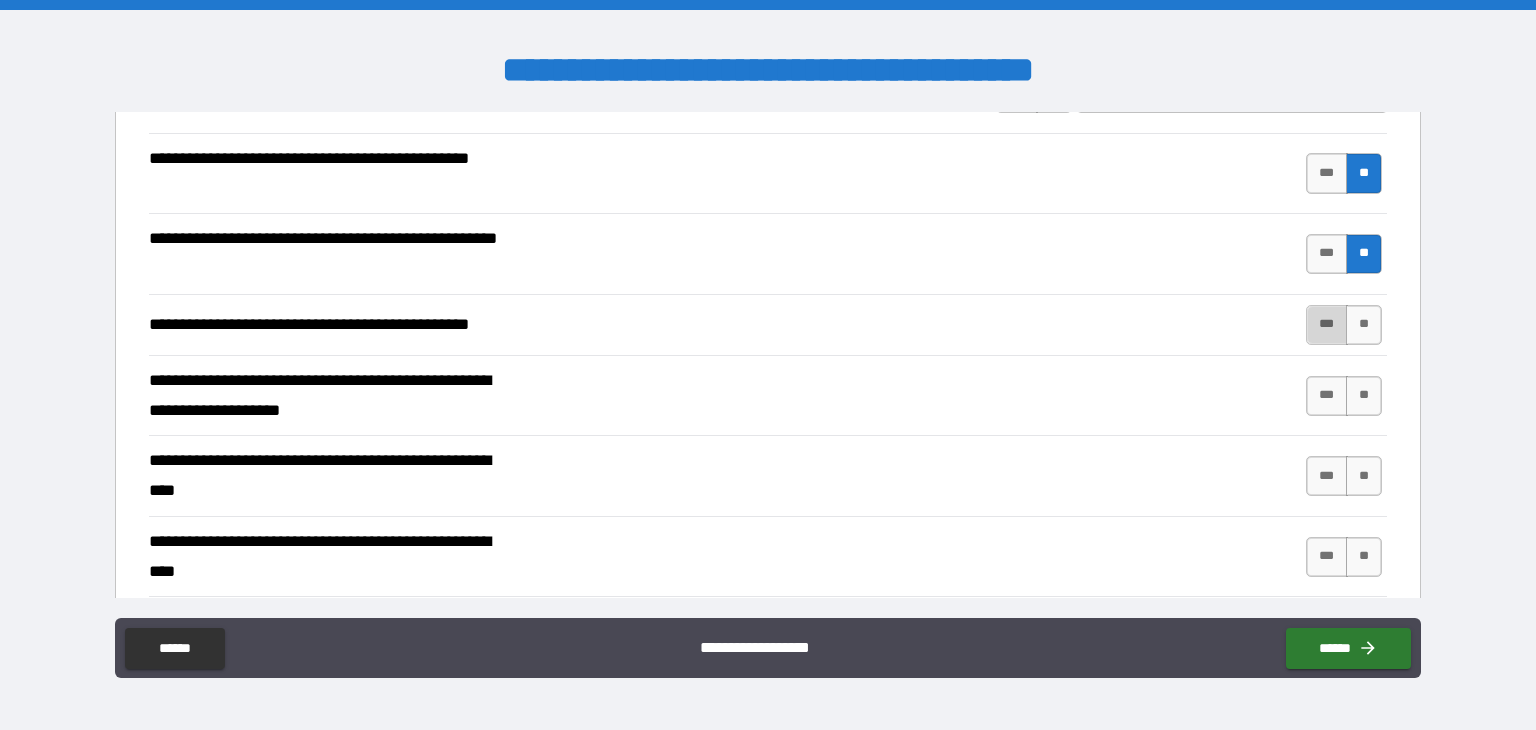 click on "***" at bounding box center (1327, 325) 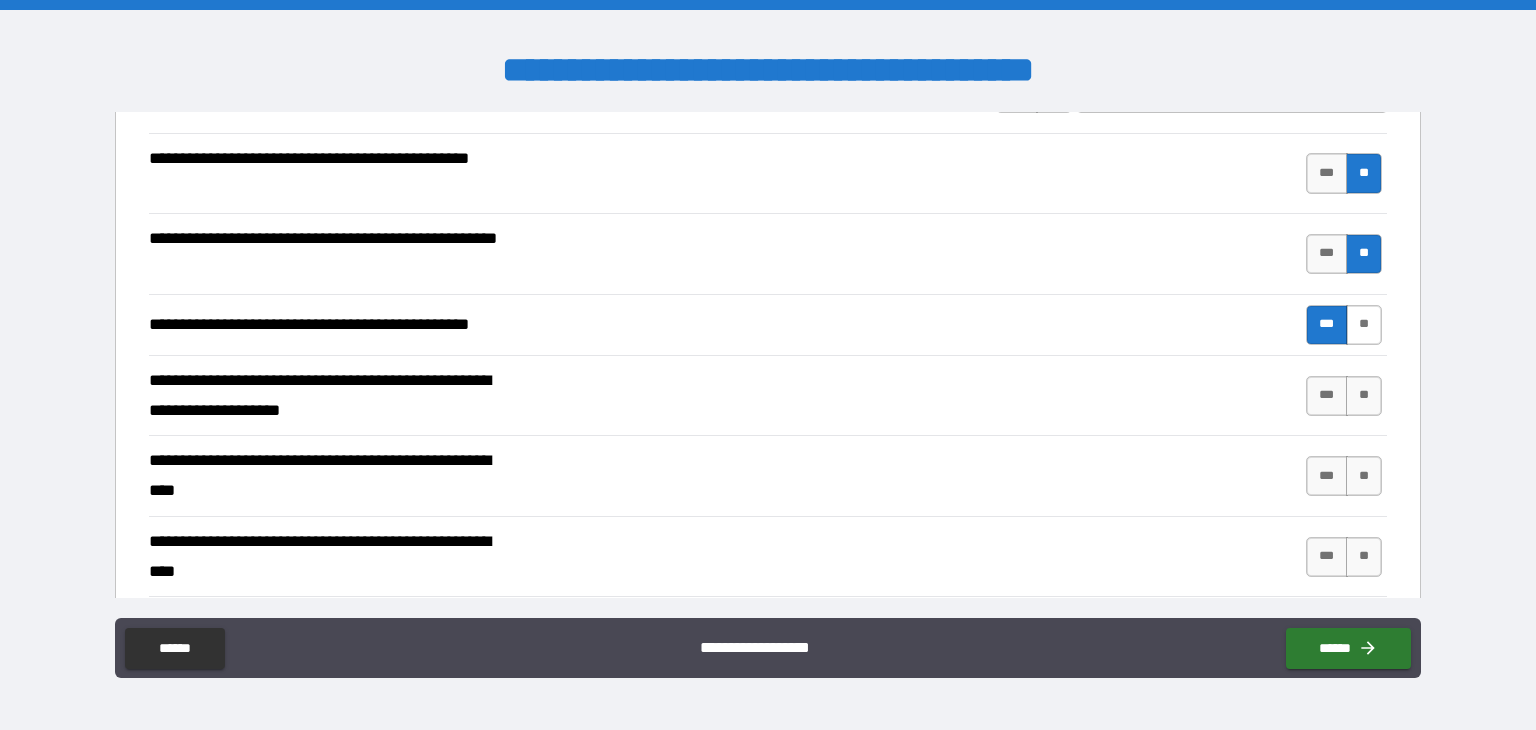 click on "**" at bounding box center [1364, 325] 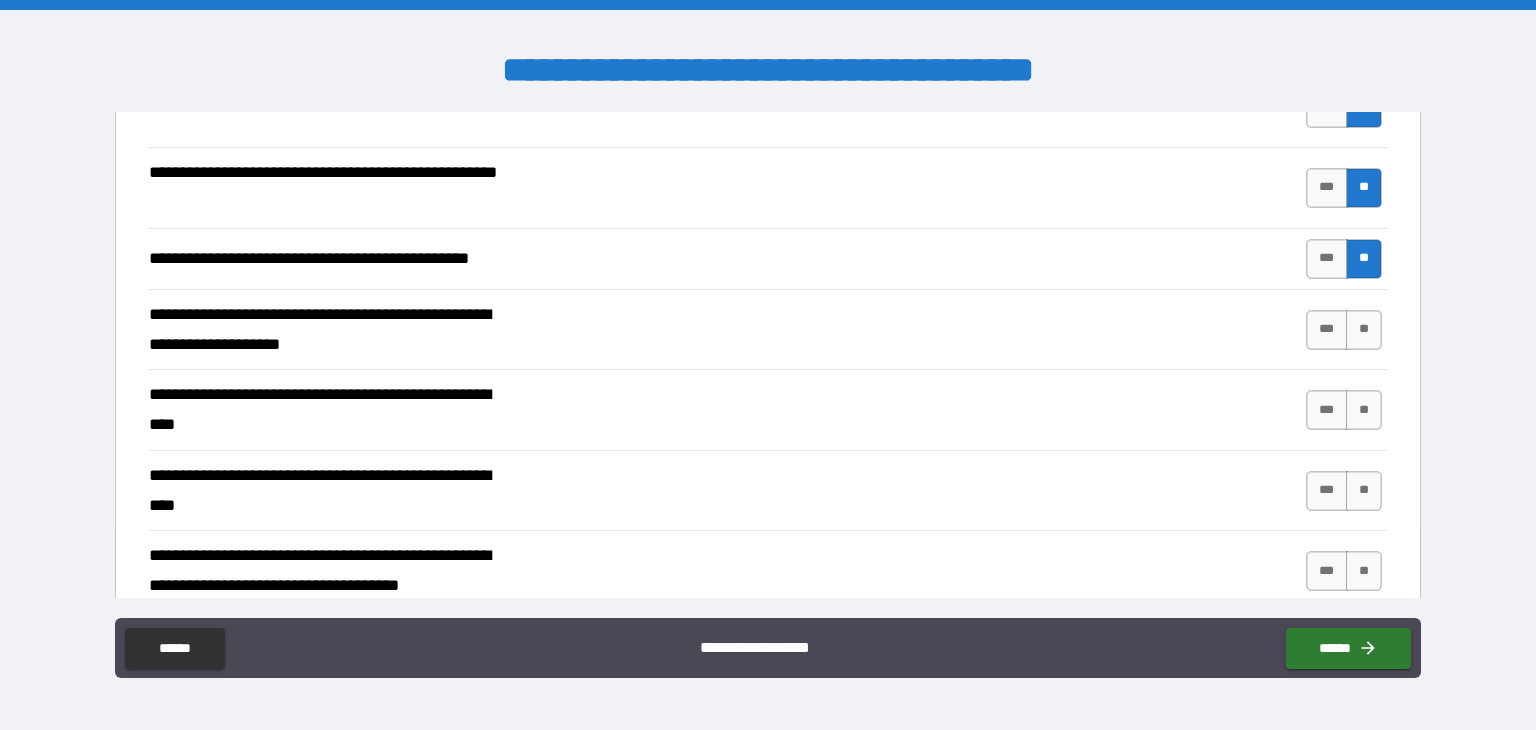 scroll, scrollTop: 900, scrollLeft: 0, axis: vertical 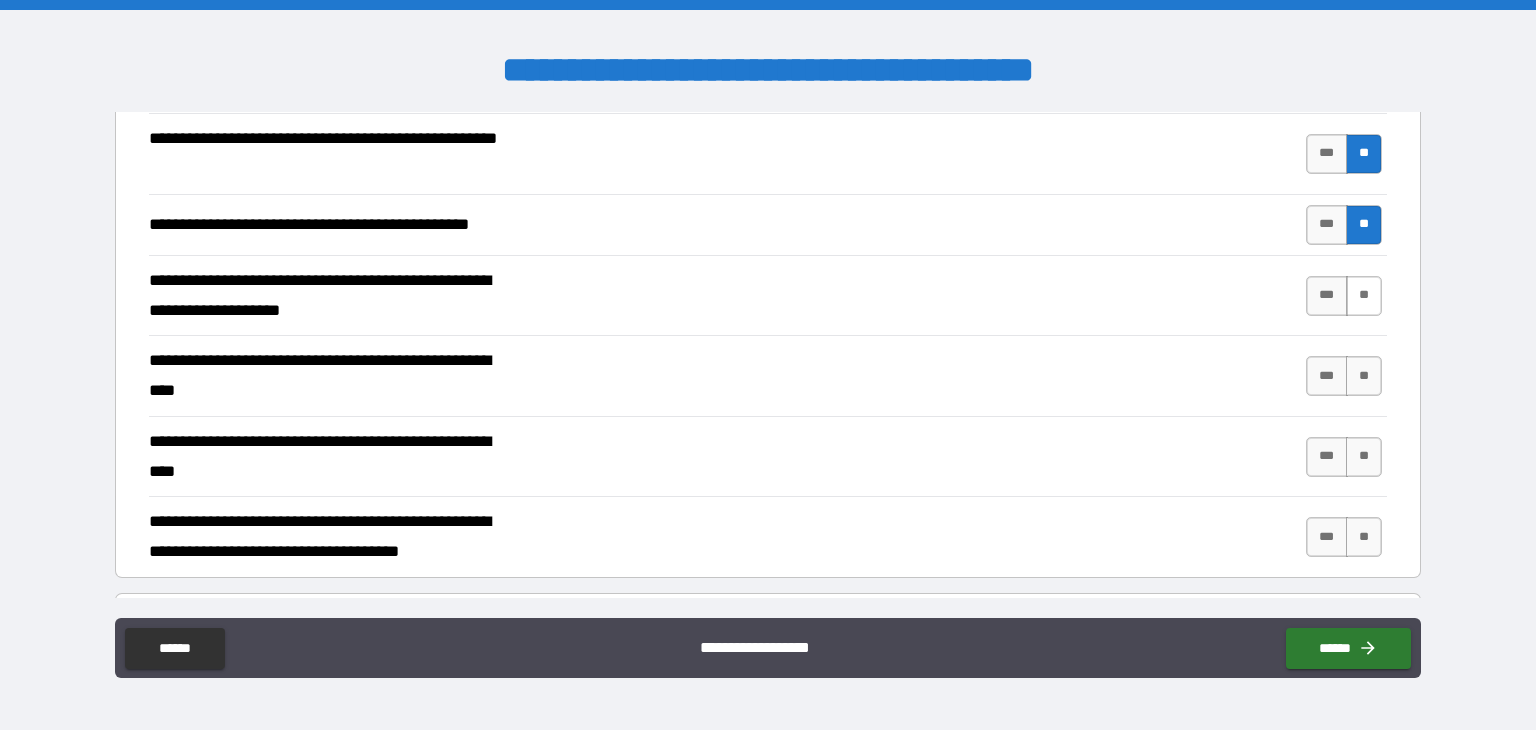click on "**" at bounding box center (1364, 296) 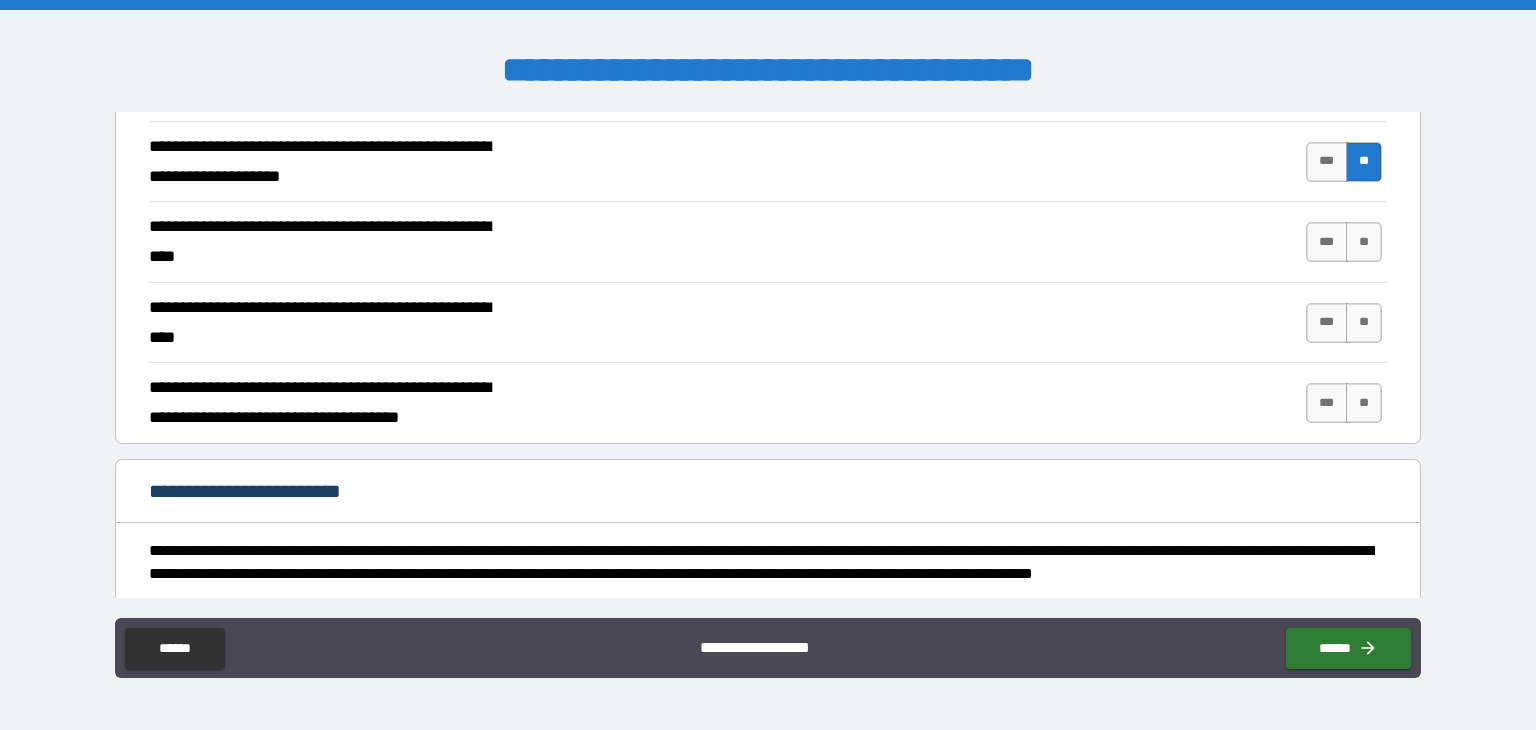 scroll, scrollTop: 1000, scrollLeft: 0, axis: vertical 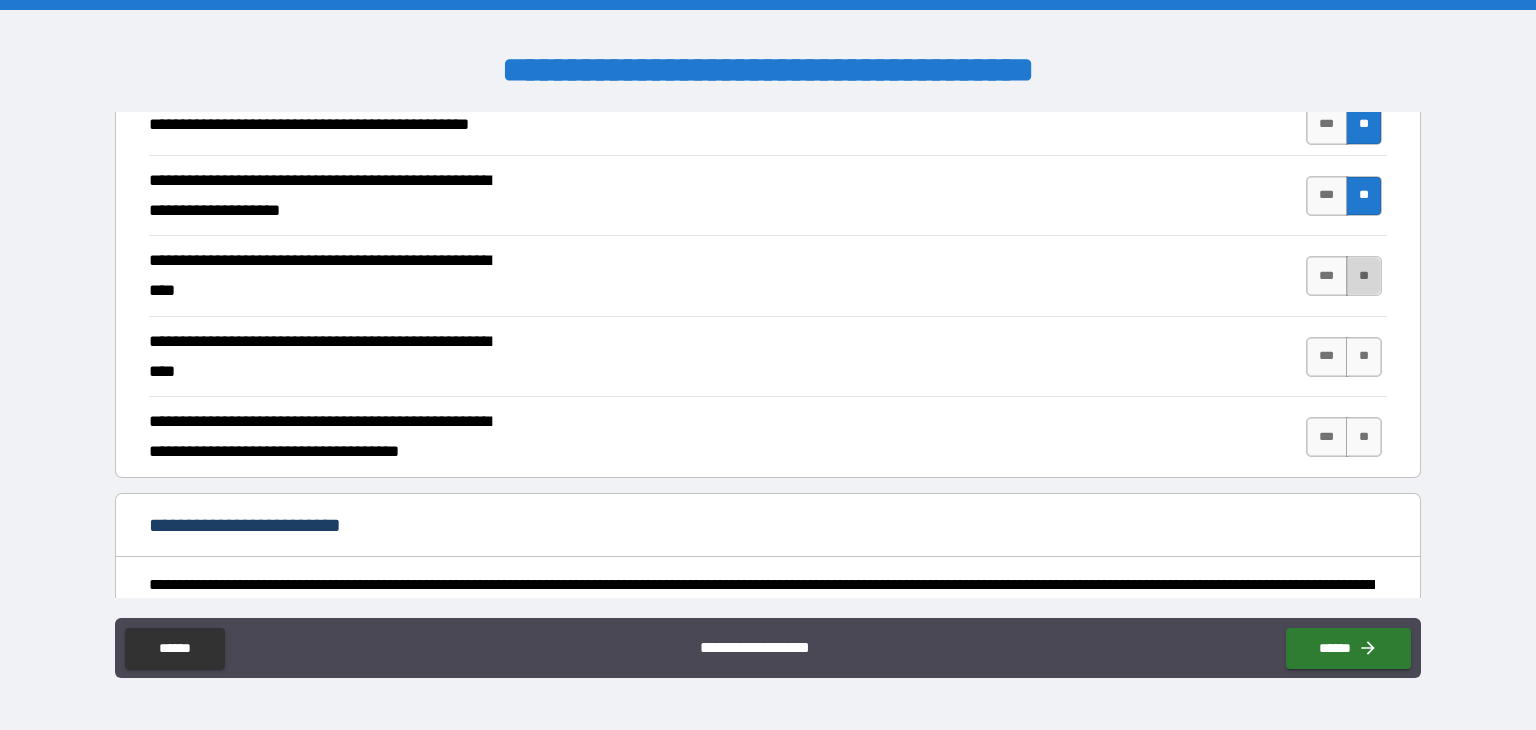 click on "**" at bounding box center [1364, 276] 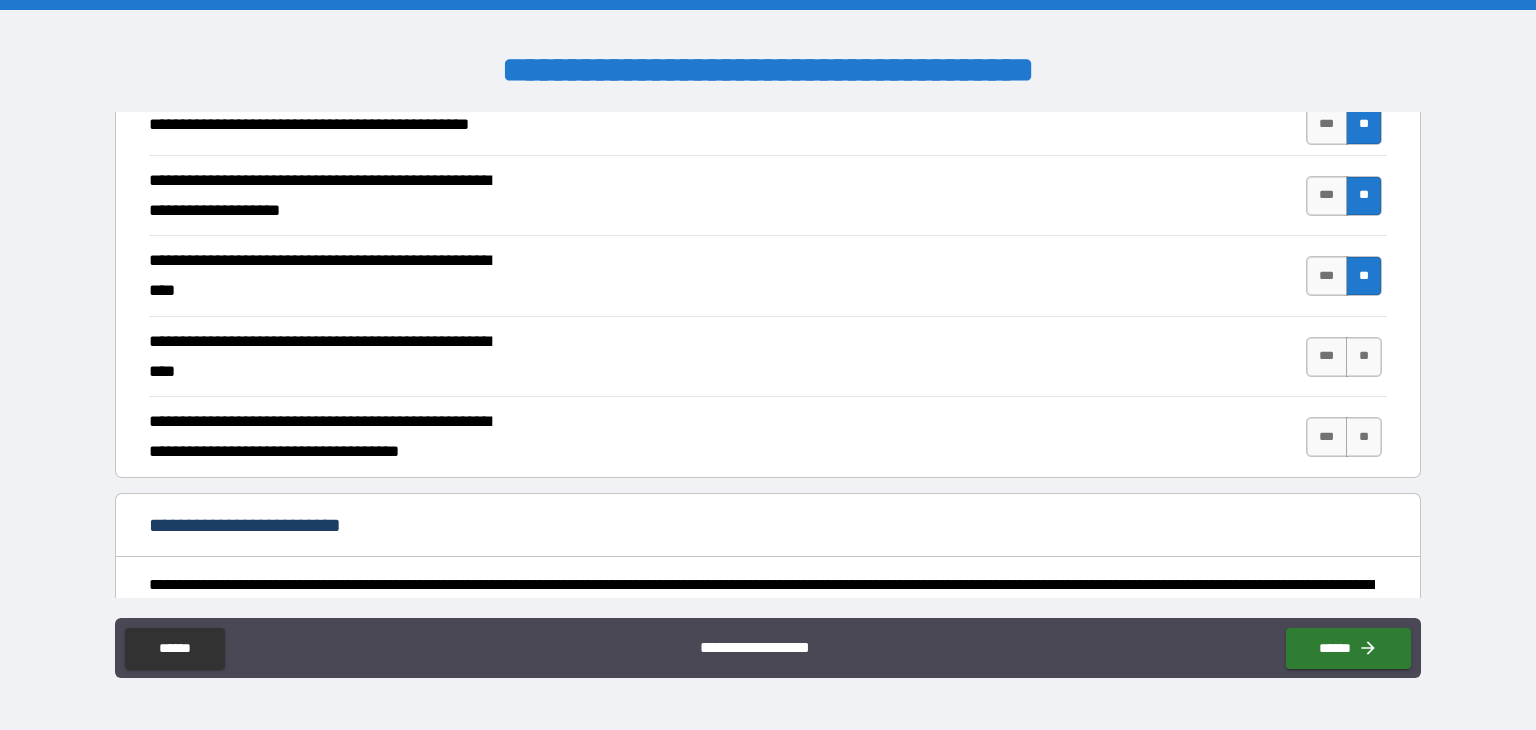 scroll, scrollTop: 1100, scrollLeft: 0, axis: vertical 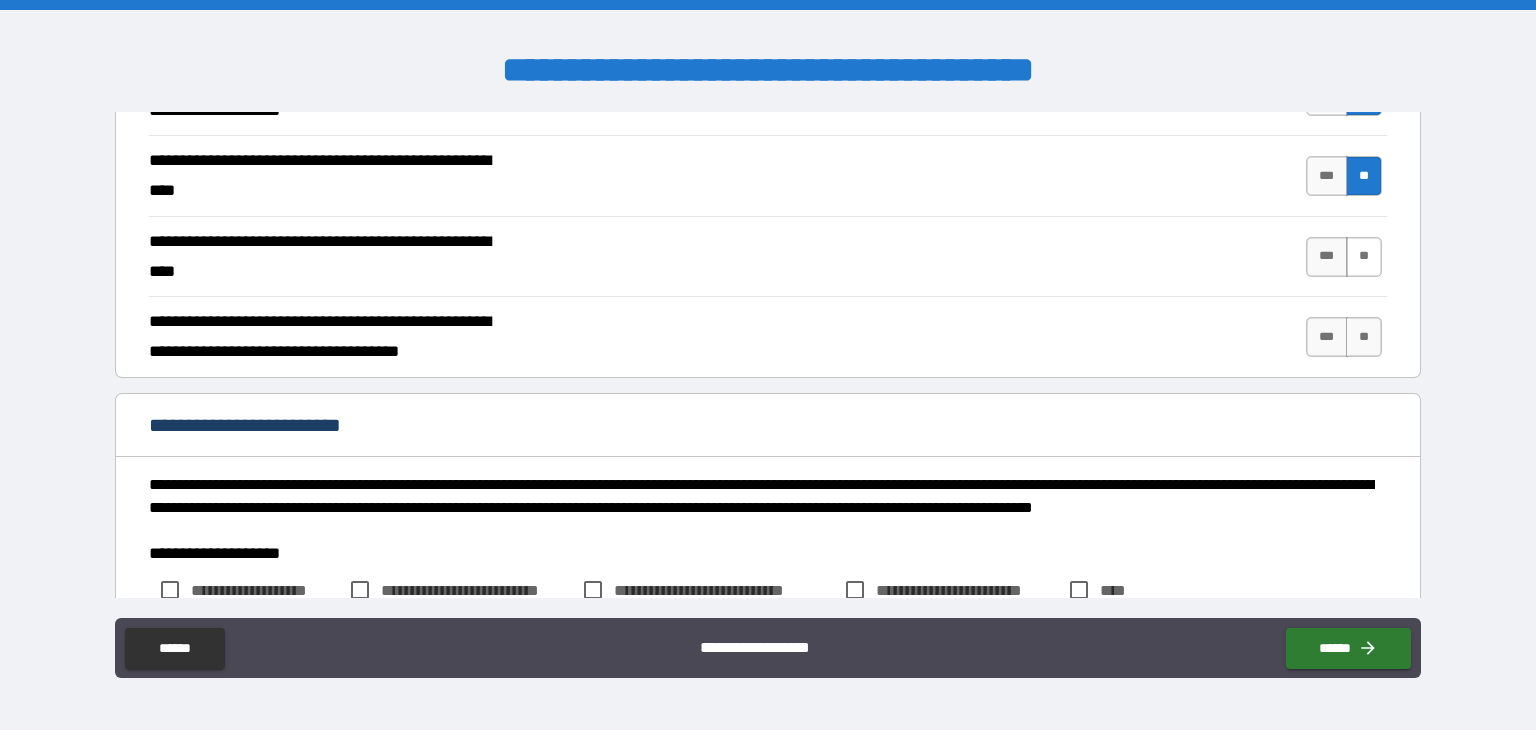 click on "**" at bounding box center [1364, 257] 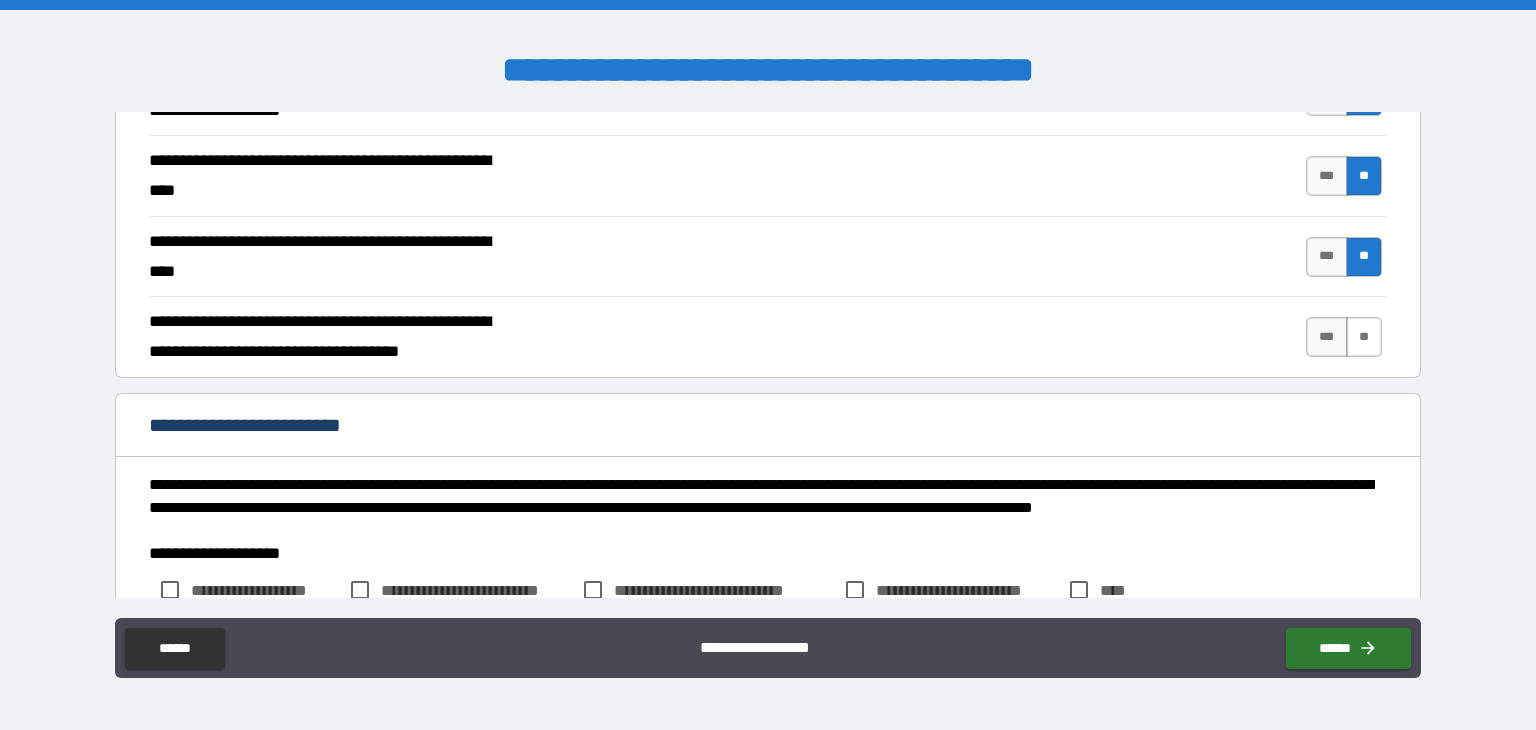 click on "**" at bounding box center (1364, 337) 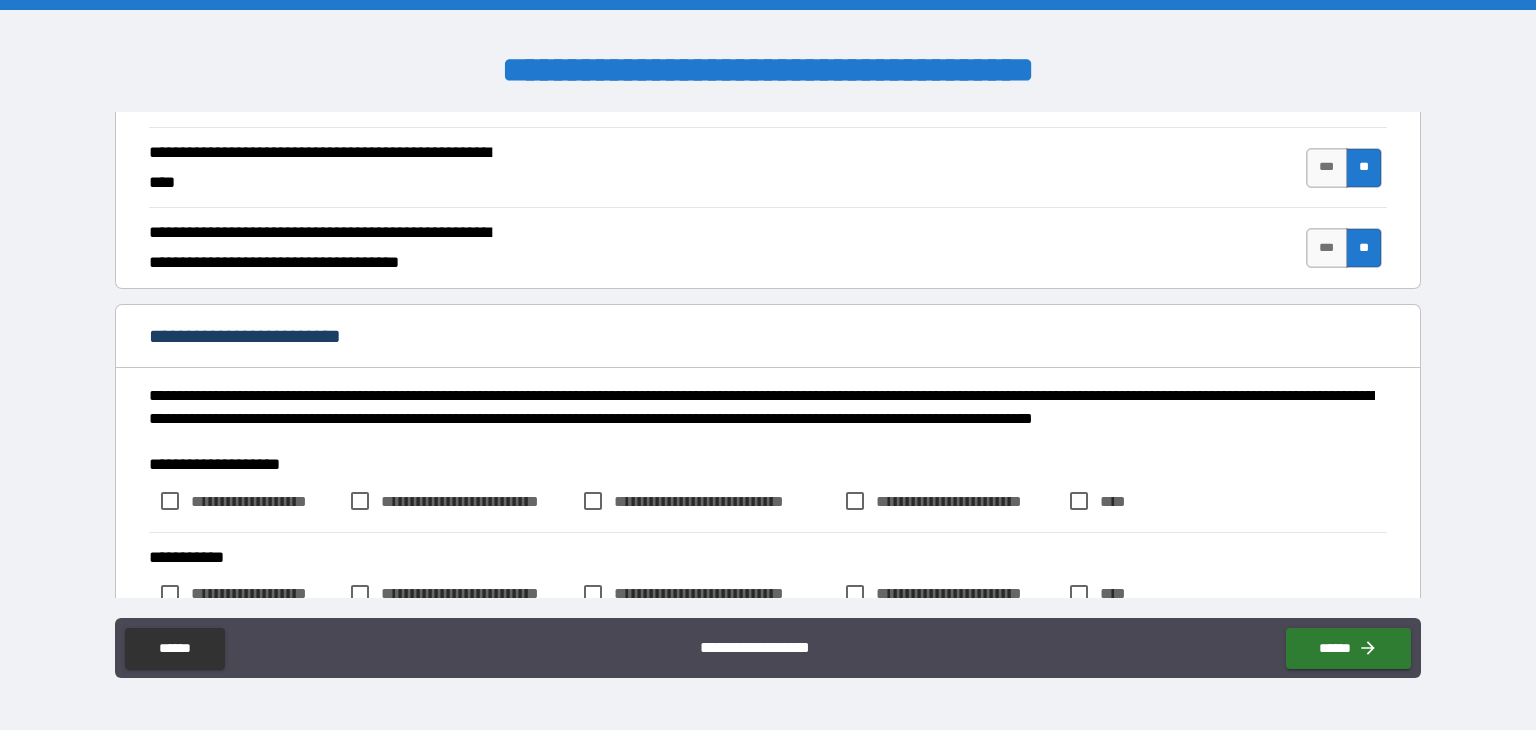 scroll, scrollTop: 1300, scrollLeft: 0, axis: vertical 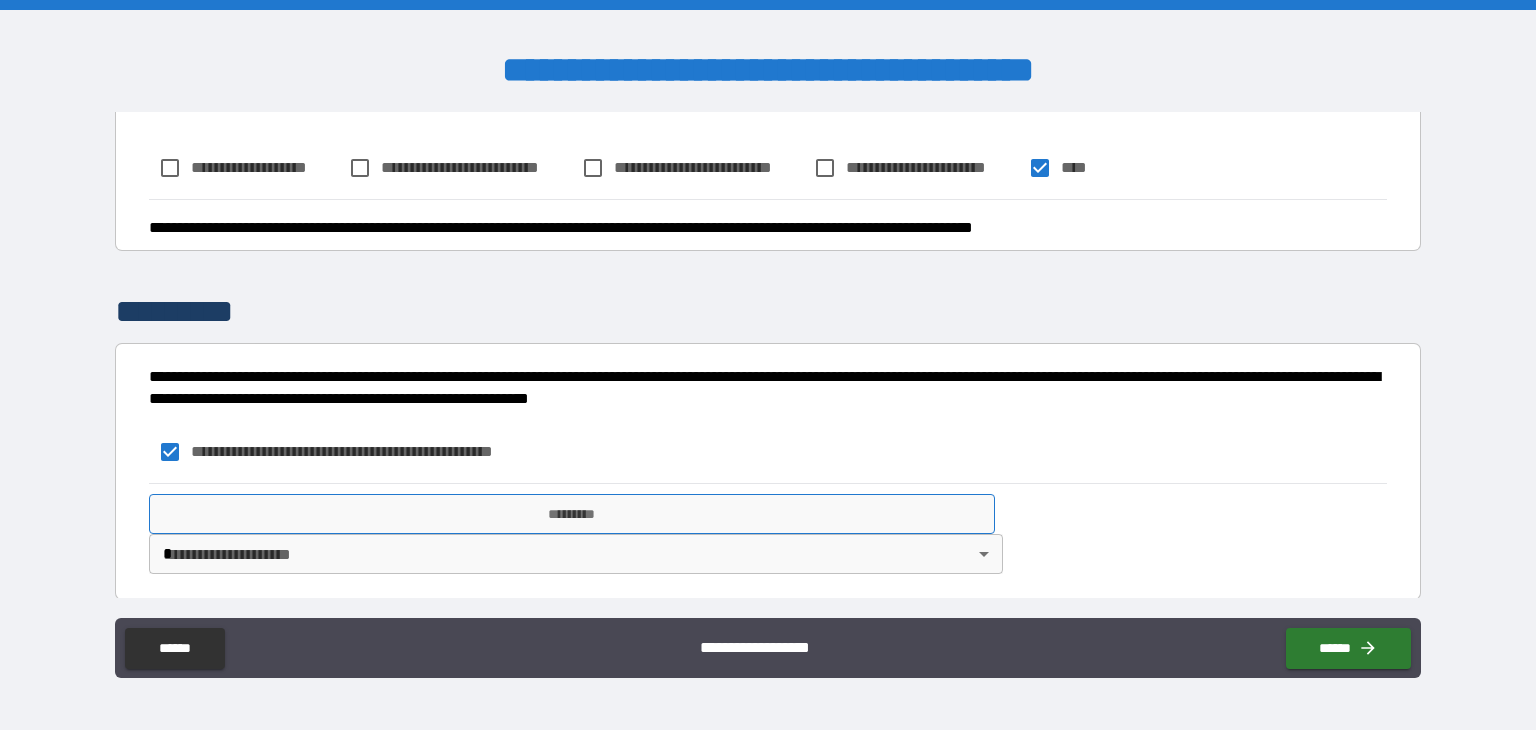 click on "*********" at bounding box center (572, 514) 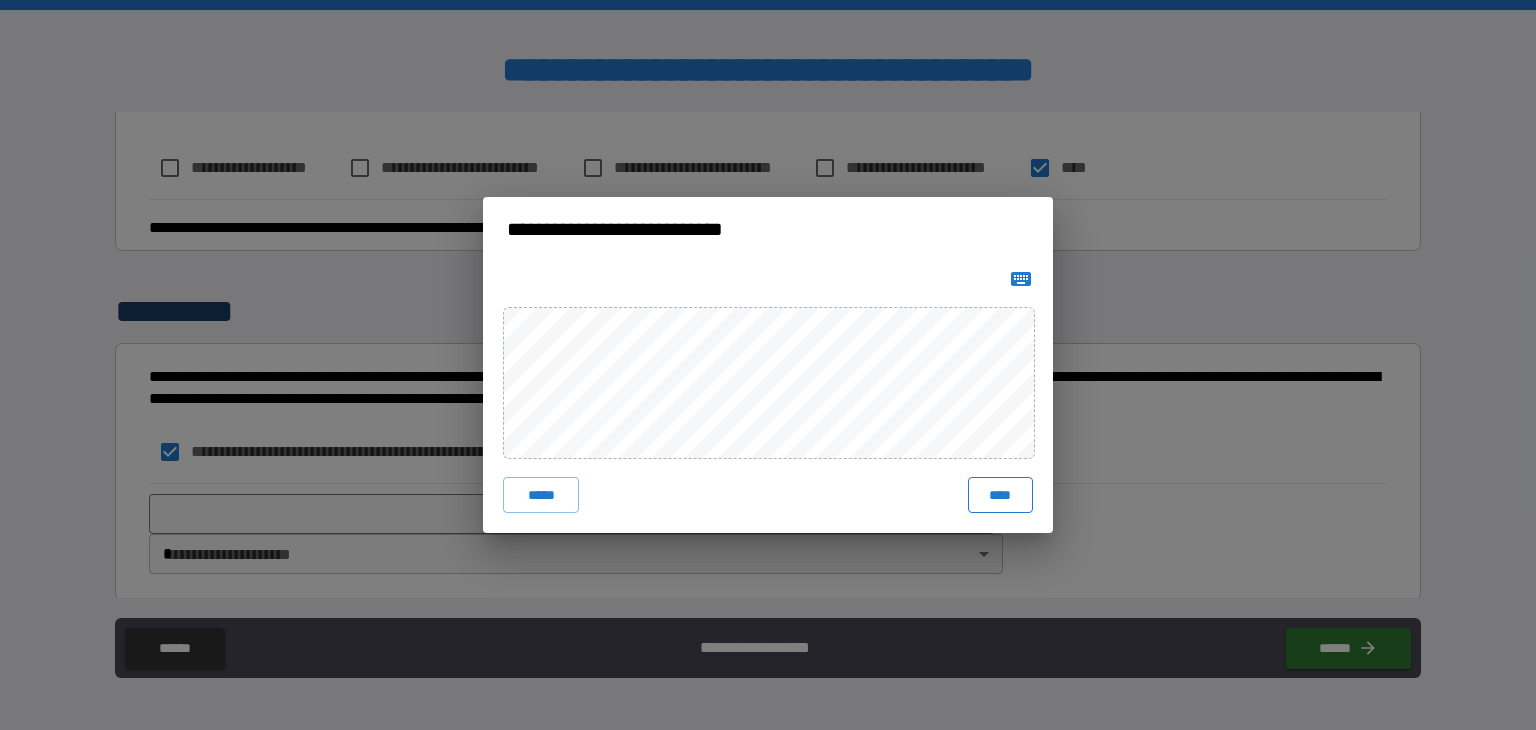 click on "****" at bounding box center (1000, 495) 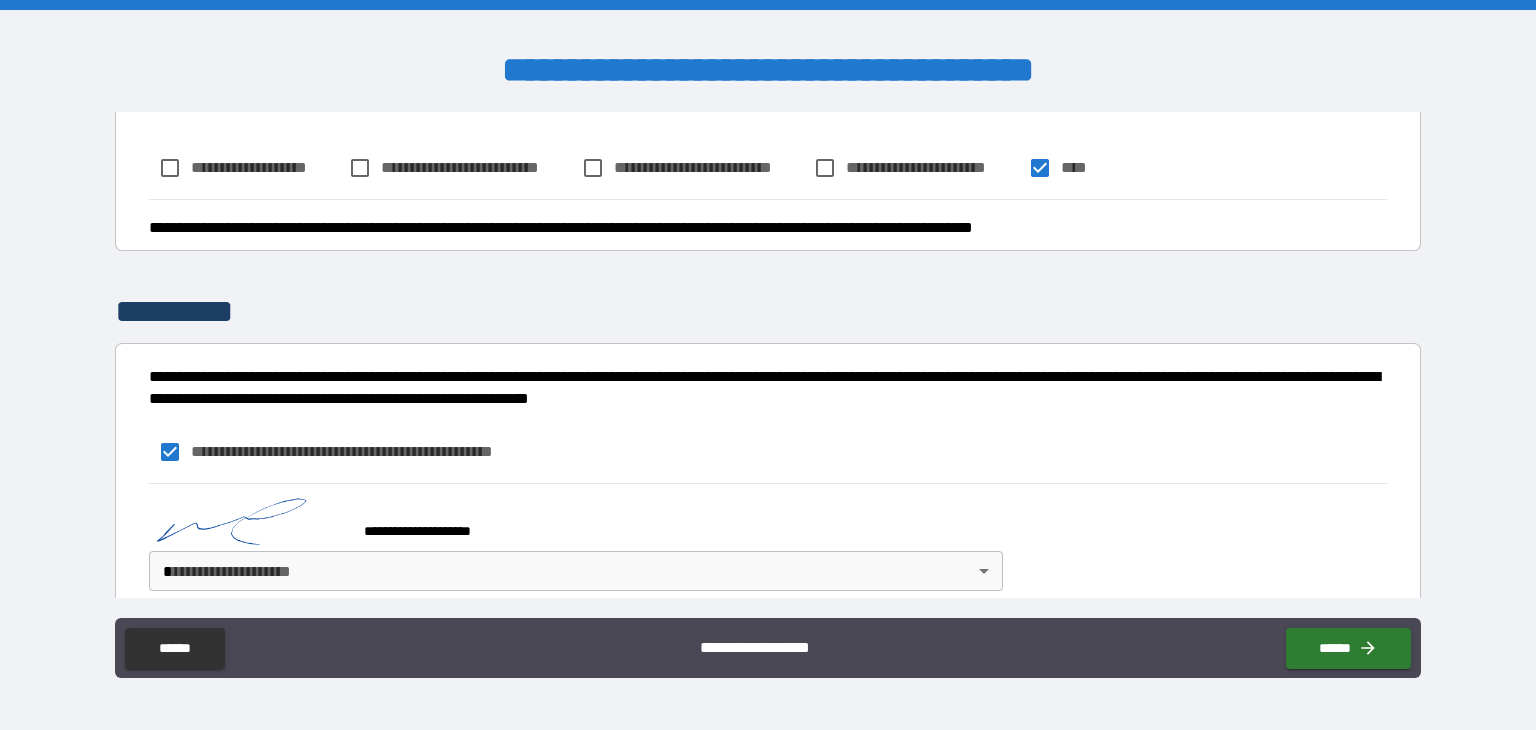 click on "**********" at bounding box center [768, 365] 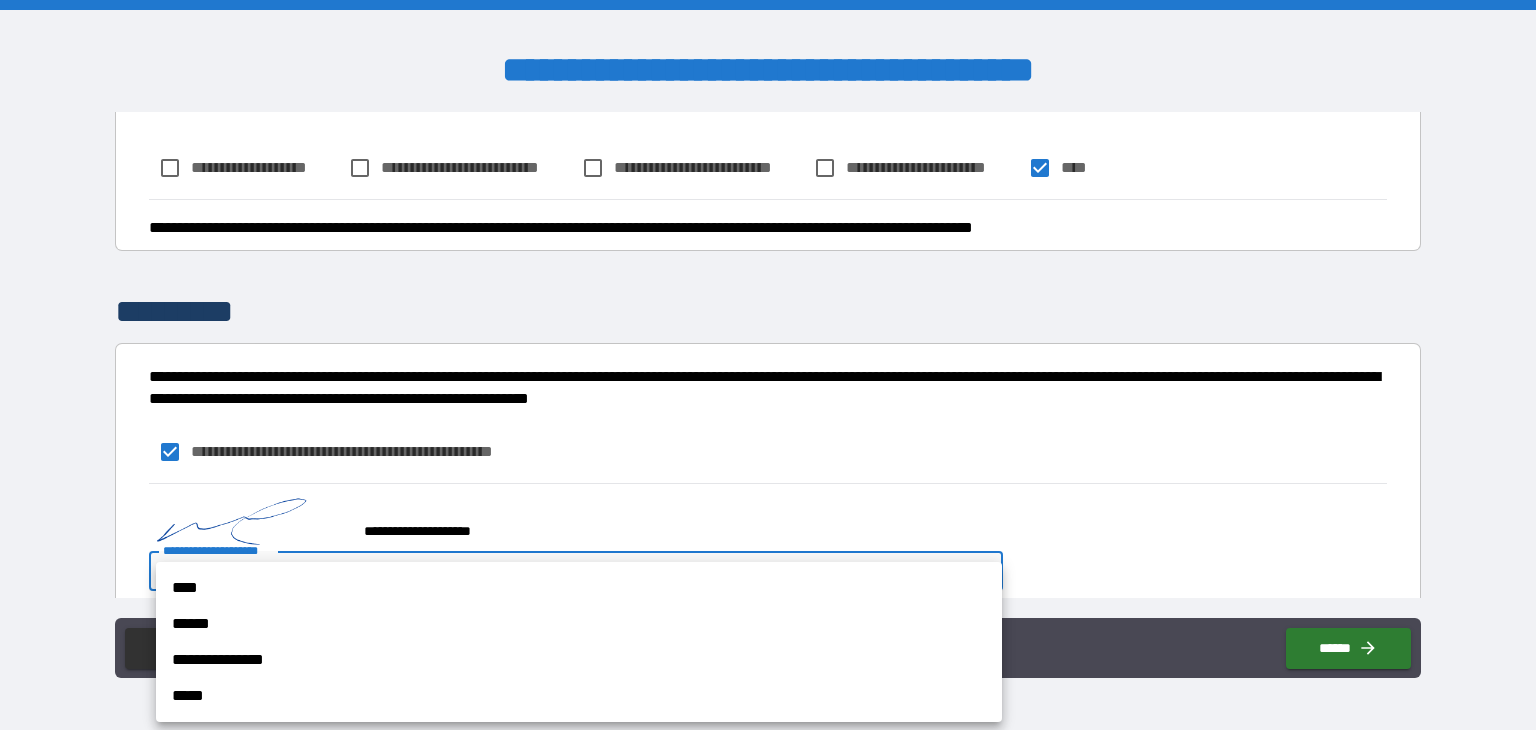 drag, startPoint x: 455, startPoint y: 585, endPoint x: 467, endPoint y: 581, distance: 12.649111 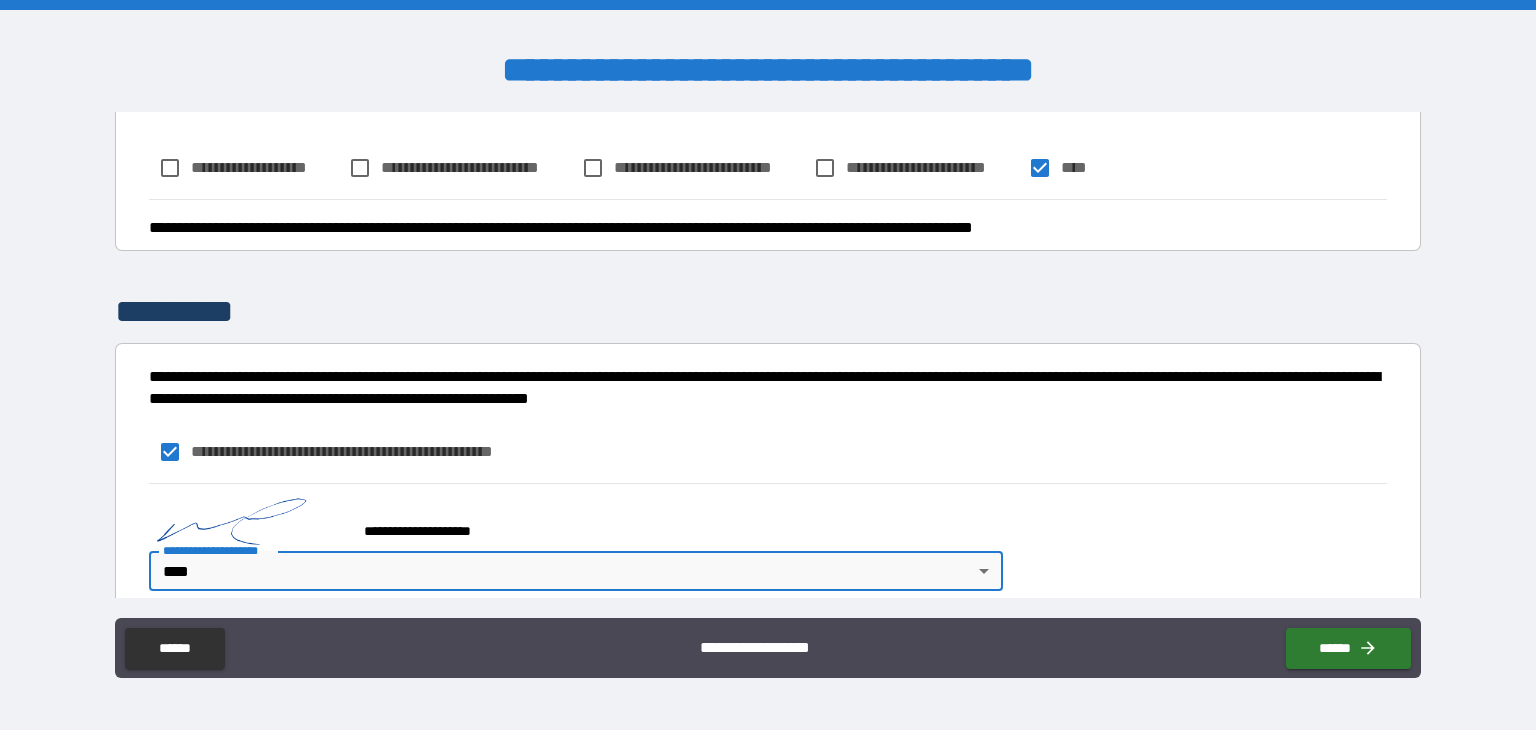 click on "**********" at bounding box center [762, 388] 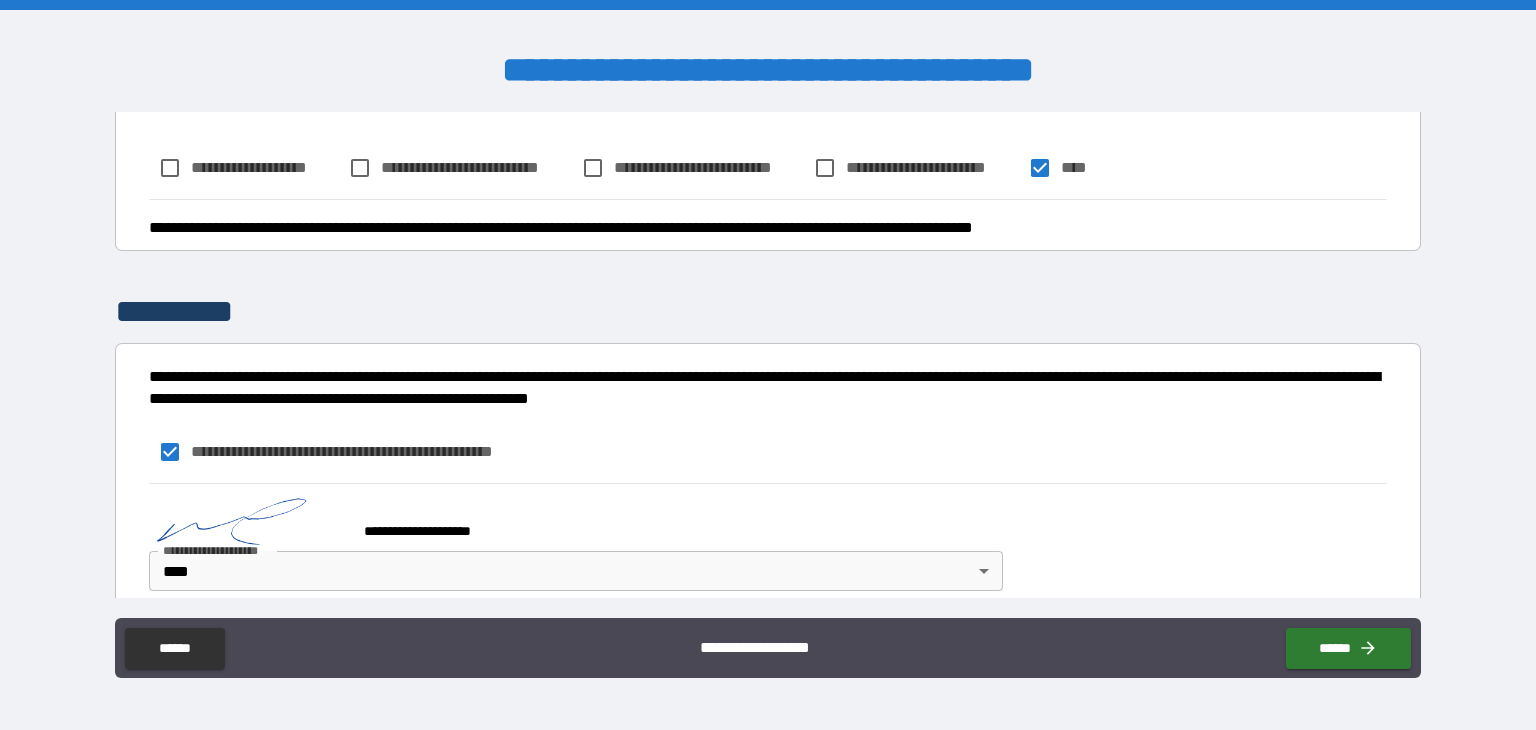 scroll, scrollTop: 2248, scrollLeft: 0, axis: vertical 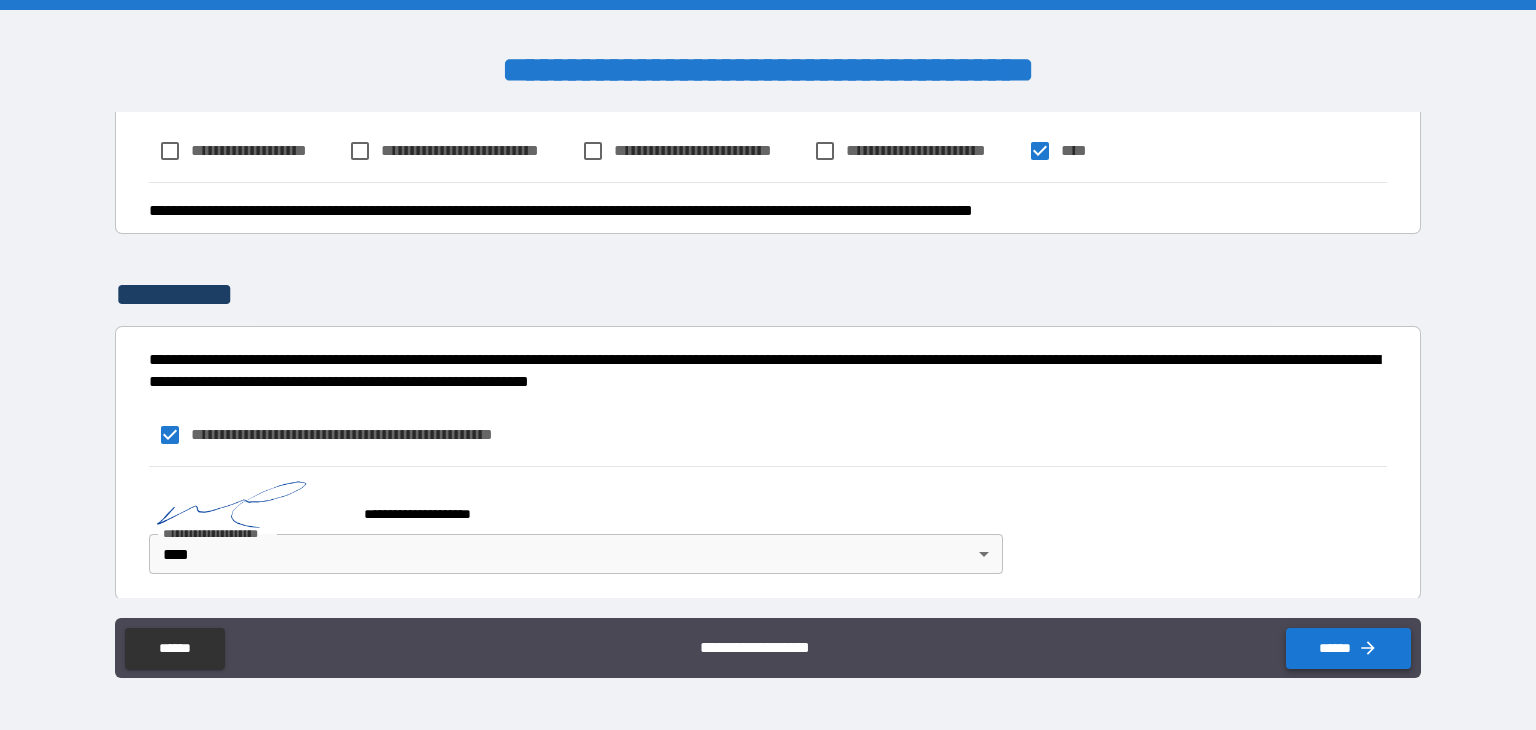 click on "******" at bounding box center (1348, 648) 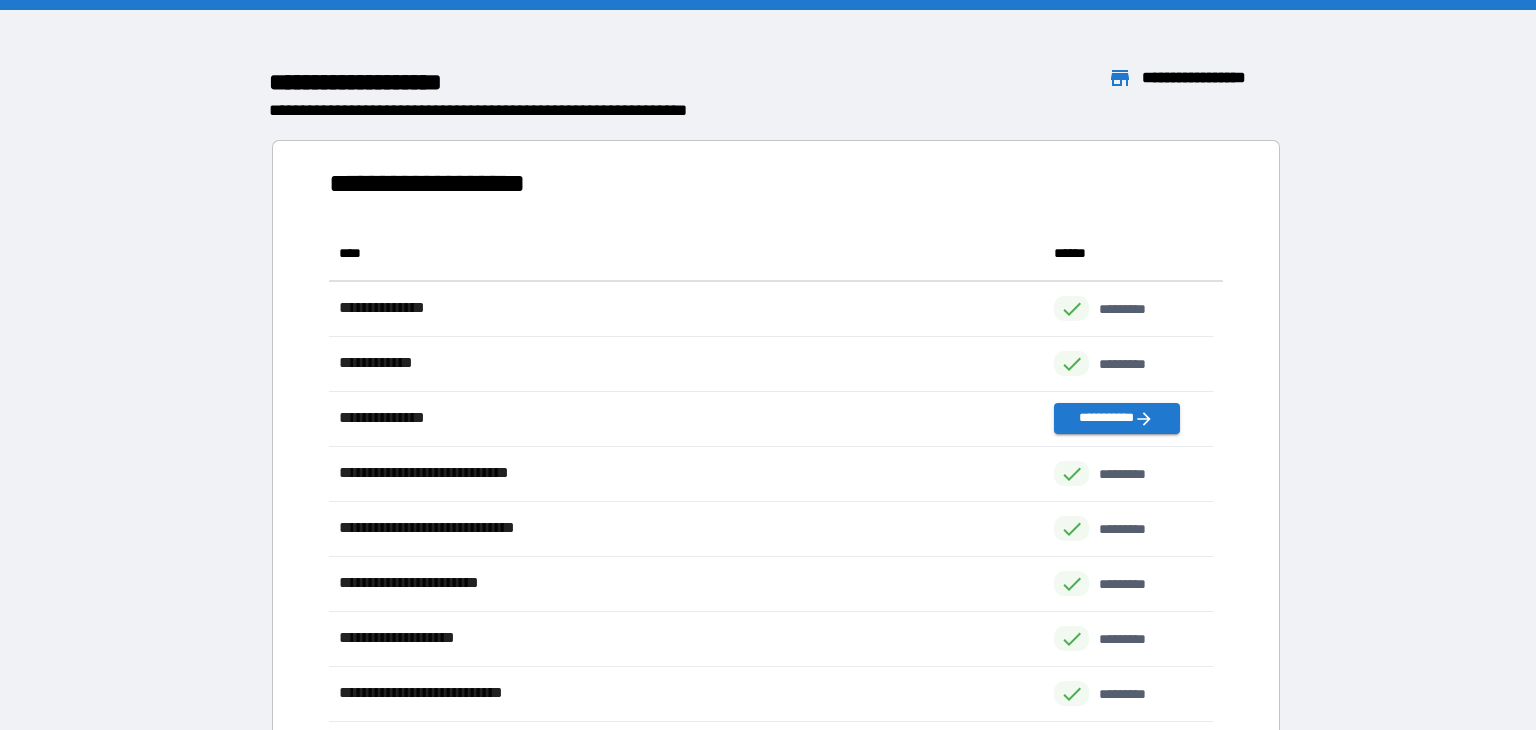 scroll, scrollTop: 16, scrollLeft: 16, axis: both 